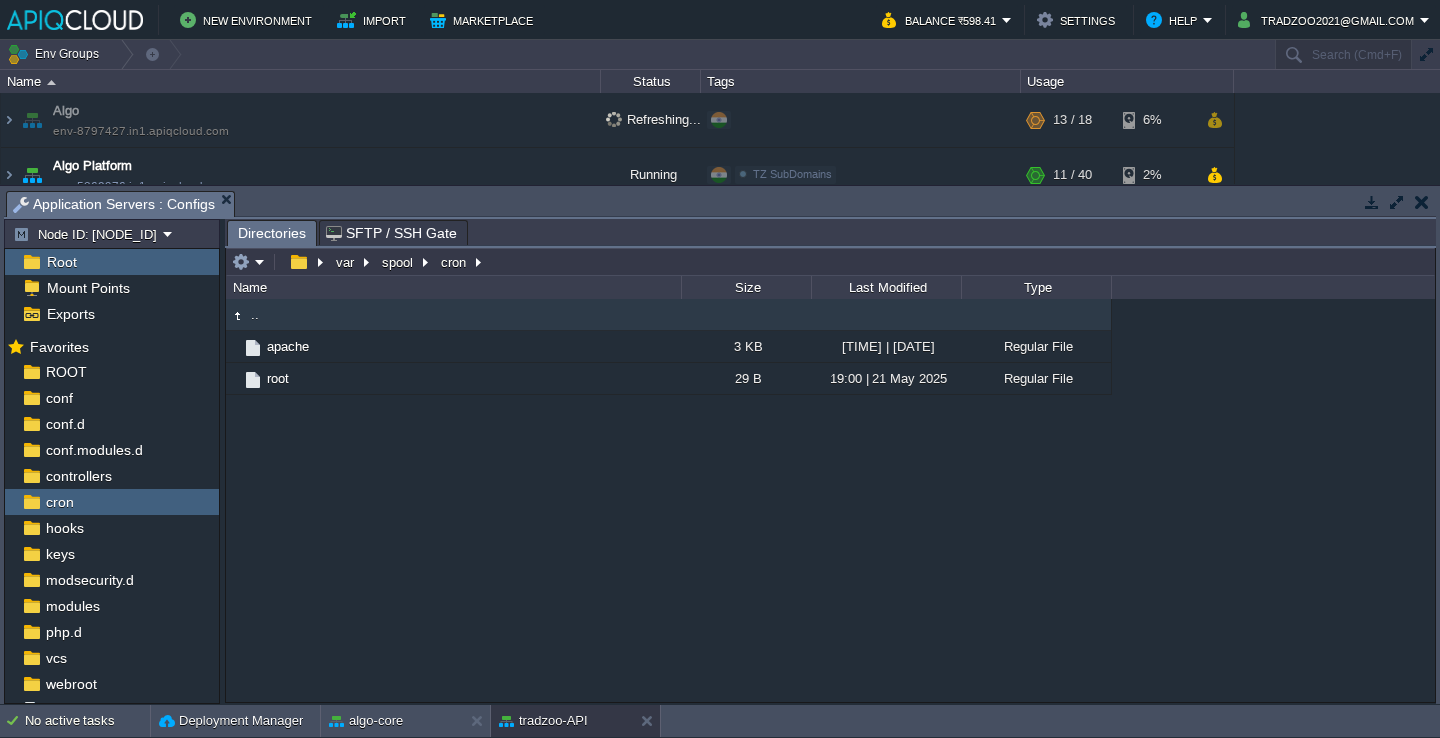 scroll, scrollTop: 0, scrollLeft: 0, axis: both 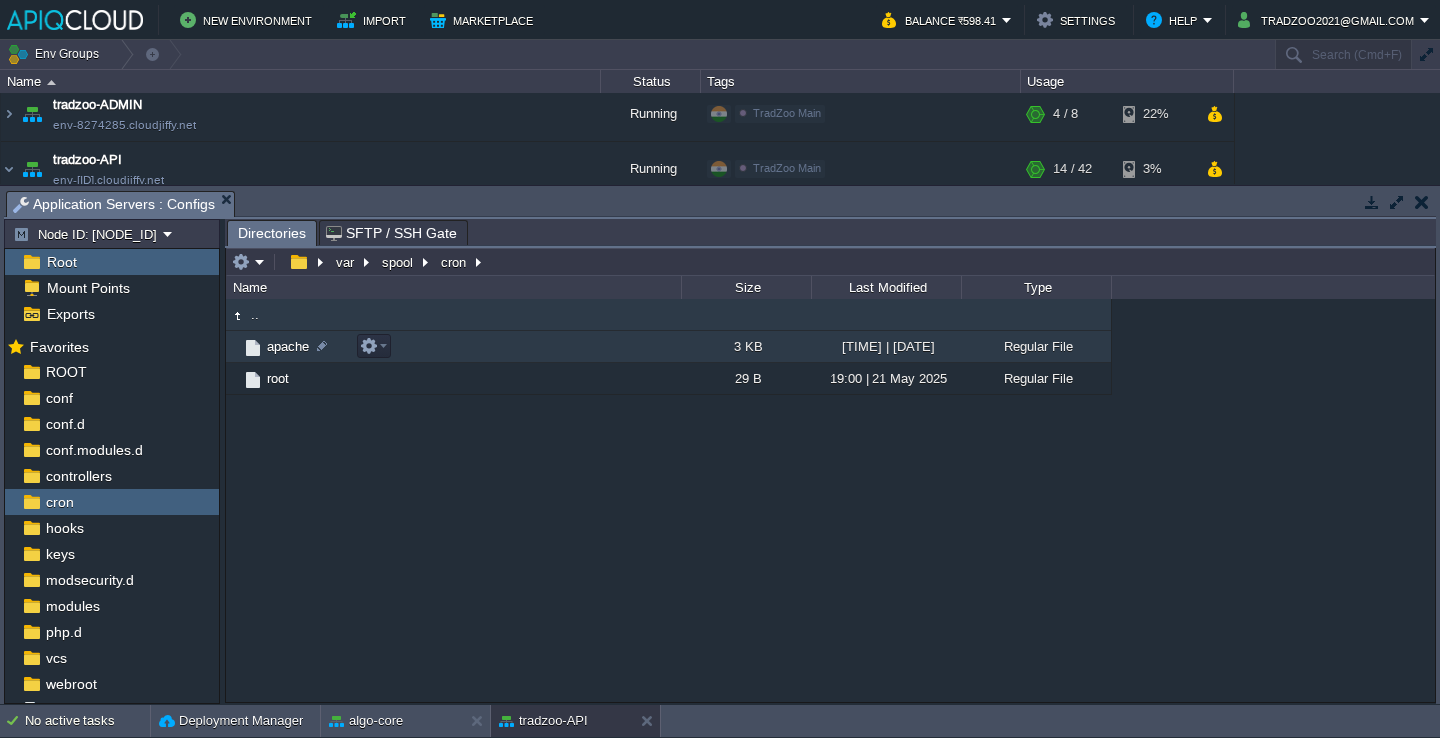 click on "apache" at bounding box center (453, 347) 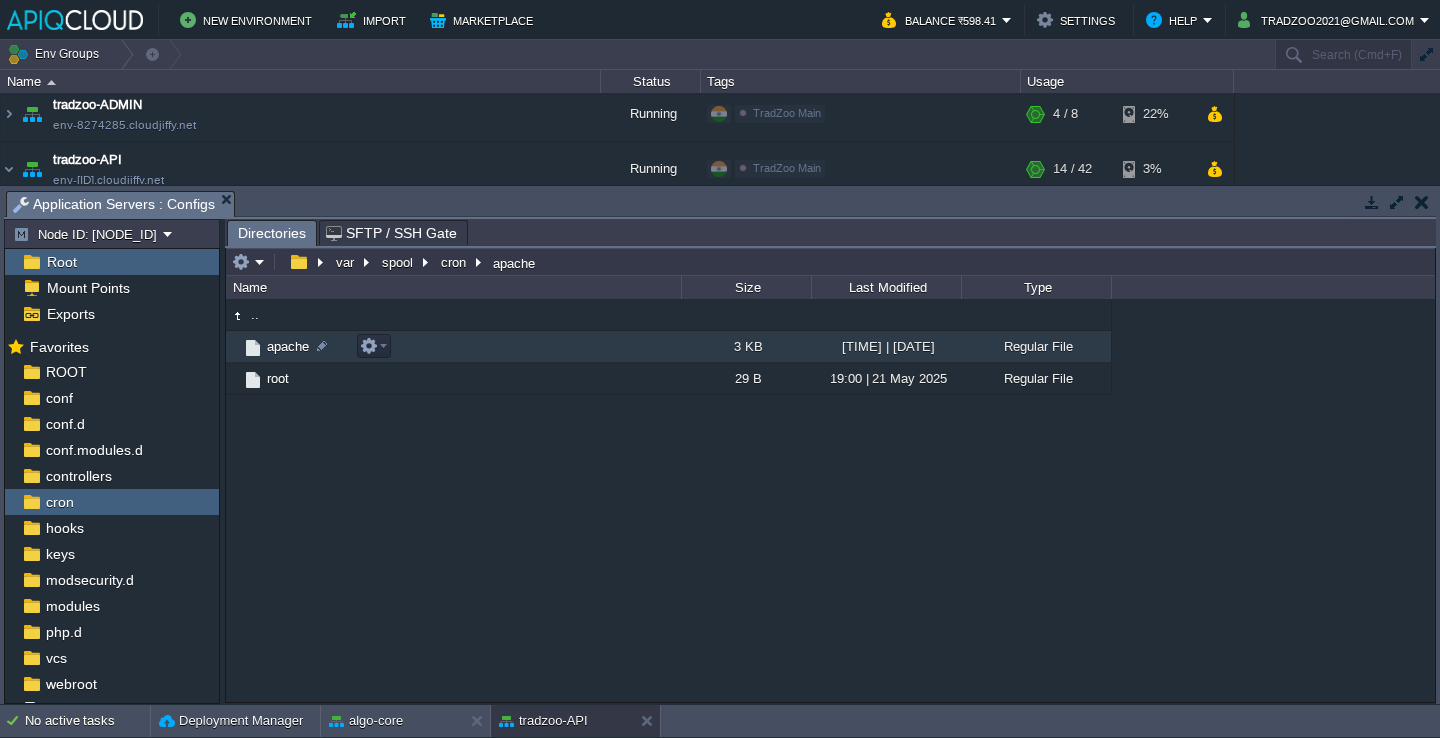 click on "apache" at bounding box center (453, 347) 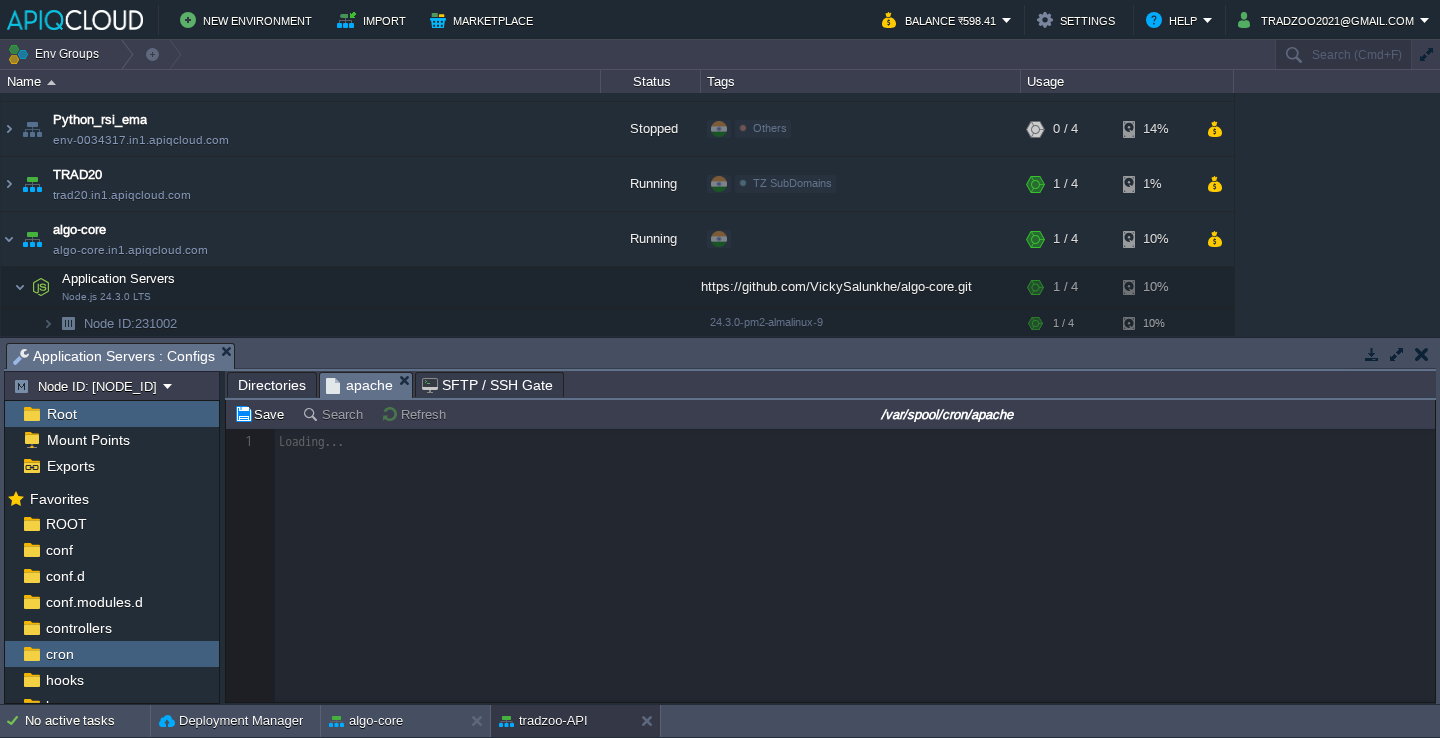 scroll, scrollTop: 0, scrollLeft: 0, axis: both 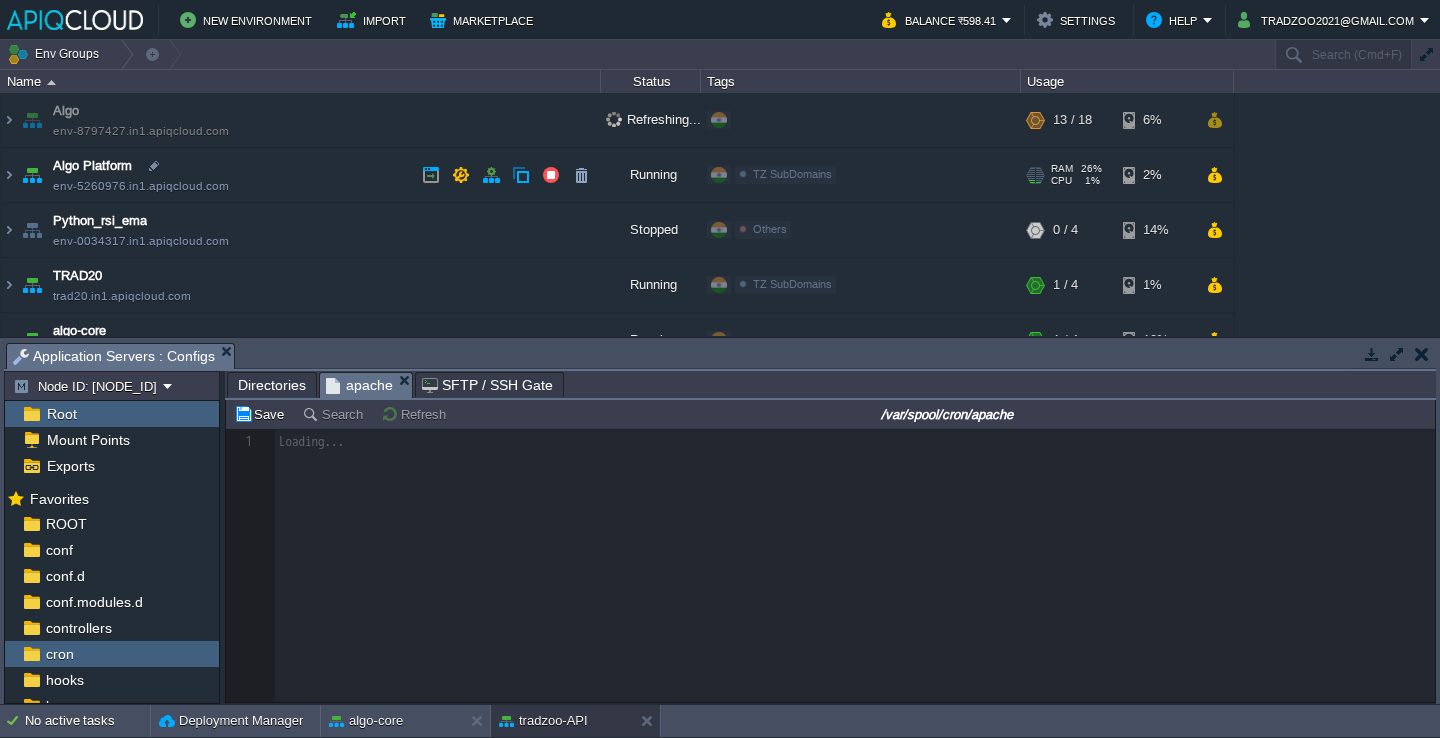 click on "Algo Platform env-5260976.in1.apiqcloud.com" at bounding box center (301, 175) 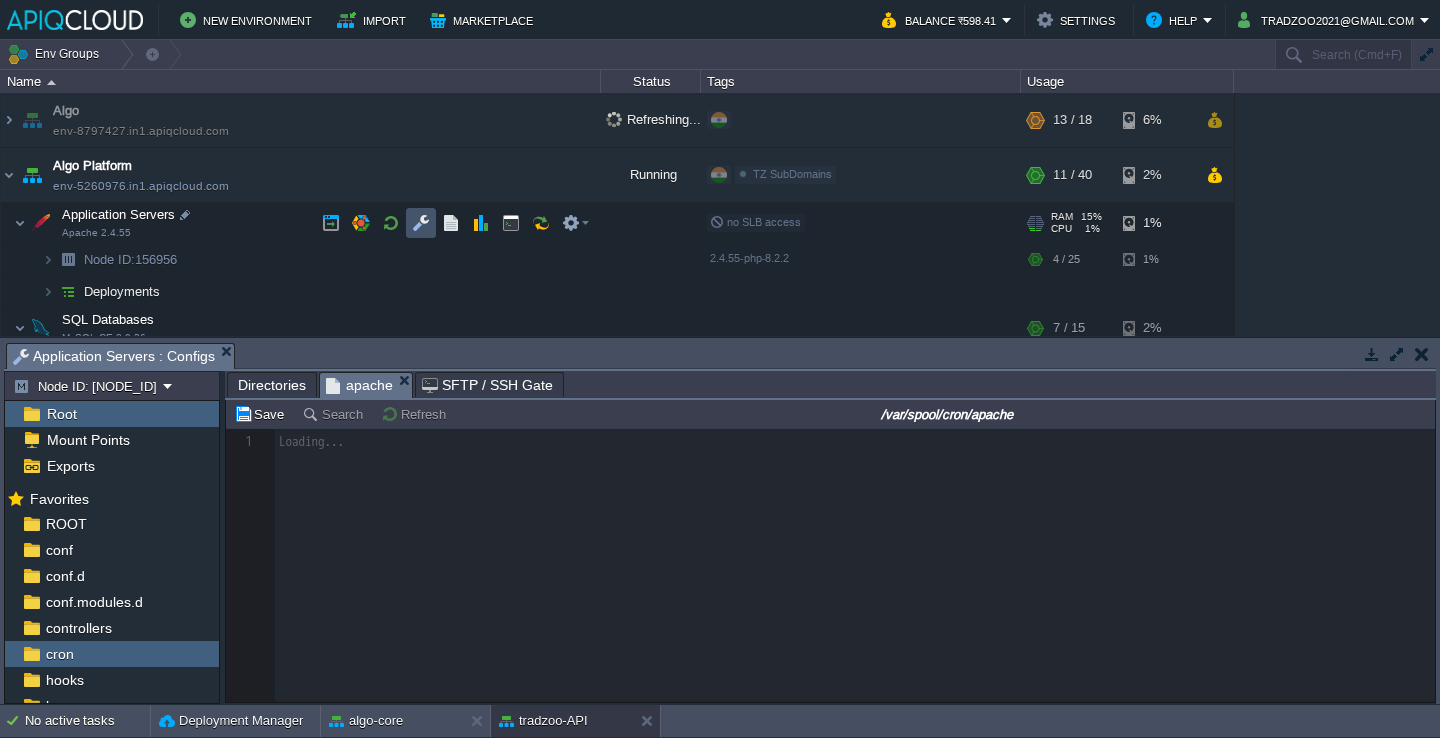 click at bounding box center [421, 223] 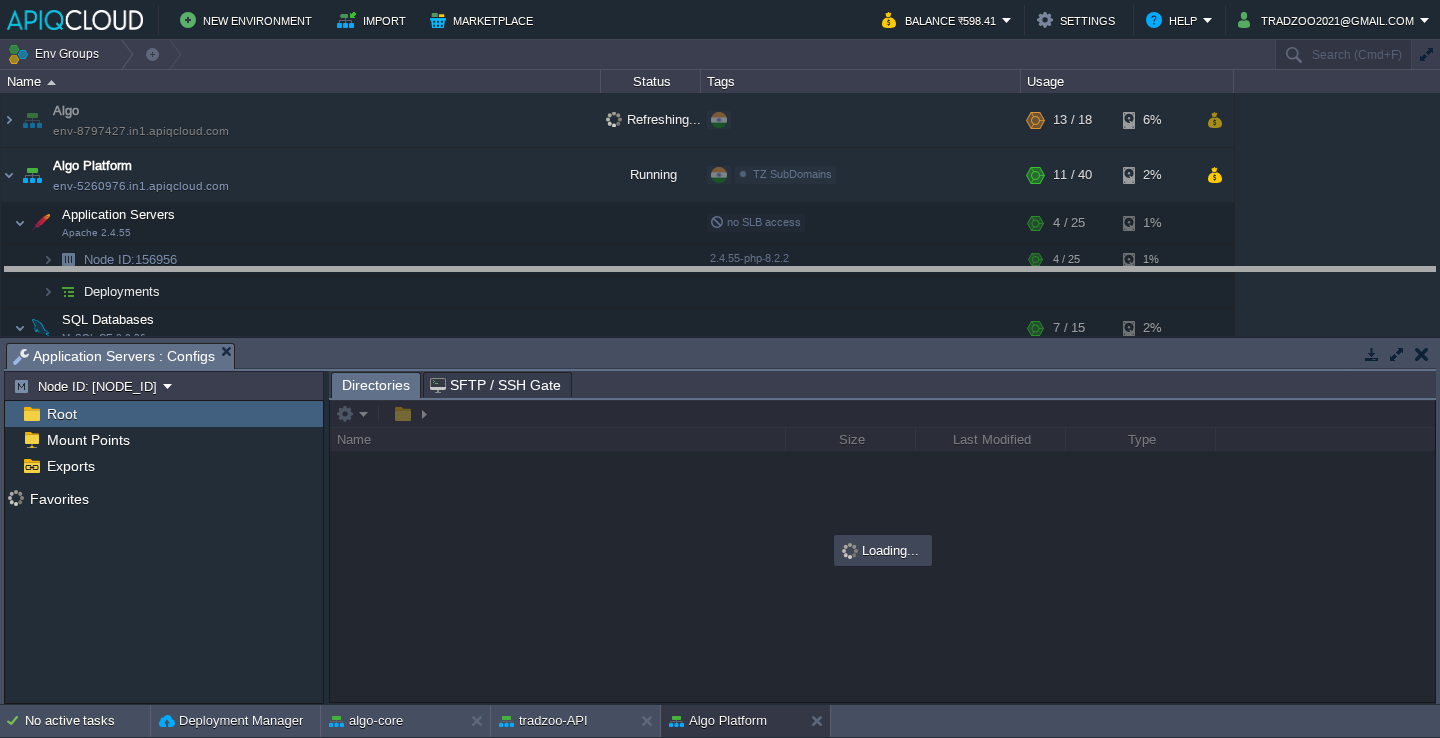 drag, startPoint x: 363, startPoint y: 350, endPoint x: 372, endPoint y: 212, distance: 138.29317 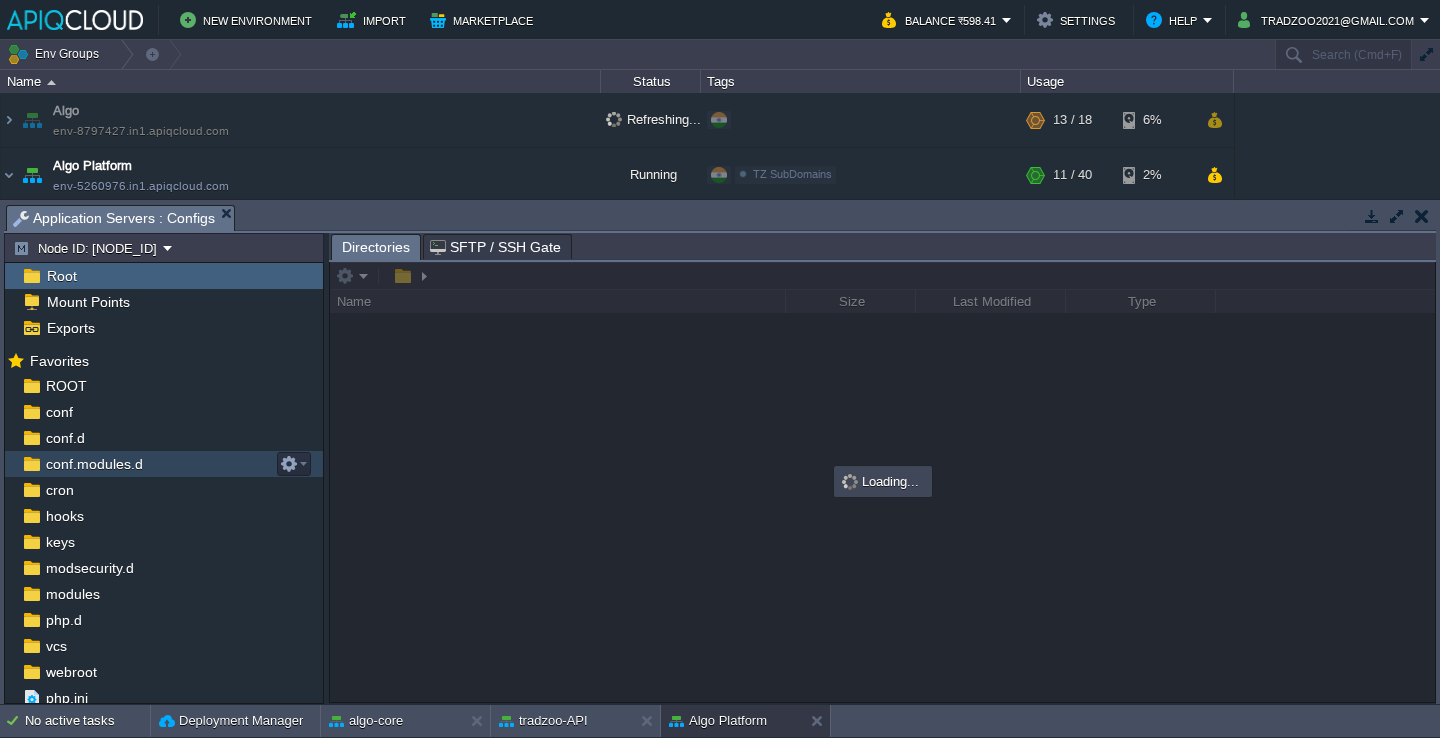 click on "conf.modules.d" at bounding box center (164, 464) 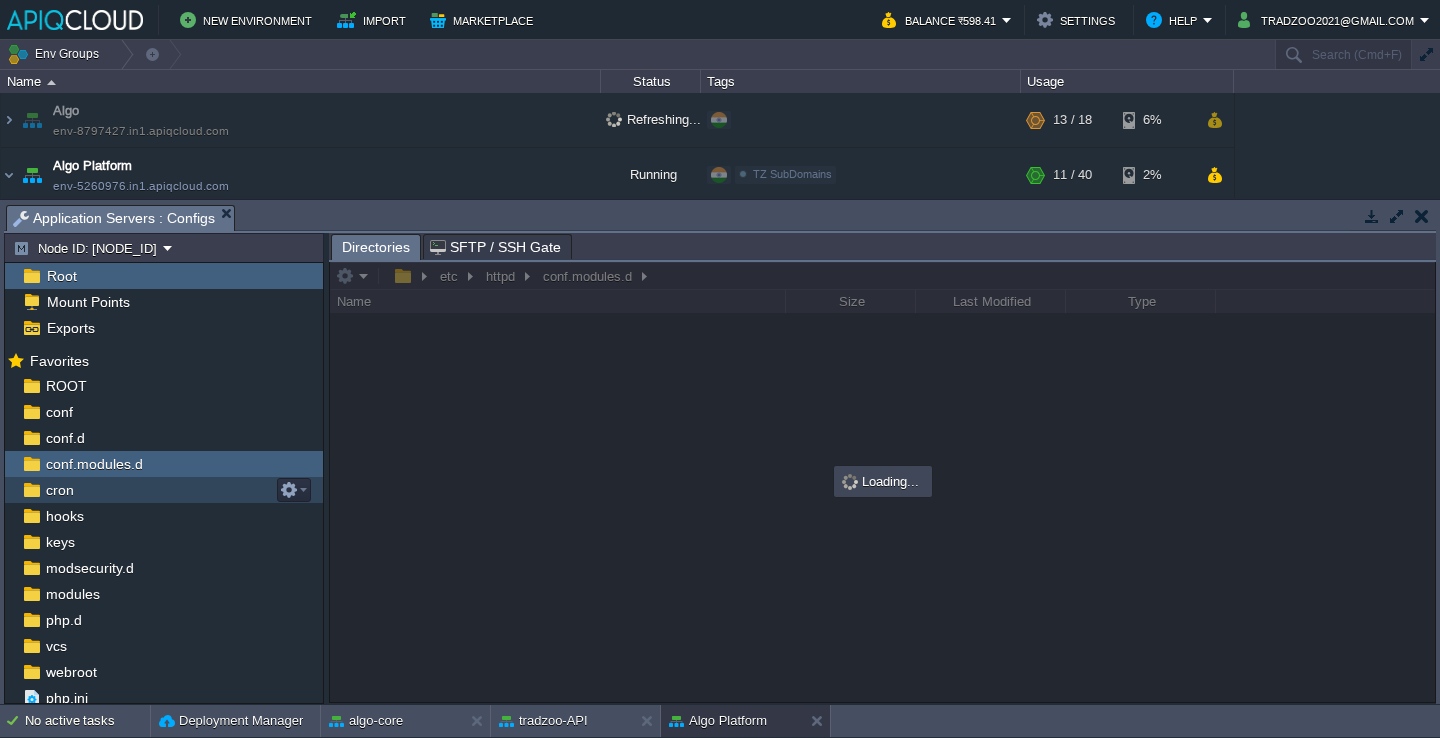 click on "cron" at bounding box center (164, 490) 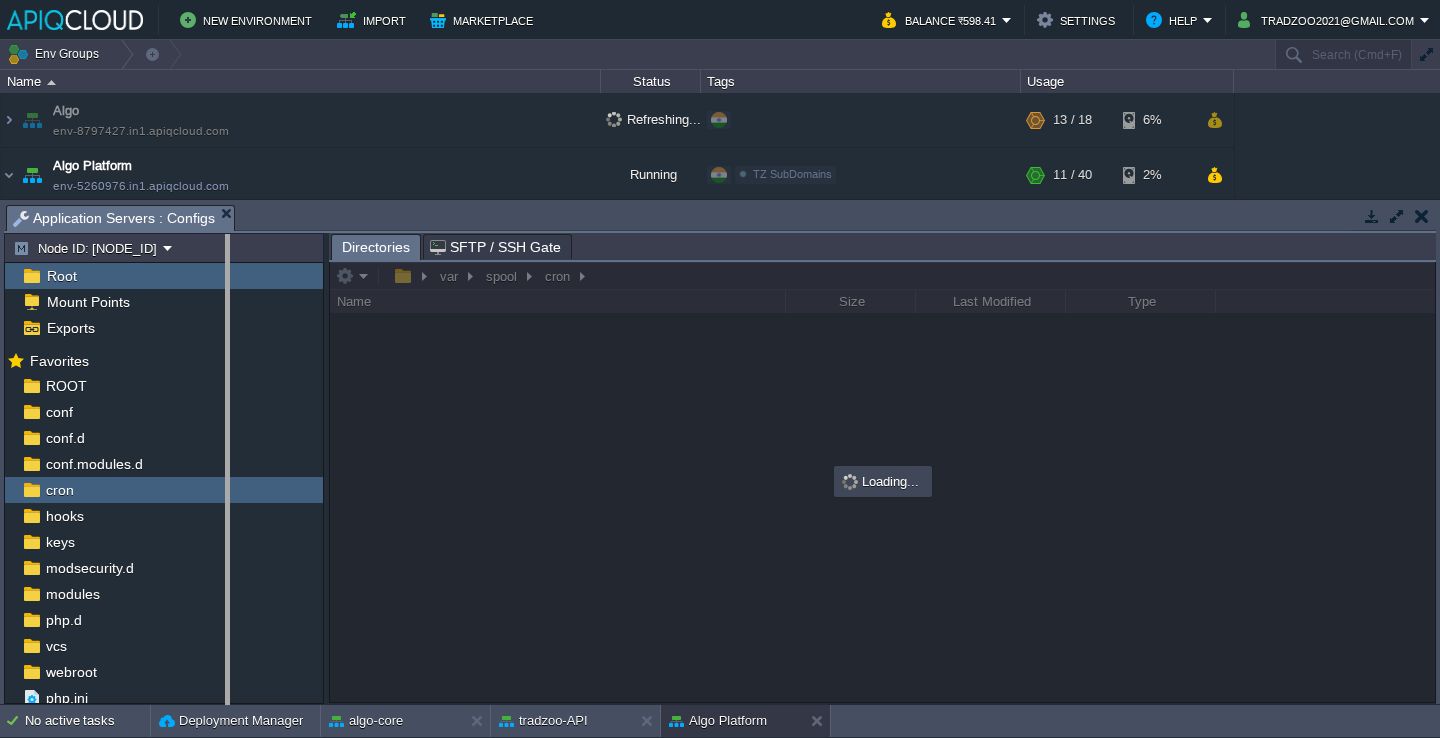 drag, startPoint x: 326, startPoint y: 244, endPoint x: 225, endPoint y: 234, distance: 101.49384 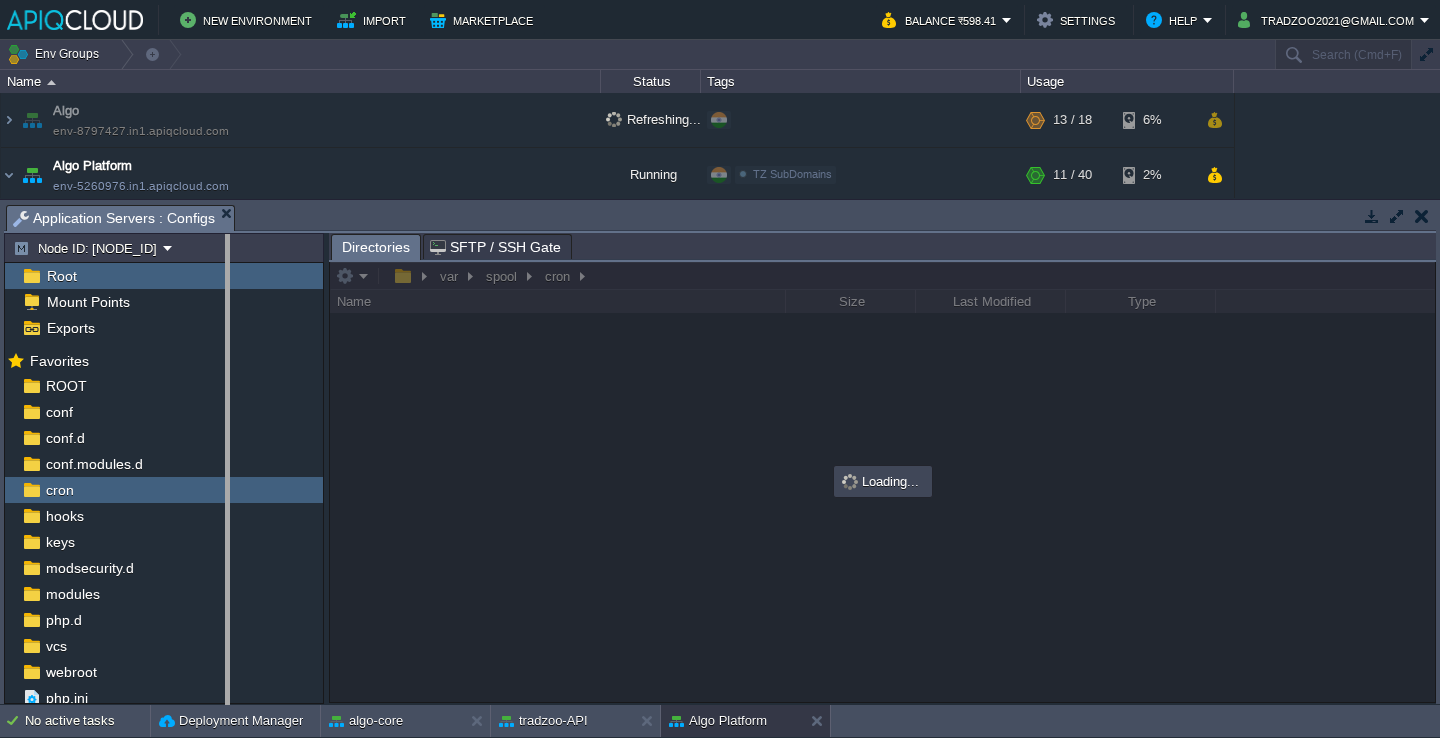 click on "New Environment Import Marketplace Bonus ₹0.00 Upgrade Account Balance ₹598.41 Settings Help [EMAIL]         Env Groups                     Search (Cmd+F)         auto-gen Name Status Tags Usage Algo [HOSTNAME] Refreshing...                                 + Add to Env Group                                                                                                                                                            RAM                 54%                                         CPU                 4%                             13 / 18                    6%       BrokerService Spring Boot  tradzoo-broker-web-1.0.0.jar                                                                                                                                                            RAM                 35%                                         CPU                 12%                             2 / 4                    5%     Node ID:  236117" at bounding box center (720, 369) 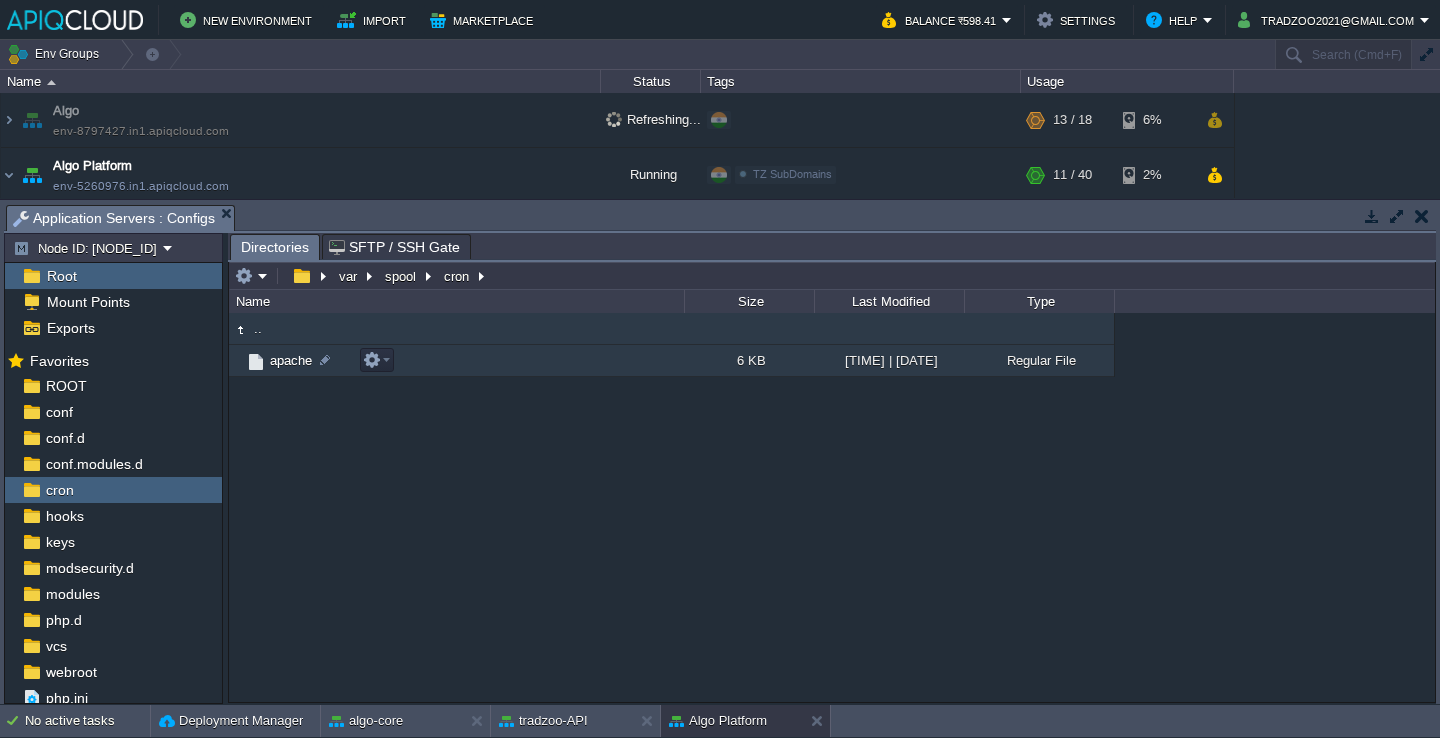 click on "apache" at bounding box center (456, 361) 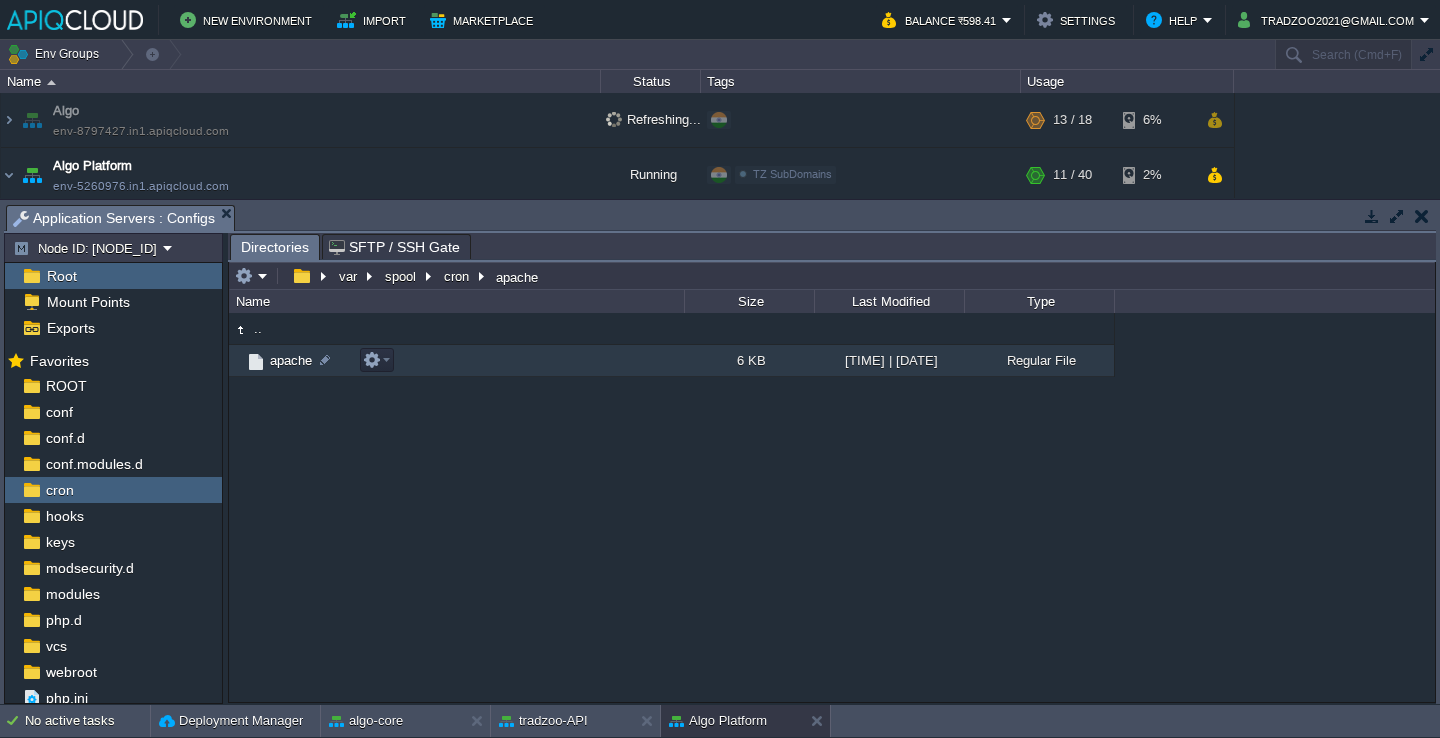 click on "apache" at bounding box center (456, 361) 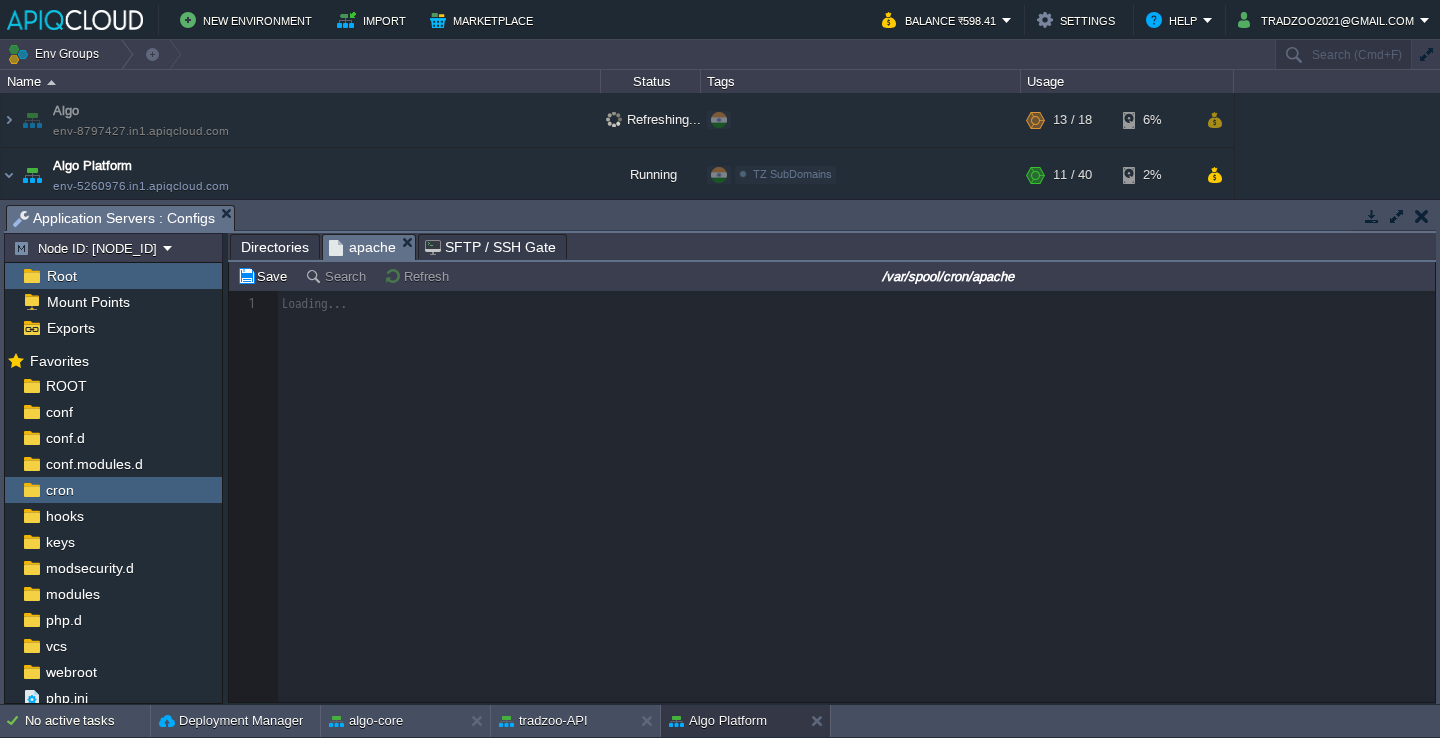 scroll, scrollTop: 6, scrollLeft: 0, axis: vertical 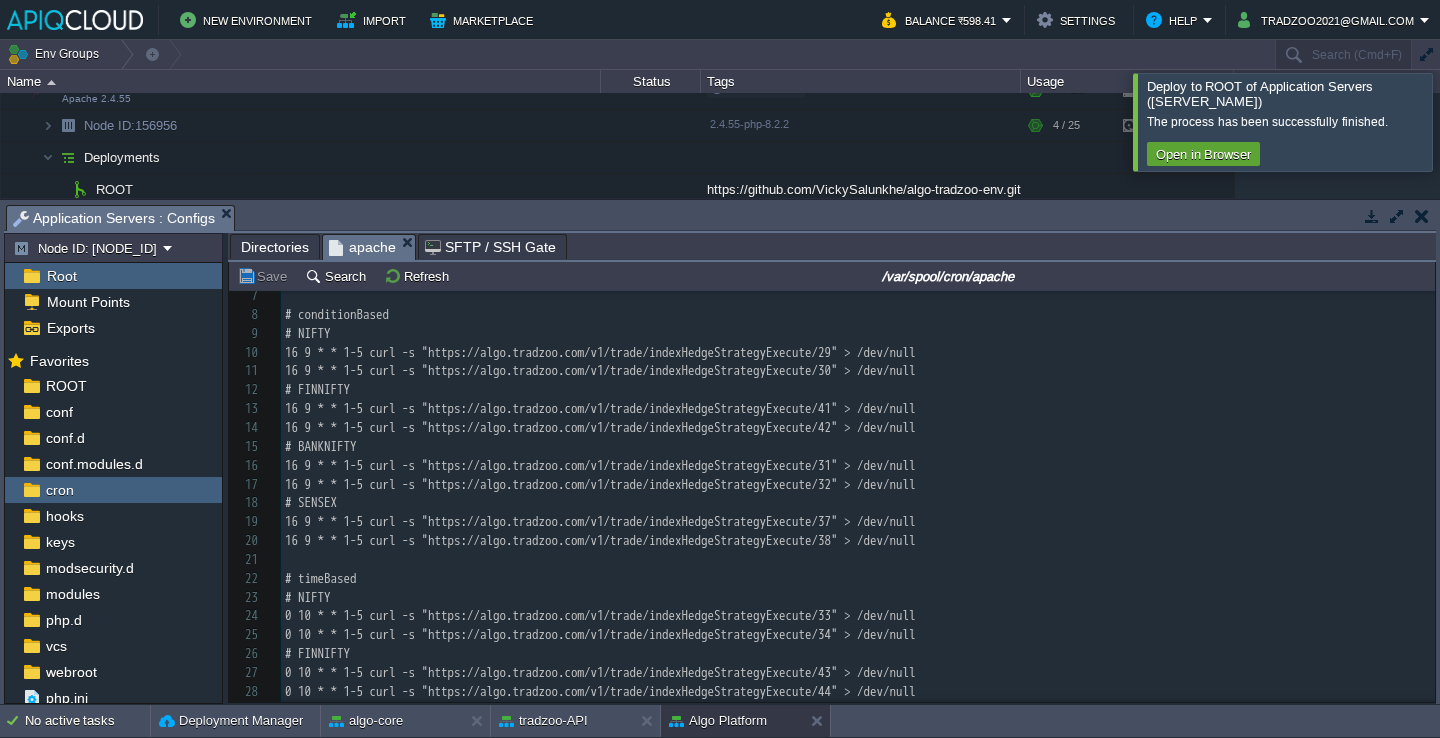 click at bounding box center (1464, 121) 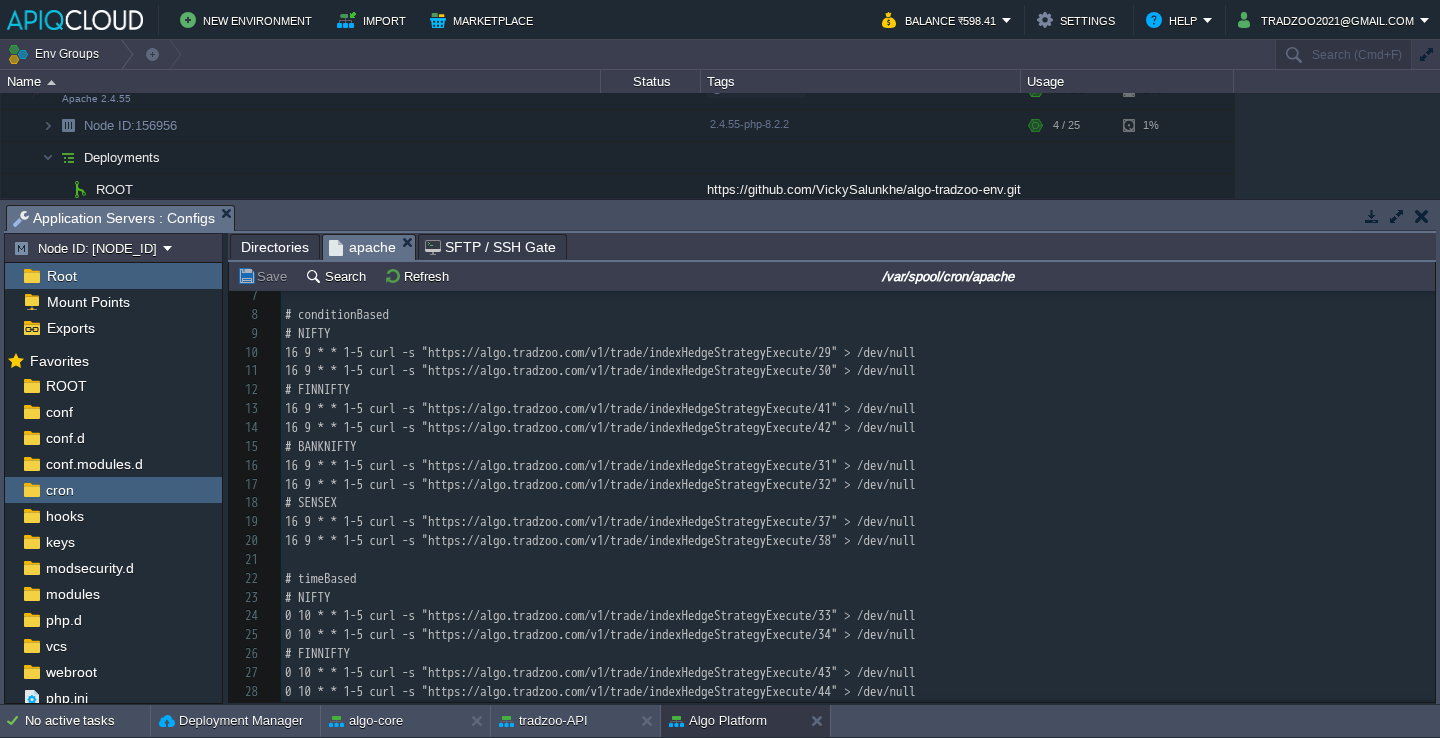 scroll, scrollTop: 90, scrollLeft: 0, axis: vertical 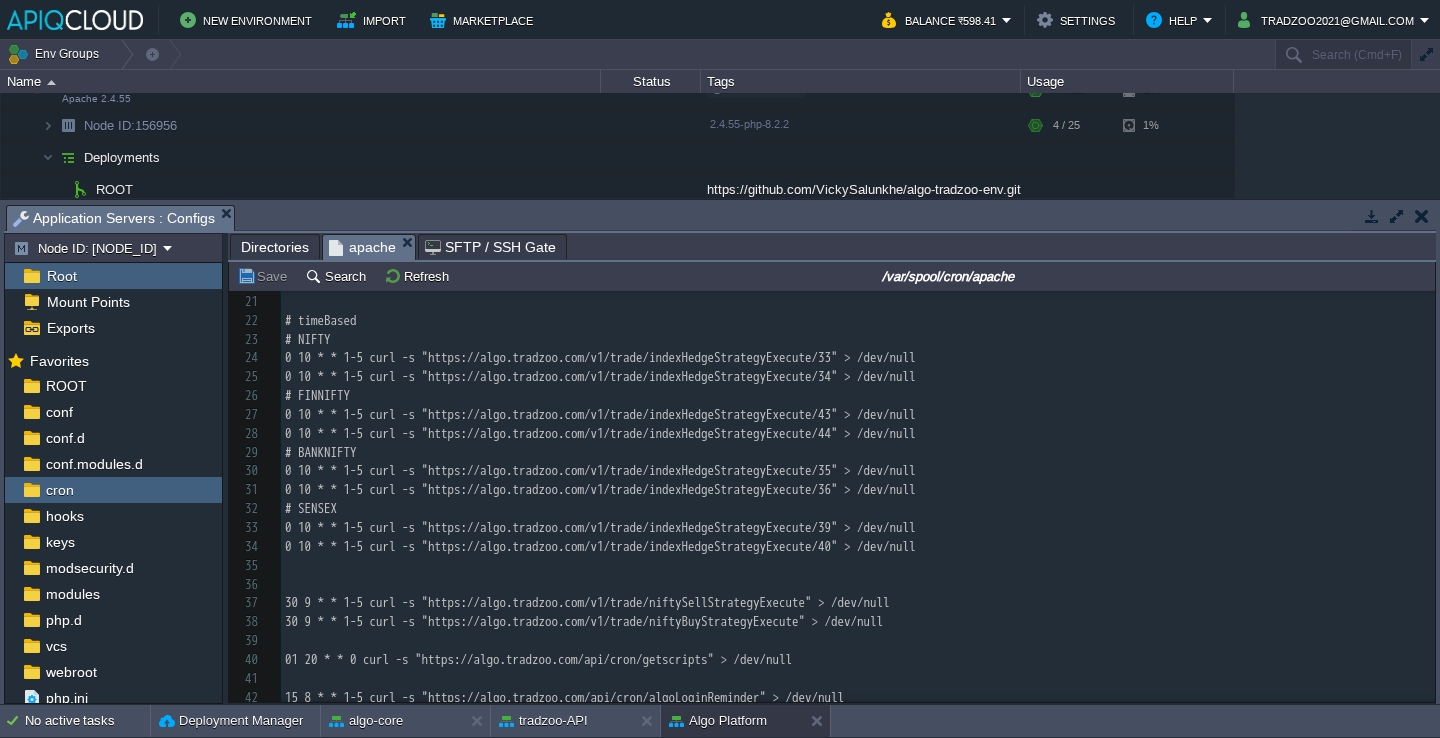 click on "100   1 # IMPORTANT NOTE! 2 # Please make sure there is a blank line after the last cronjob entry. 3 ​ 4 # mm hh d m D 5 # //////////////////////////////////////////////////////////////////////////////// 6 # IST  7 ​ 8 # conditionBased 9 # NIFTY 10 16 9 * * 1-5 curl -s "https://algo.tradzoo.com/v1/trade/indexHedgeStrategyExecute/29" > /dev/null 11 16 9 * * 1-5 curl -s "https://algo.tradzoo.com/v1/trade/indexHedgeStrategyExecute/30" > /dev/null 12 # FINNIFTY 13 16 9 * * 1-5 curl -s "https://algo.tradzoo.com/v1/trade/indexHedgeStrategyExecute/41" > /dev/null 14 16 9 * * 1-5 curl -s "https://algo.tradzoo.com/v1/trade/indexHedgeStrategyExecute/42" > /dev/null 15 # BANKNIFTY 16 16 9 * * 1-5 curl -s "https://algo.tradzoo.com/v1/trade/indexHedgeStrategyExecute/31" > /dev/null 17 16 9 * * 1-5 curl -s "https://algo.tradzoo.com/v1/trade/indexHedgeStrategyExecute/32" > /dev/null 18 # SENSEX 19 16 9 * * 1-5 curl -s "https://algo.tradzoo.com/v1/trade/indexHedgeStrategyExecute/37" > /dev/null 20 21 ​ 22 # timeBased" at bounding box center [858, 415] 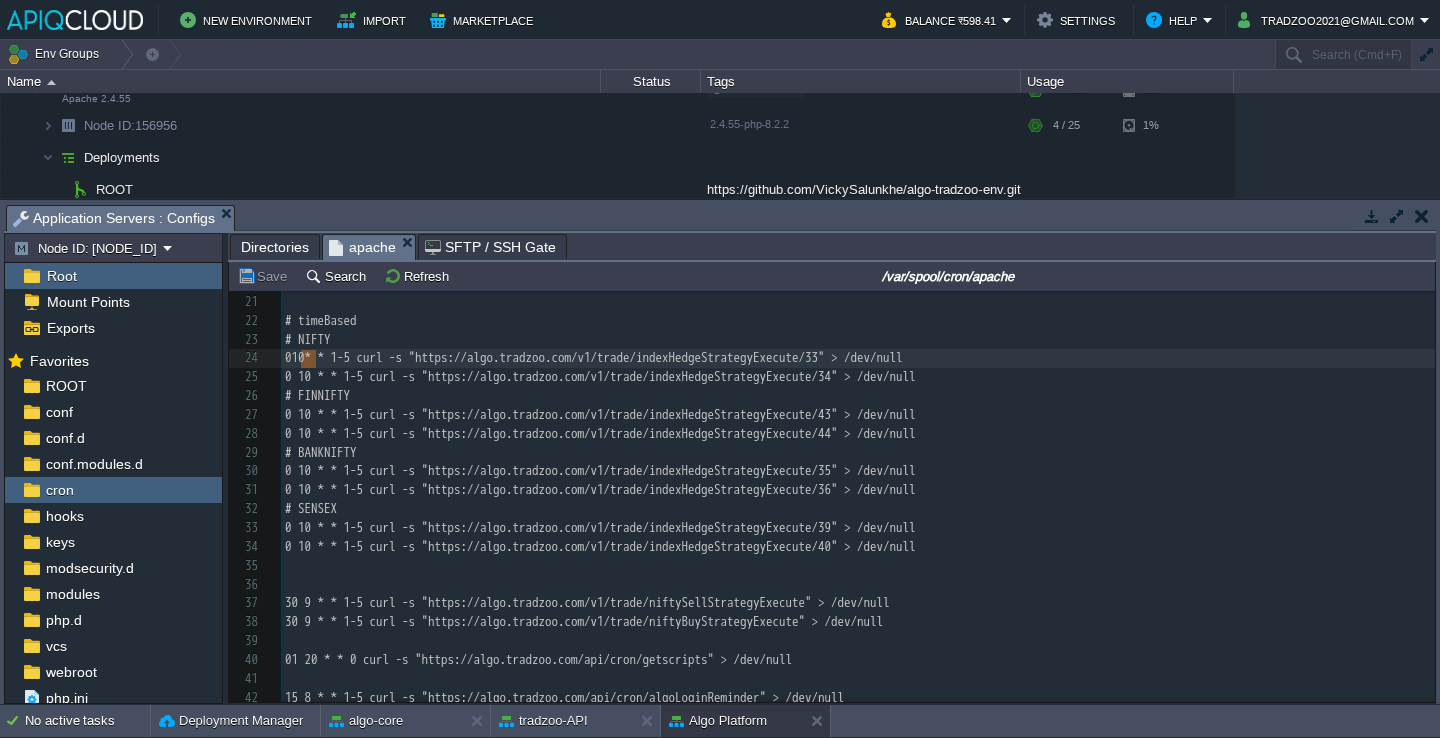 type on "9" 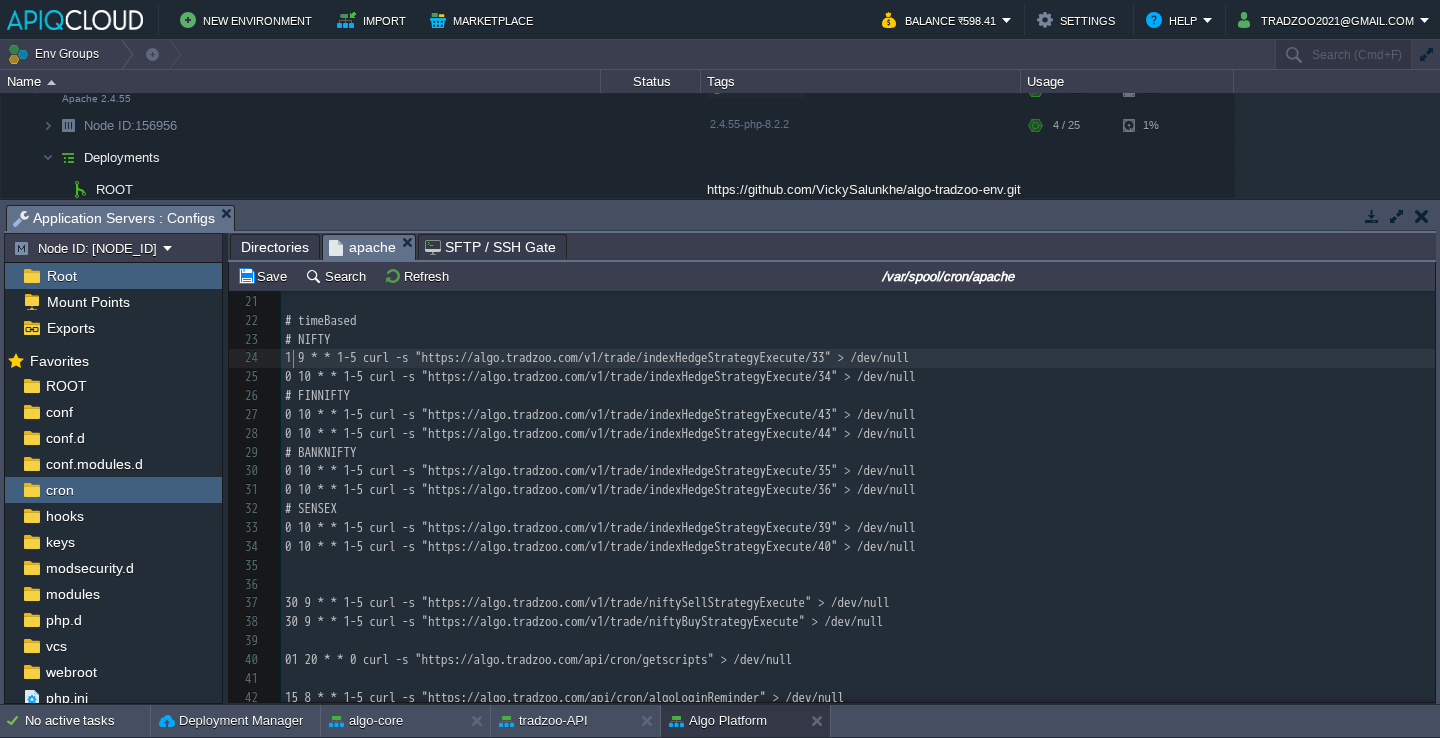 type on "15" 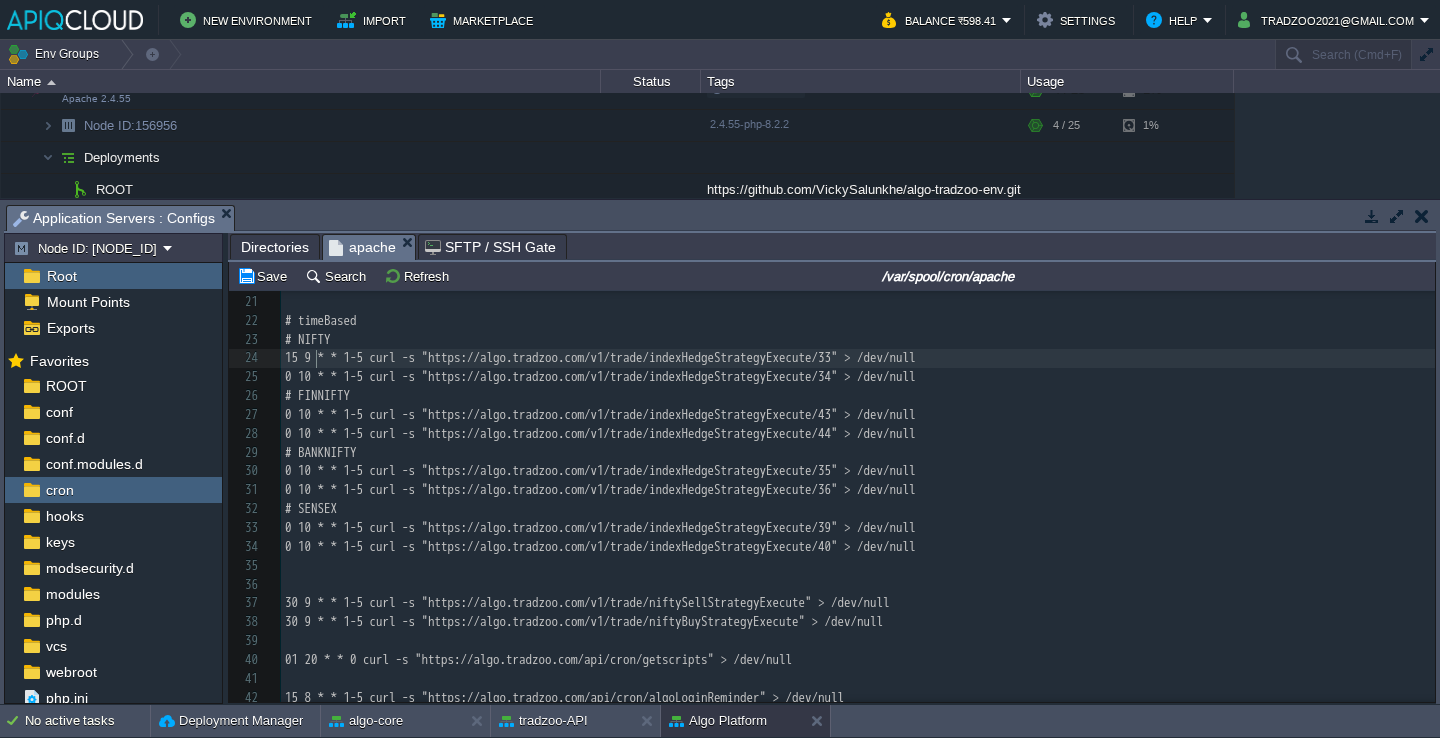 type on "15 9" 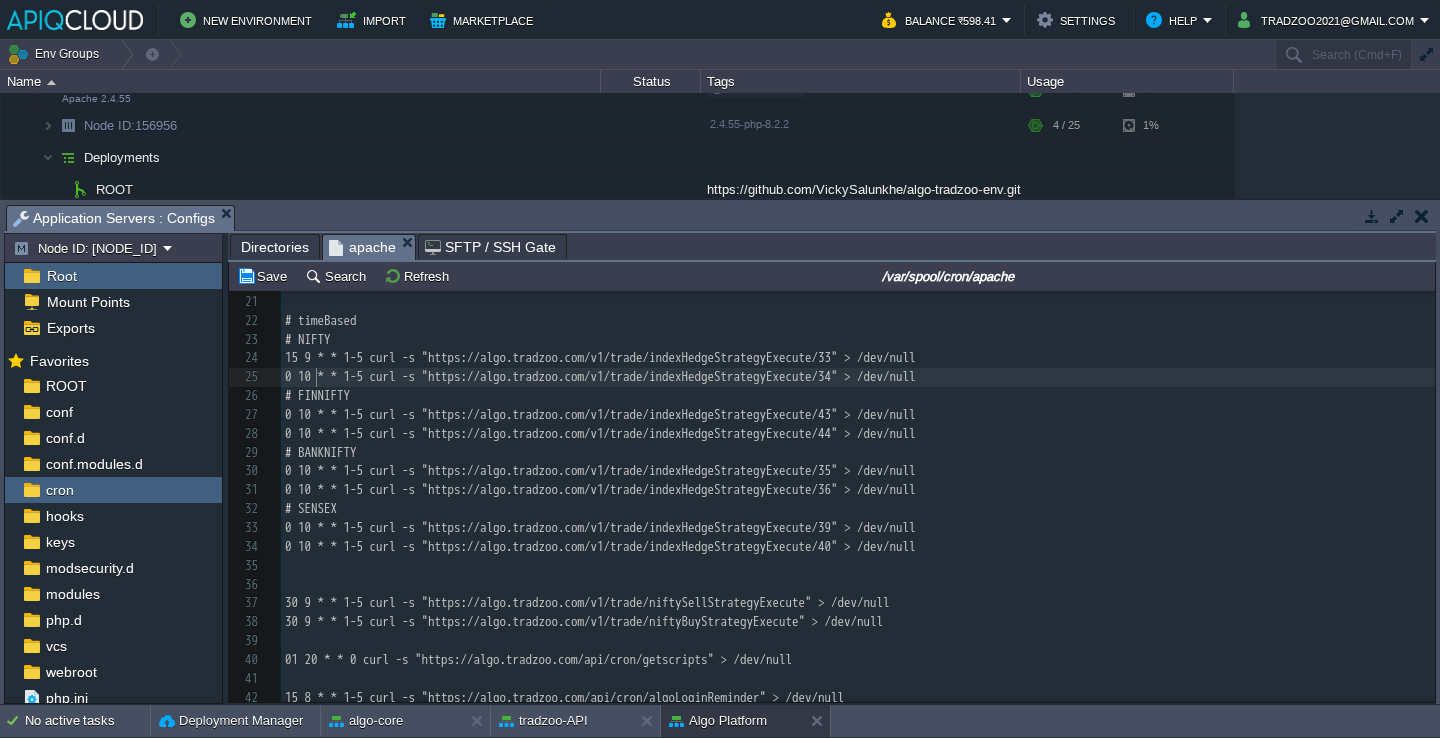 type on "0 10" 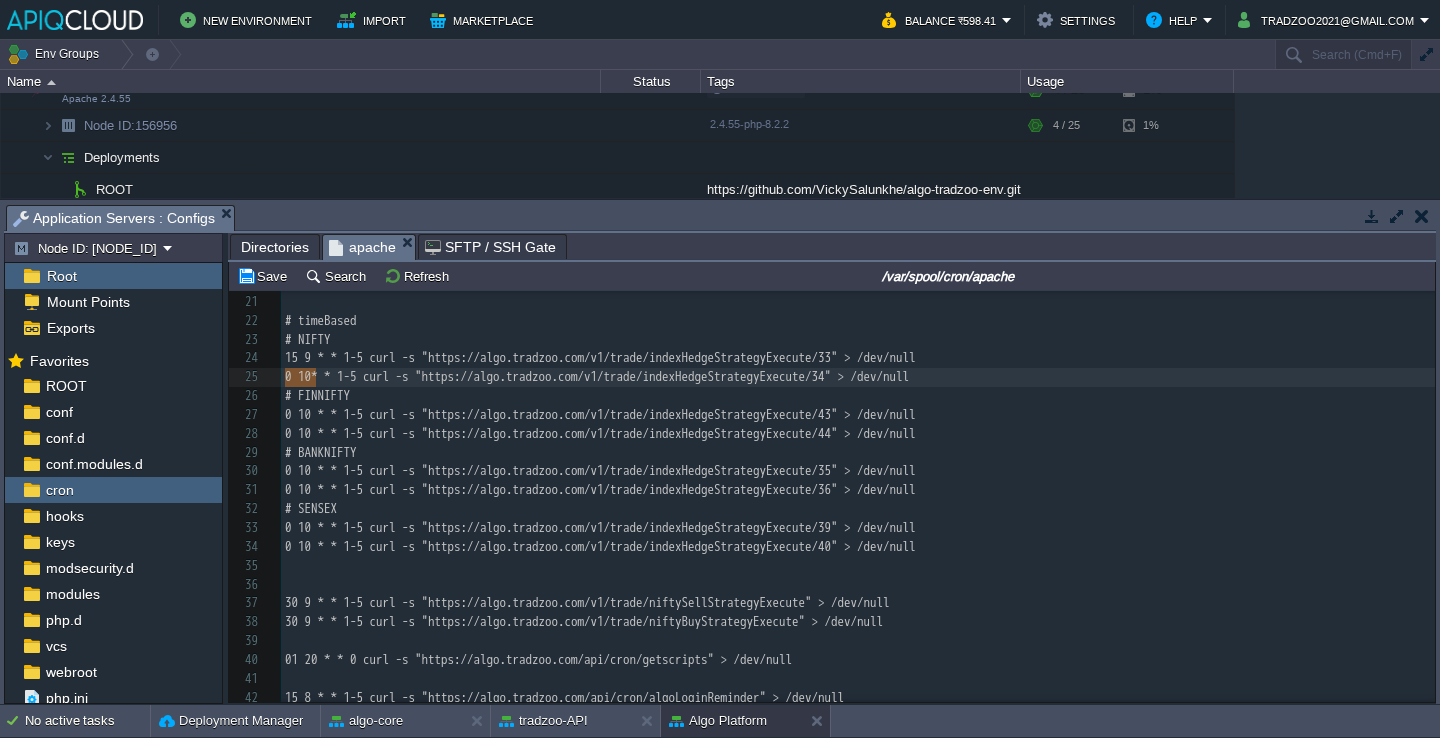 paste 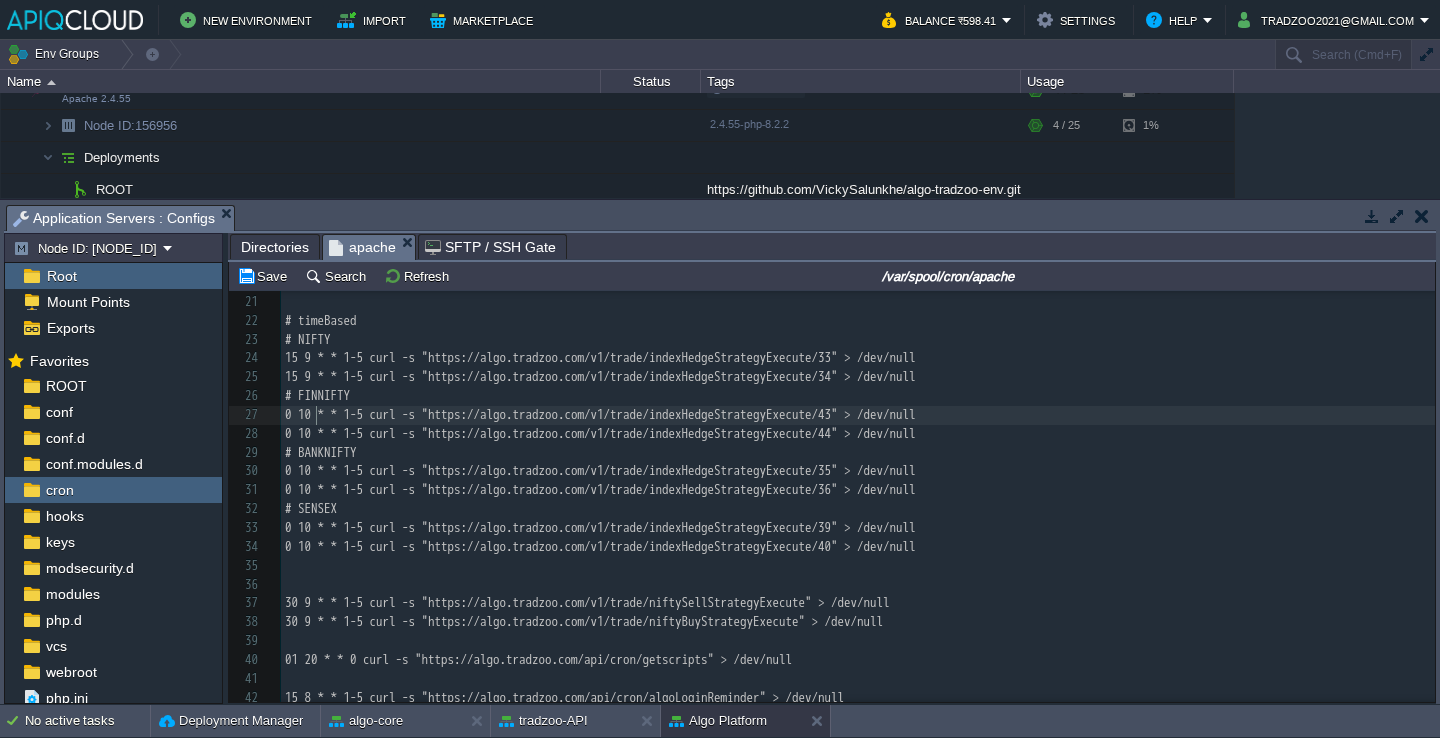 type on "0 10" 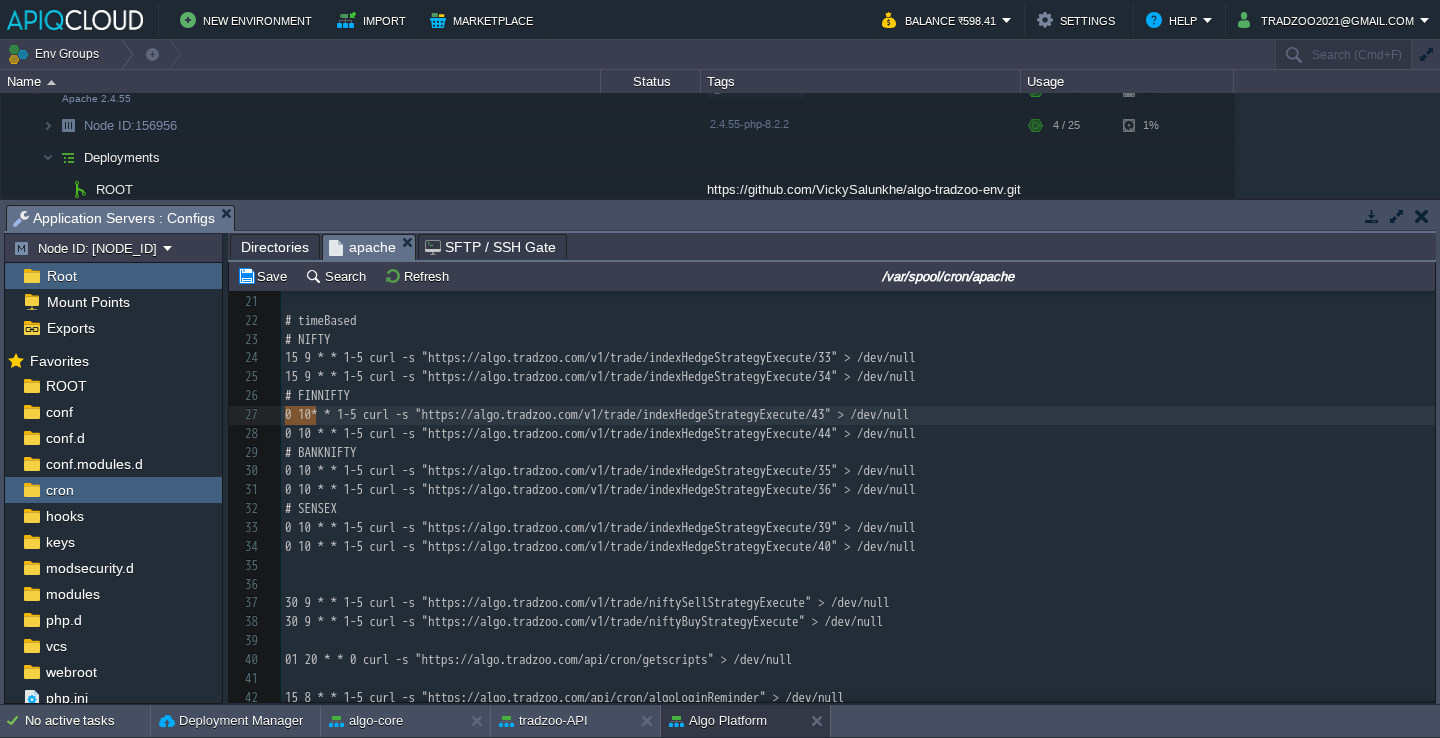 paste 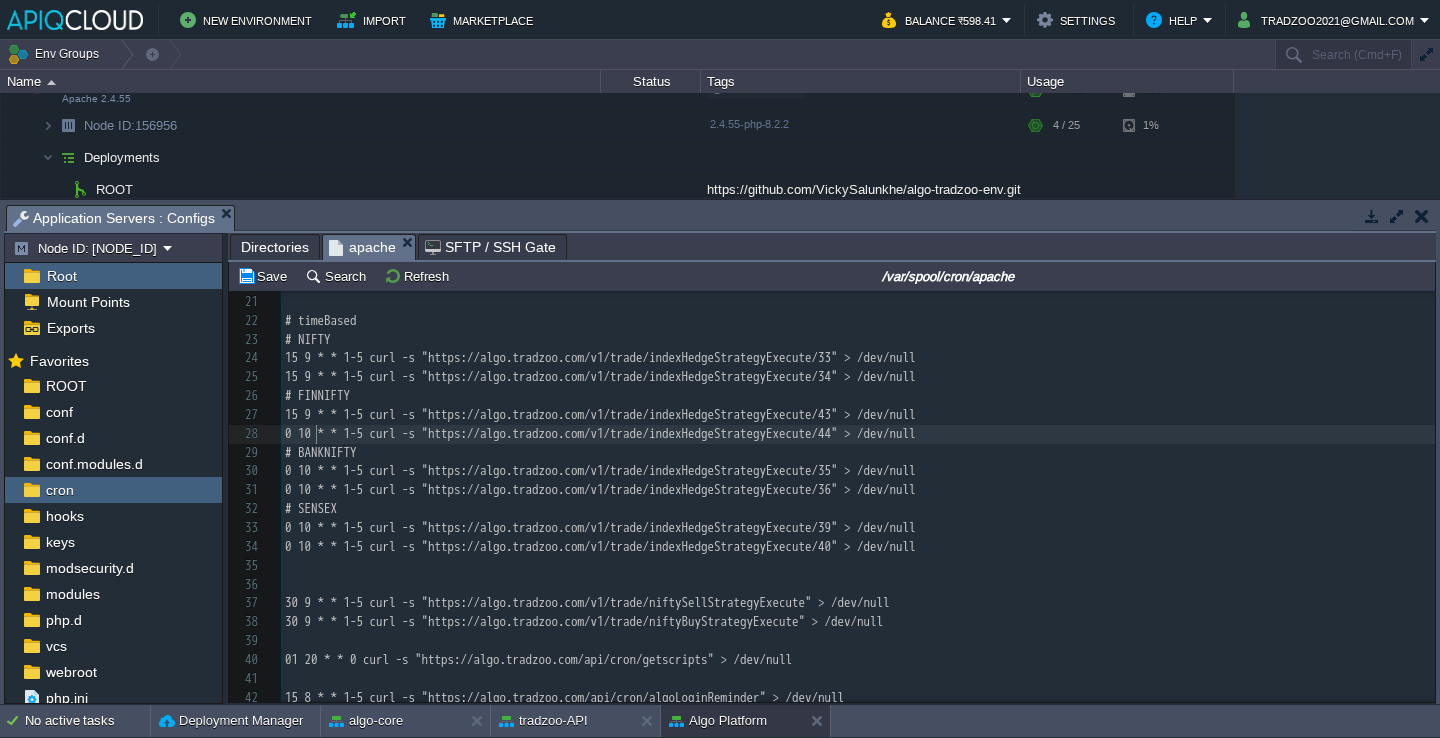 type on "0 10" 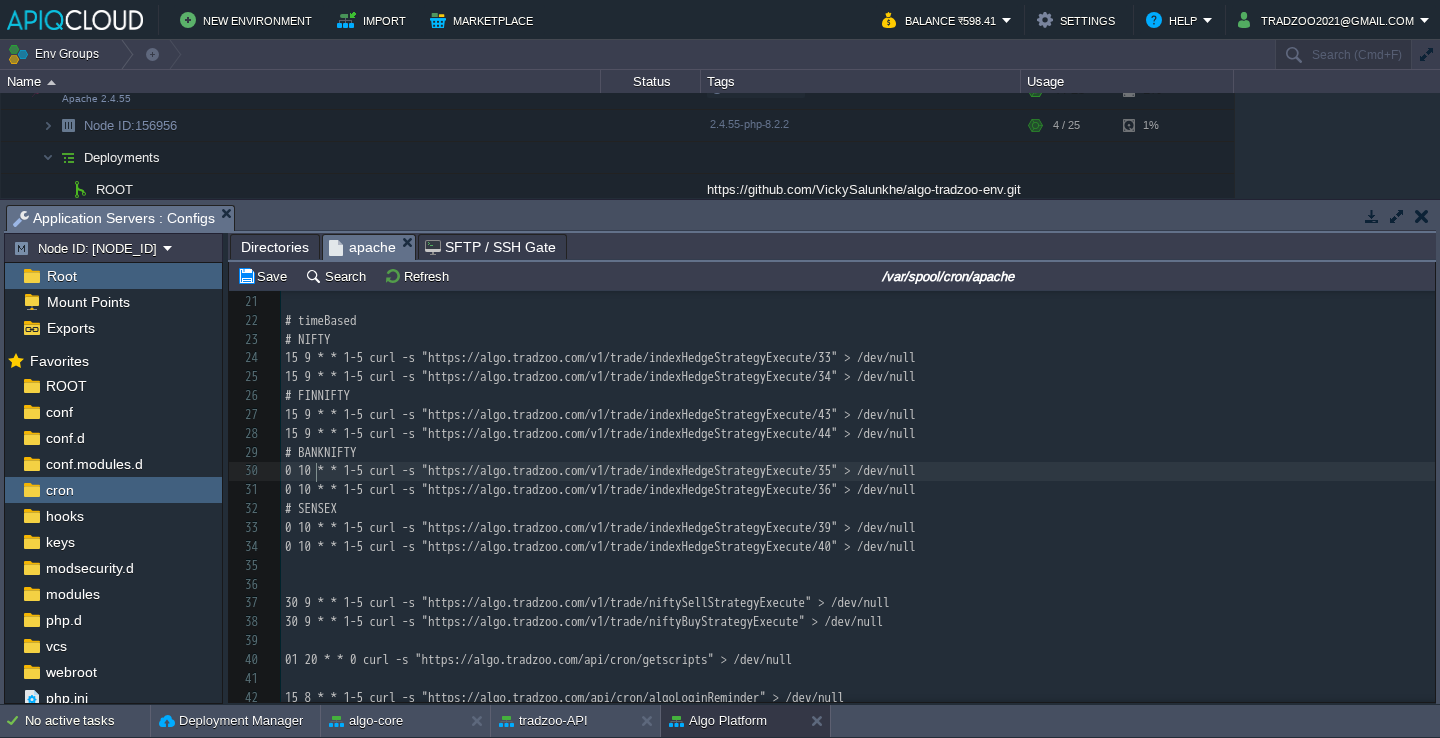 type on "0 10" 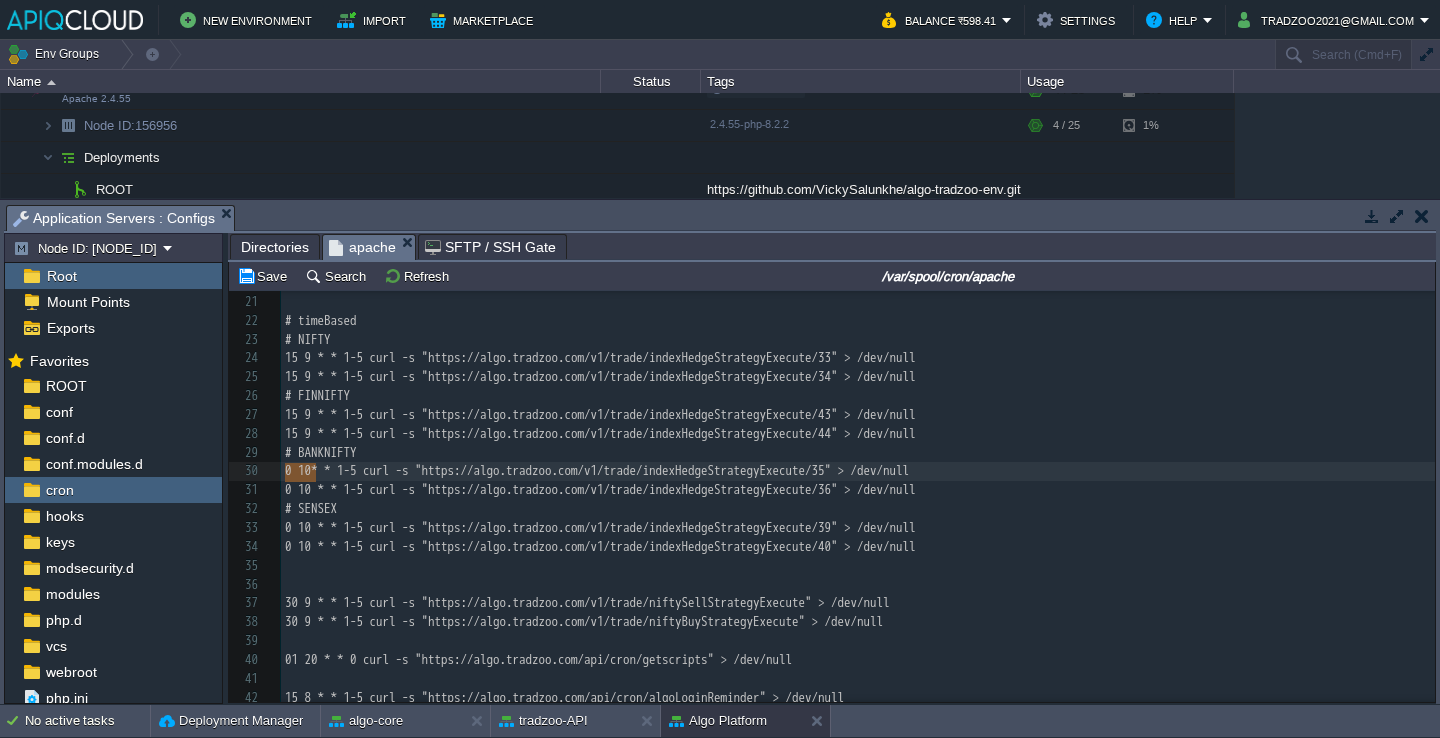 paste 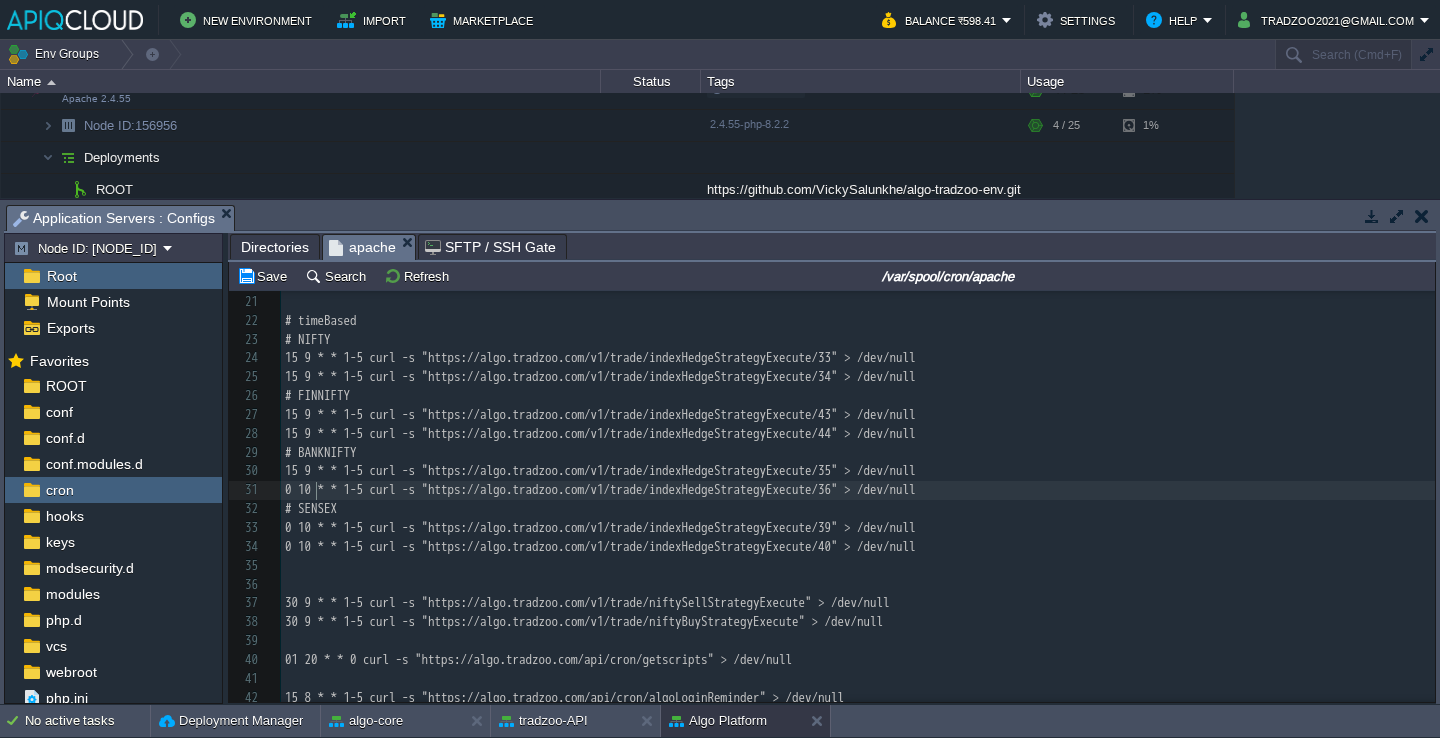 type on "0 10" 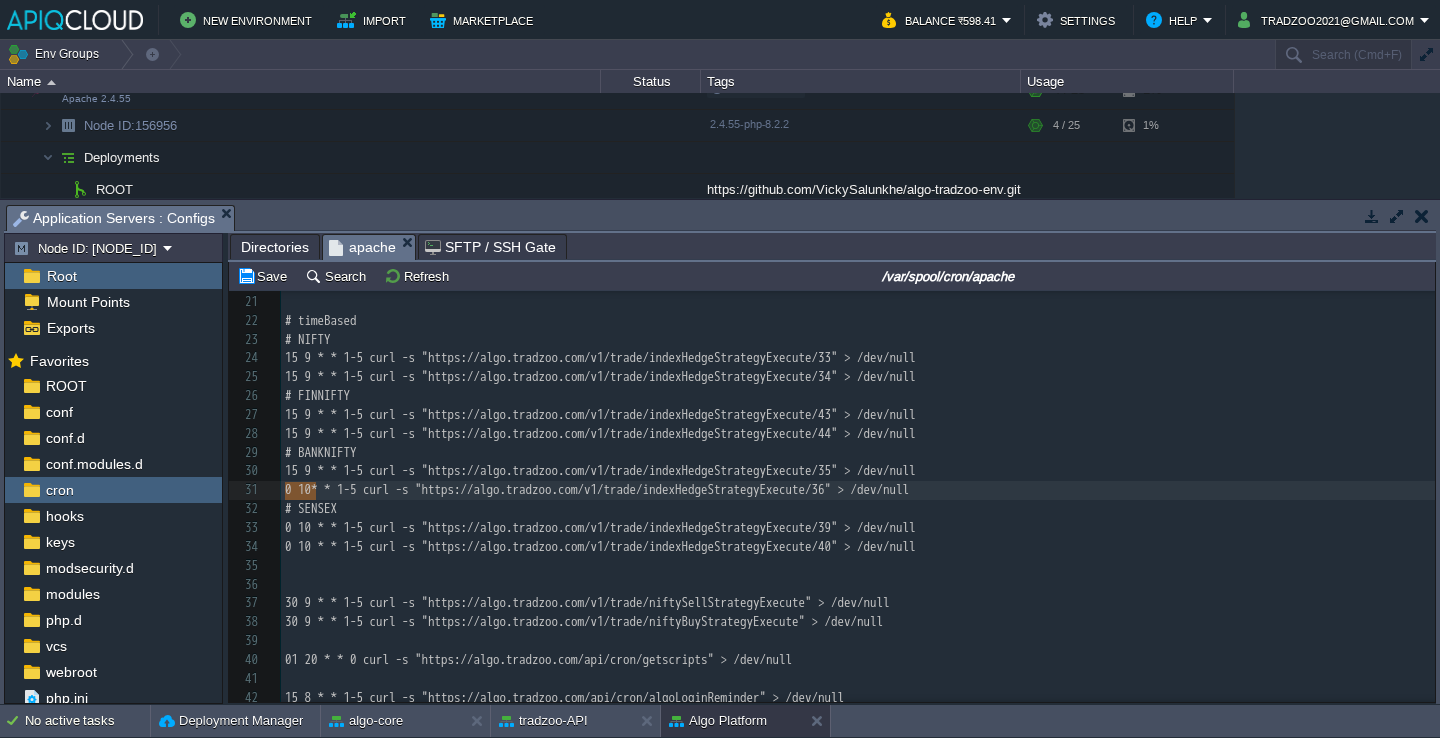paste 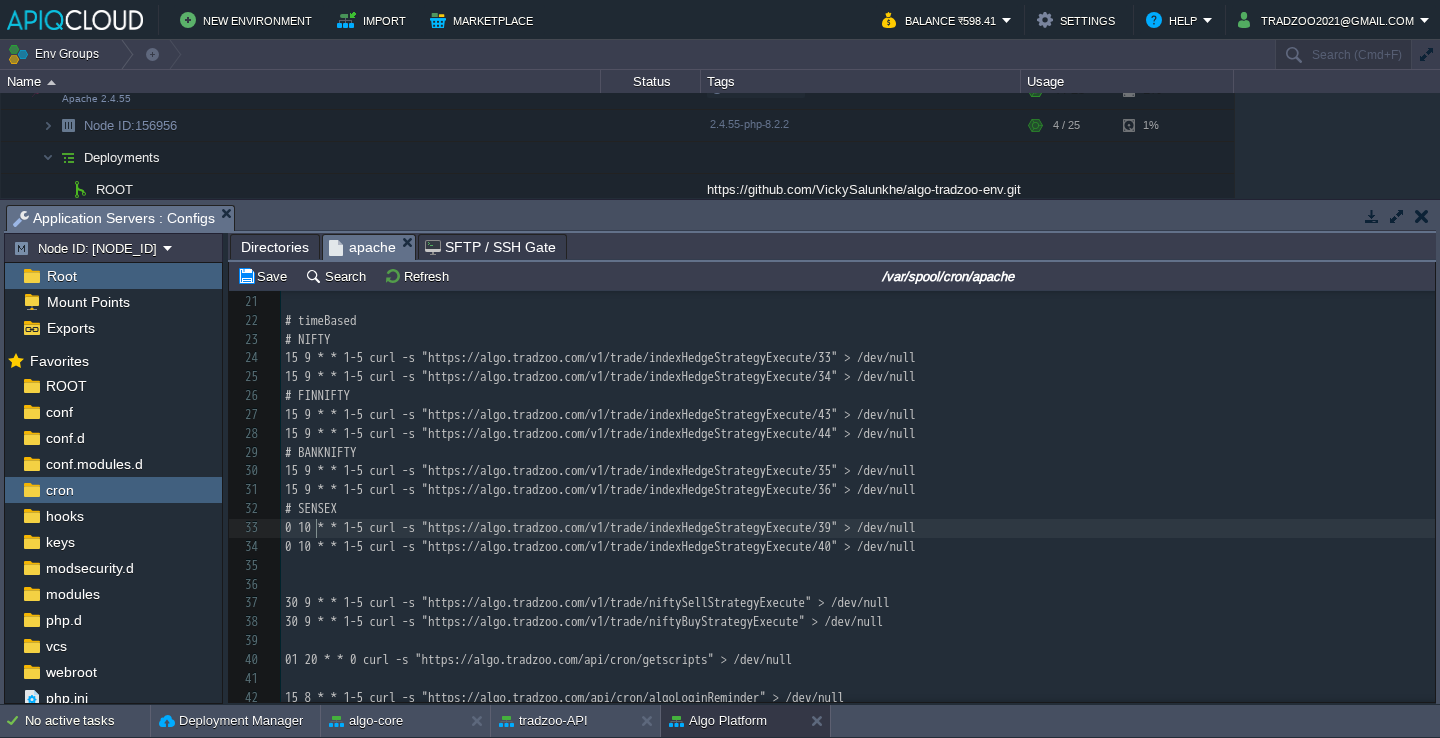 type on "0 10" 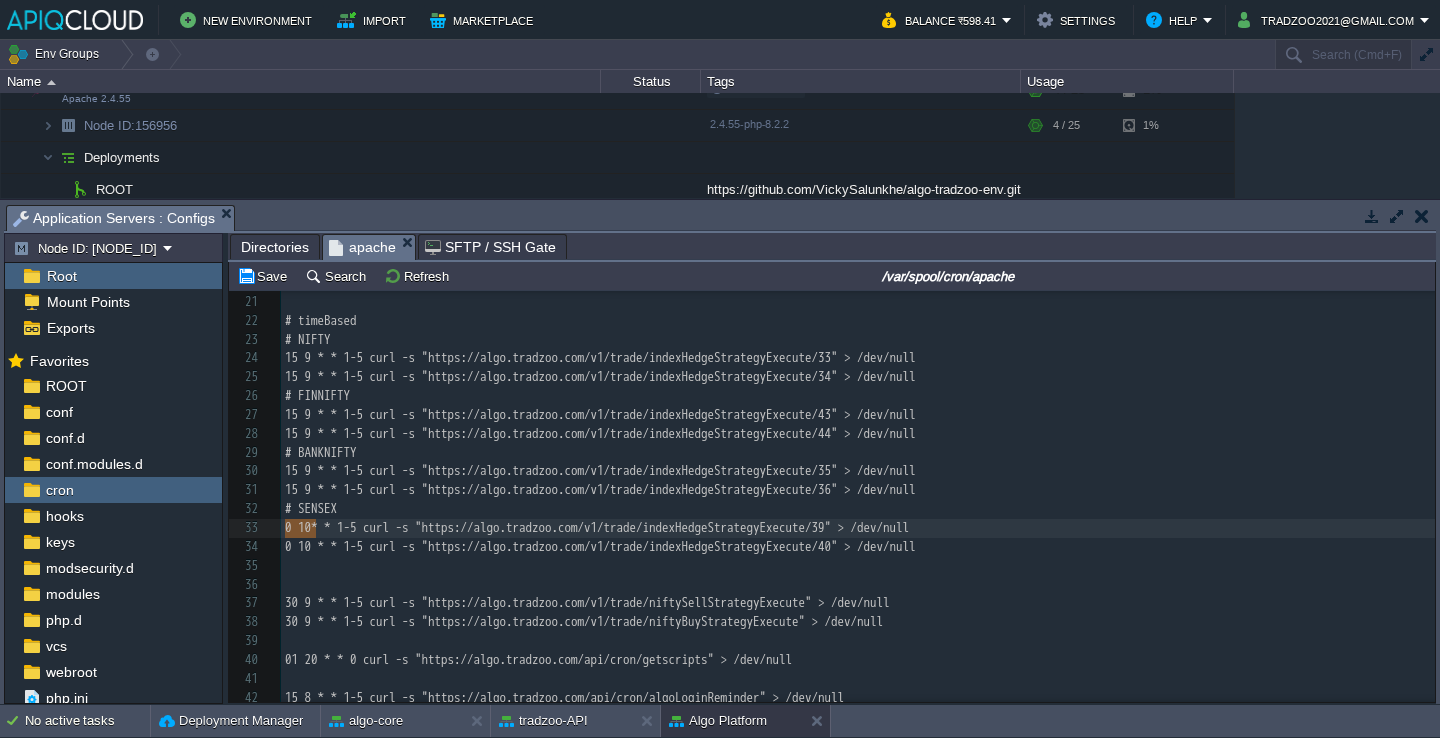 paste 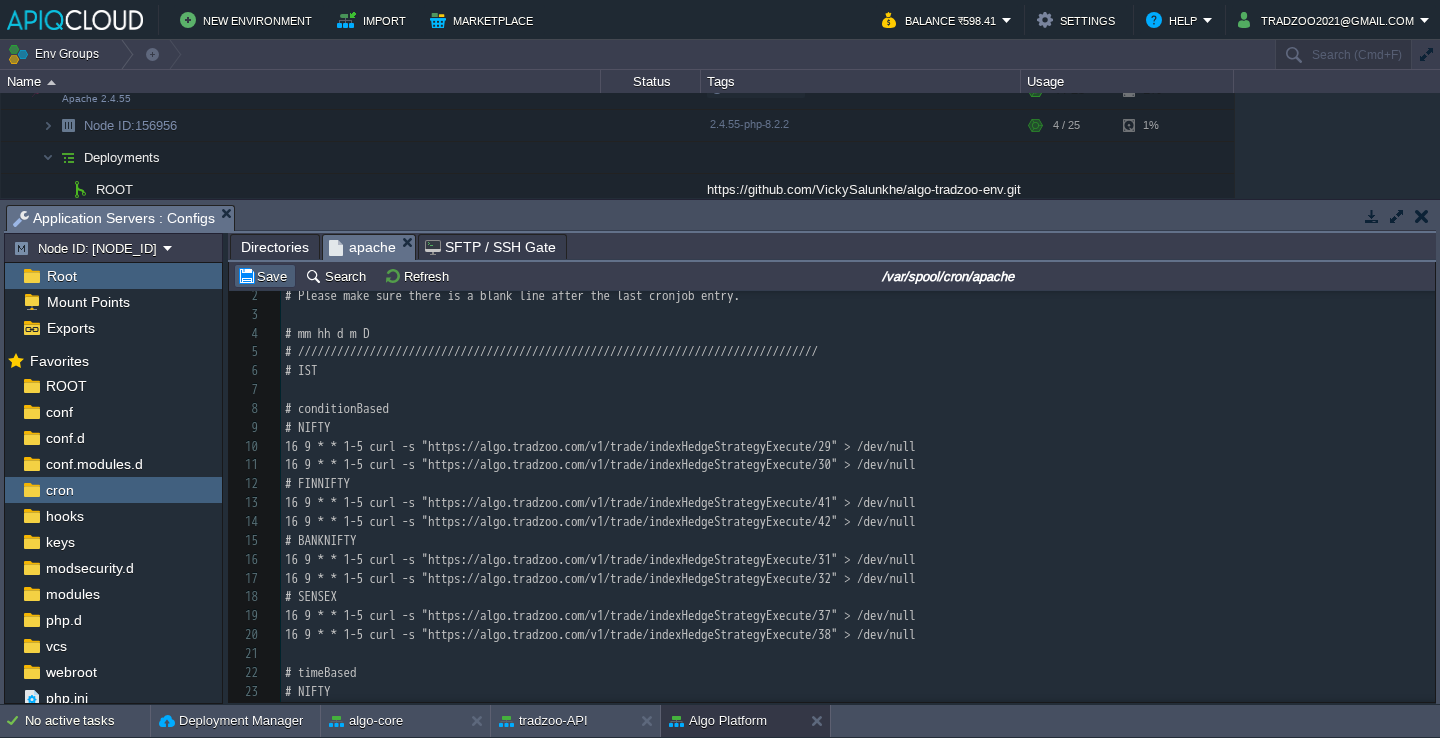 type on "0 10" 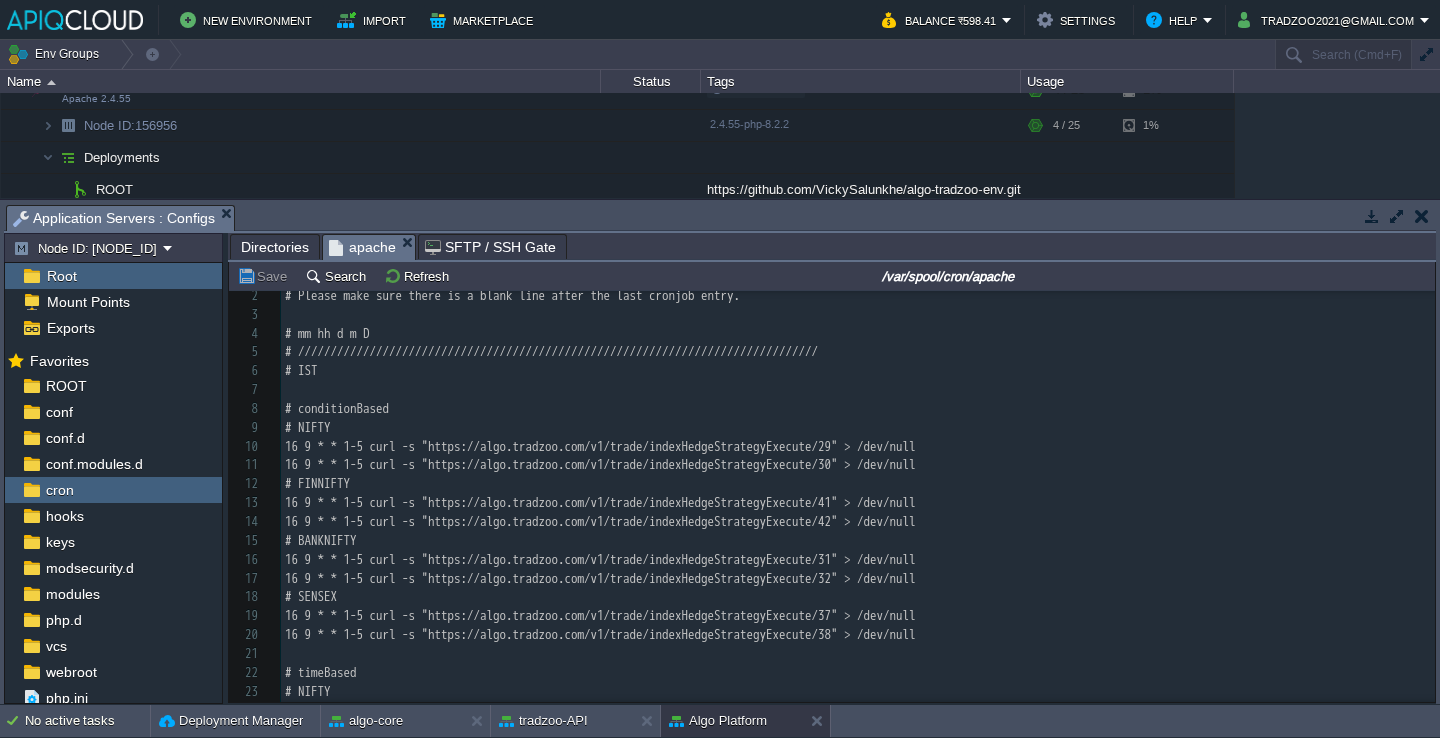 click on "# FINNIFTY" at bounding box center (858, 484) 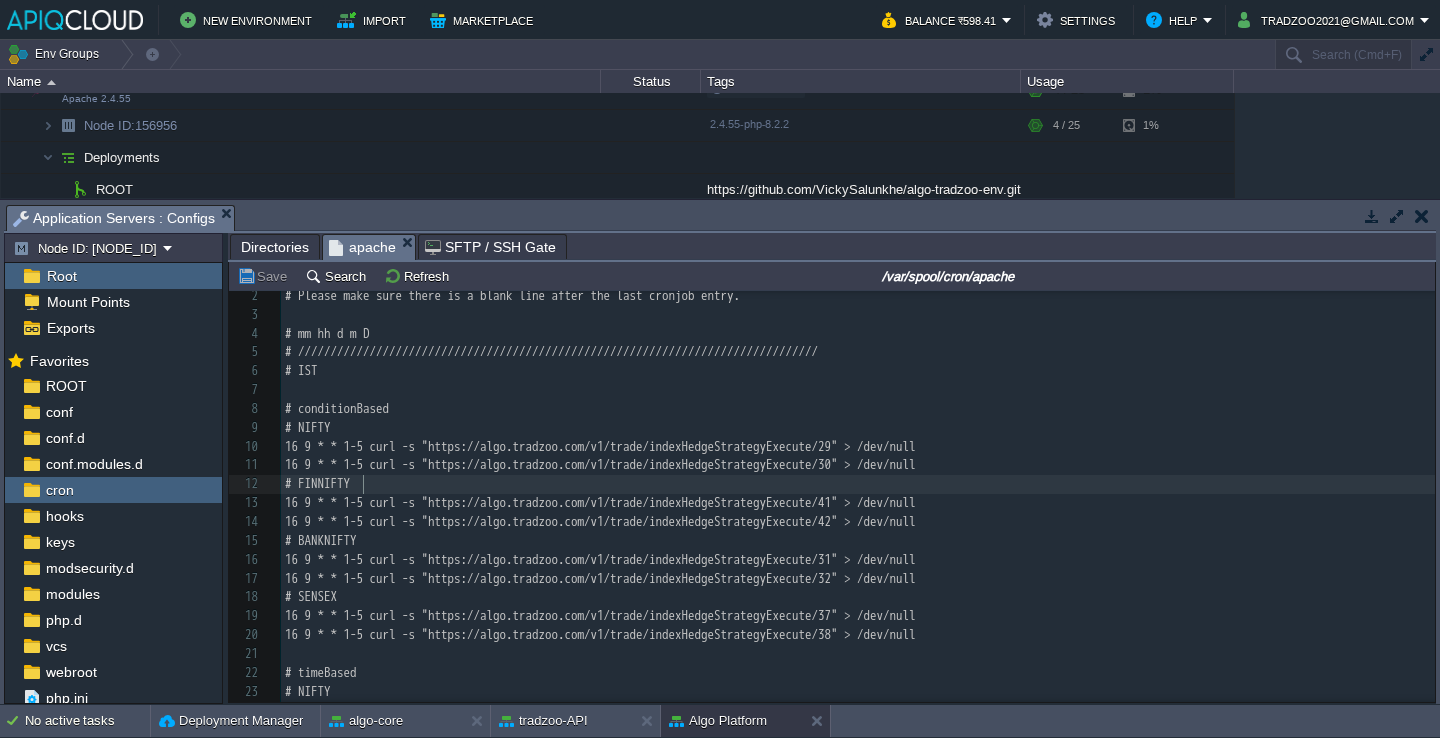 scroll, scrollTop: 102, scrollLeft: 0, axis: vertical 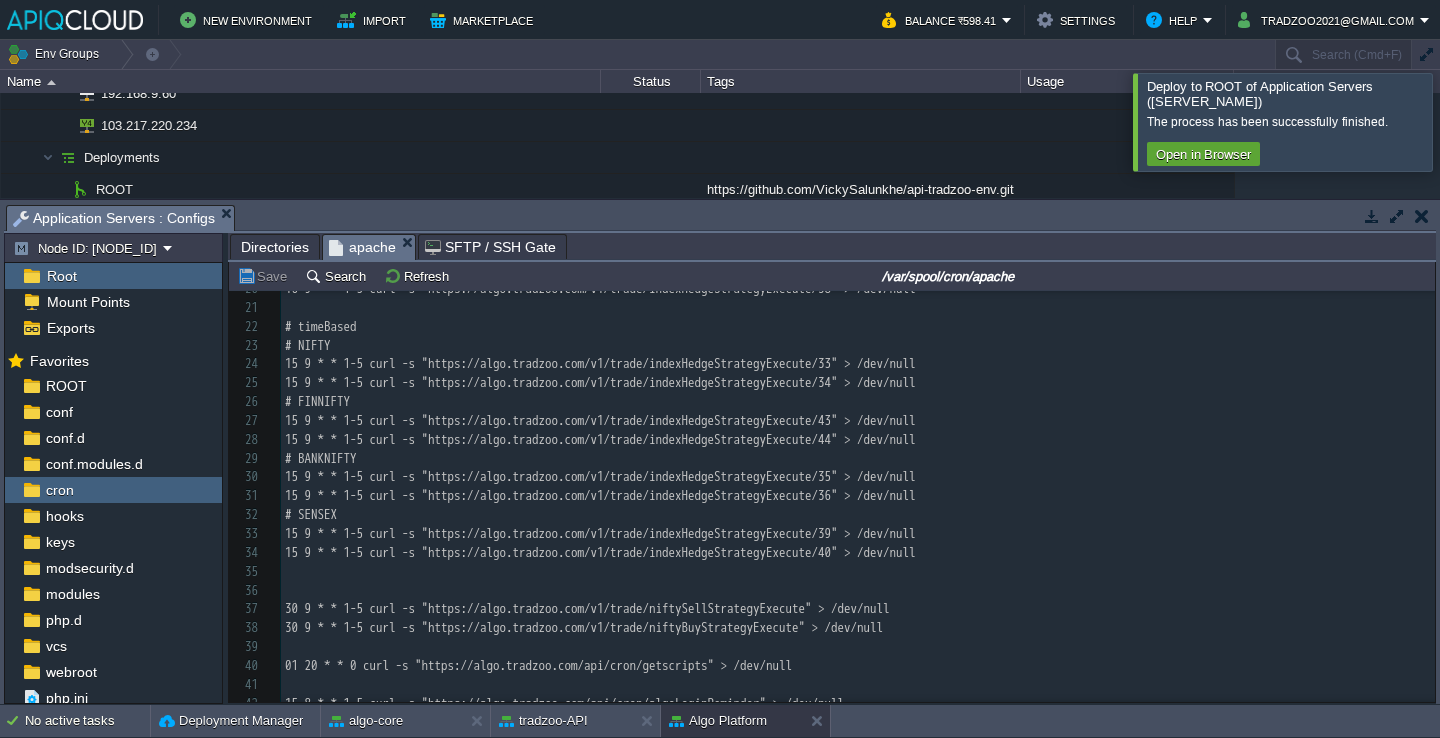 click at bounding box center (1464, 121) 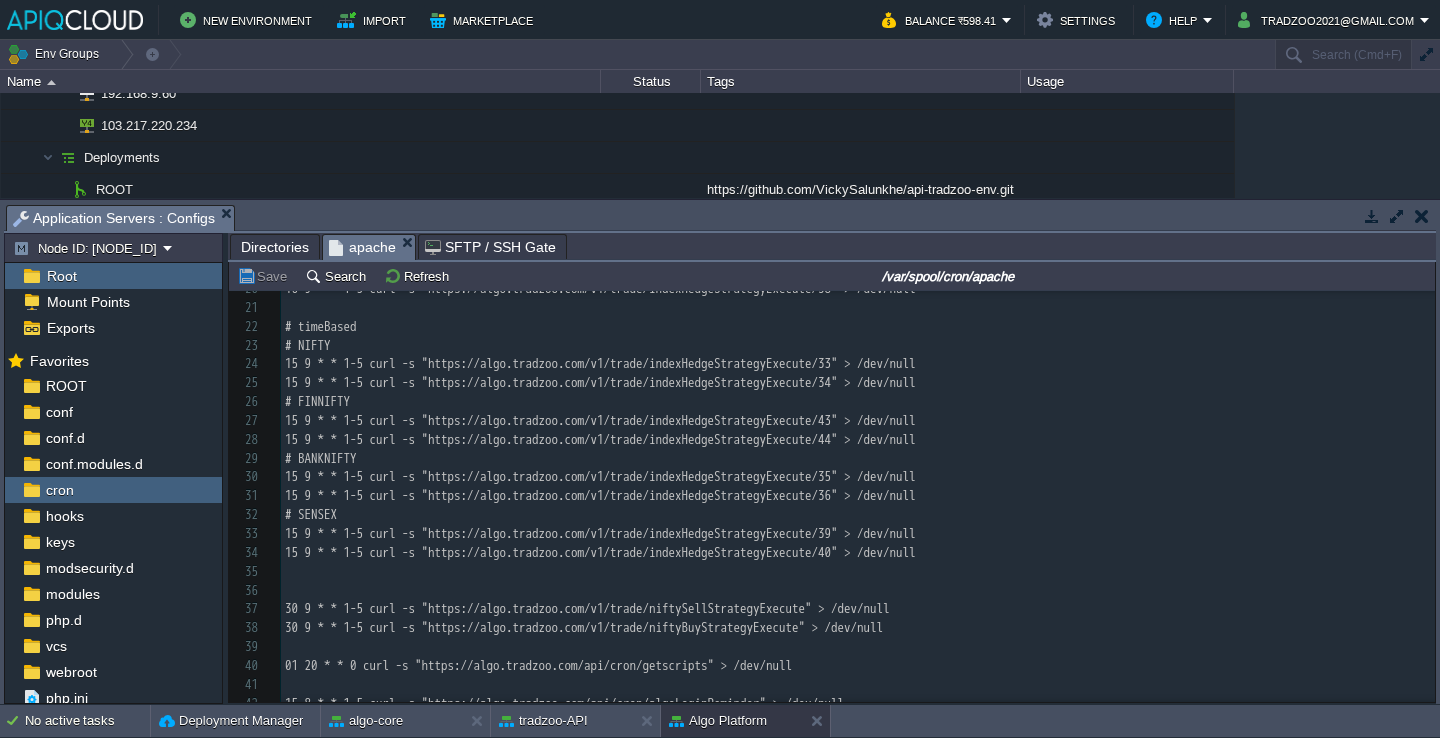 scroll, scrollTop: 6, scrollLeft: 0, axis: vertical 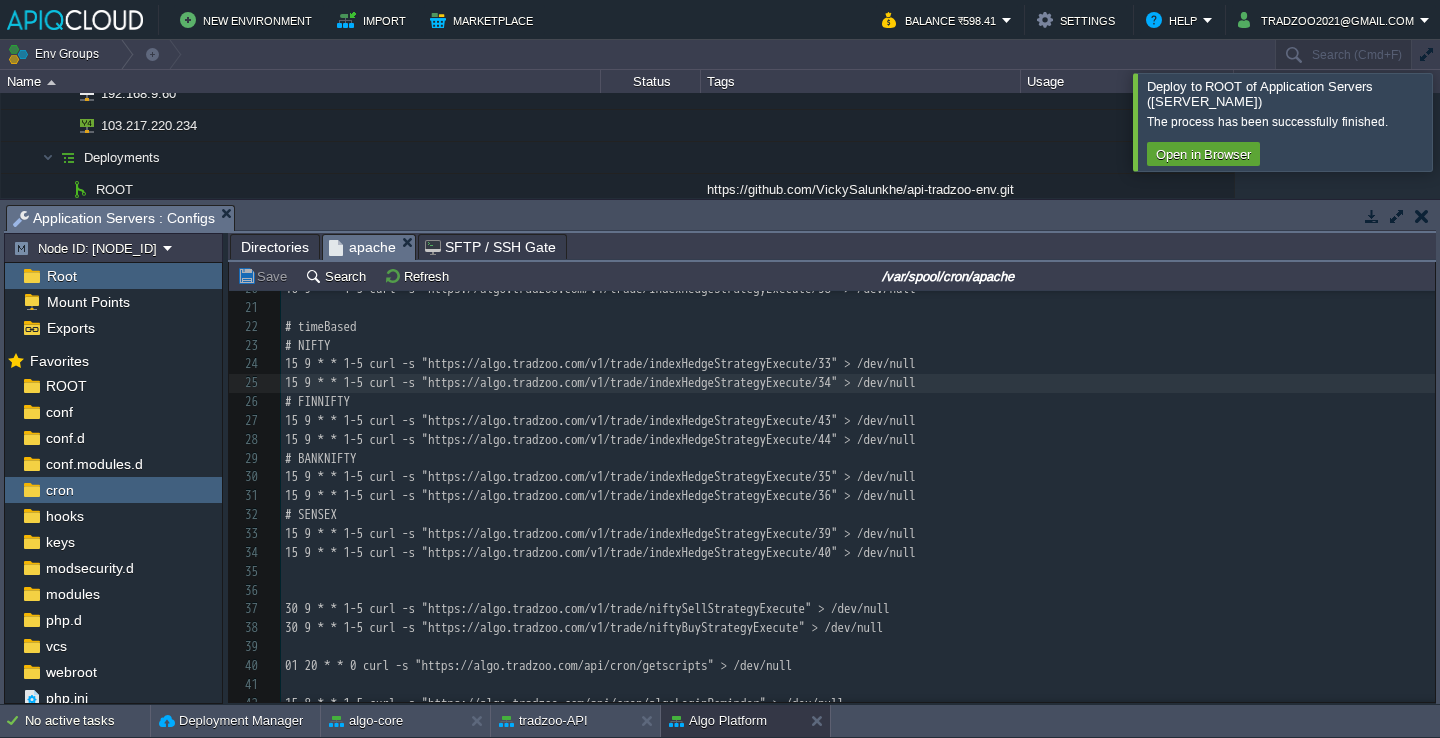 click at bounding box center [1464, 121] 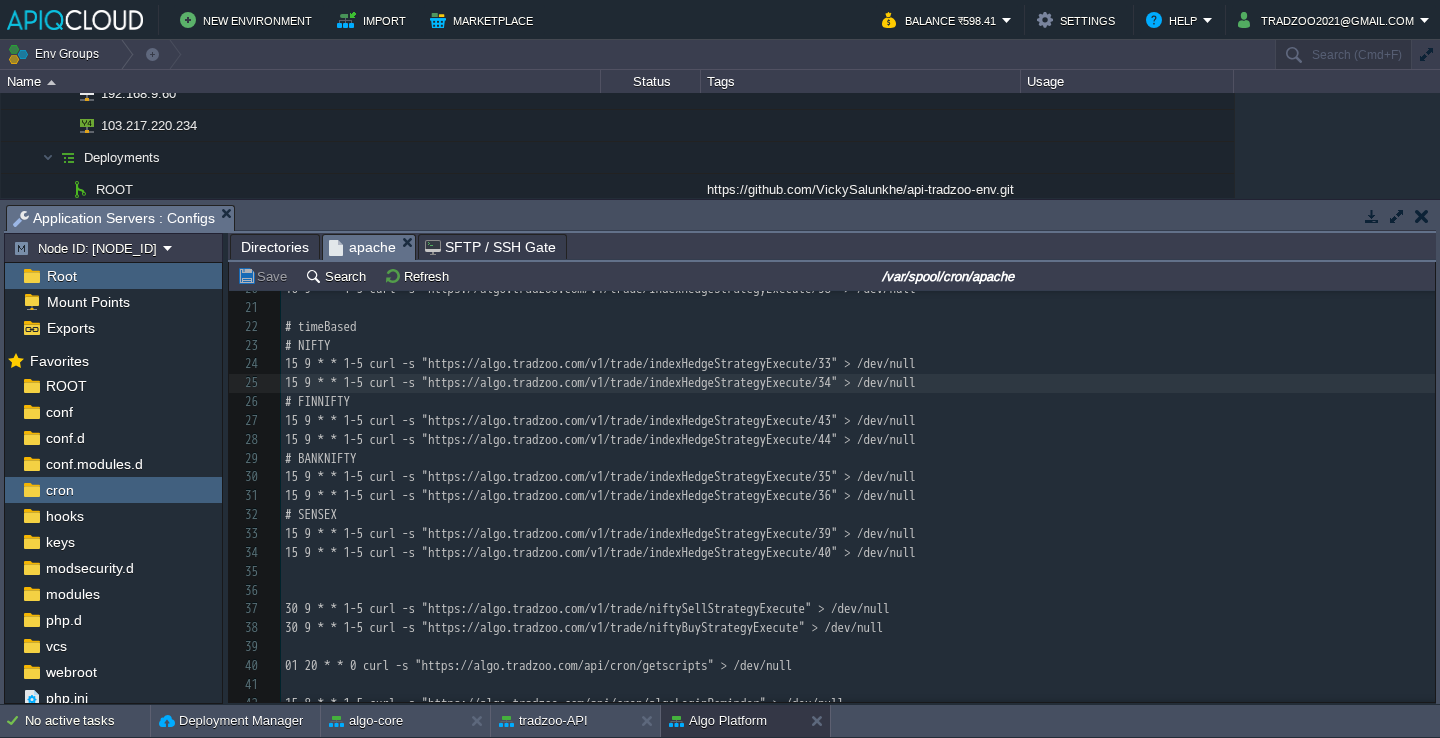 click on "# mm hh d m D
# IST
# conditionBased
# NIFTY
16 9 * * 1-5 curl -s "https://algo.tradzoo.com/v1/trade/indexHedgeStrategyExecute/29" > /dev/null
16 9 * * 1-5 curl -s "https://algo.tradzoo.com/v1/trade/indexHedgeStrategyExecute/30" > /dev/null
# FINNIFTY
16 9 * * 1-5 curl -s "https://algo.tradzoo.com/v1/trade/indexHedgeStrategyExecute/41" > /dev/null
16 9 * * 1-5 curl -s "https://algo.tradzoo.com/v1/trade/indexHedgeStrategyExecute/42" > /dev/null
# BANKNIFTY
16 9 * * 1-5 curl -s "https://algo.tradzoo.com/v1/trade/indexHedgeStrategyExecute/31" > /dev/null
16 9 * * 1-5 curl -s "https://algo.tradzoo.com/v1/trade/indexHedgeStrategyExecute/32" > /dev/null
# SENSEX
16 9 * * 1-5 curl -s "https://algo.tradzoo.com/v1/trade/indexHedgeStrategyExecute/37" > /dev/null" at bounding box center (858, 402) 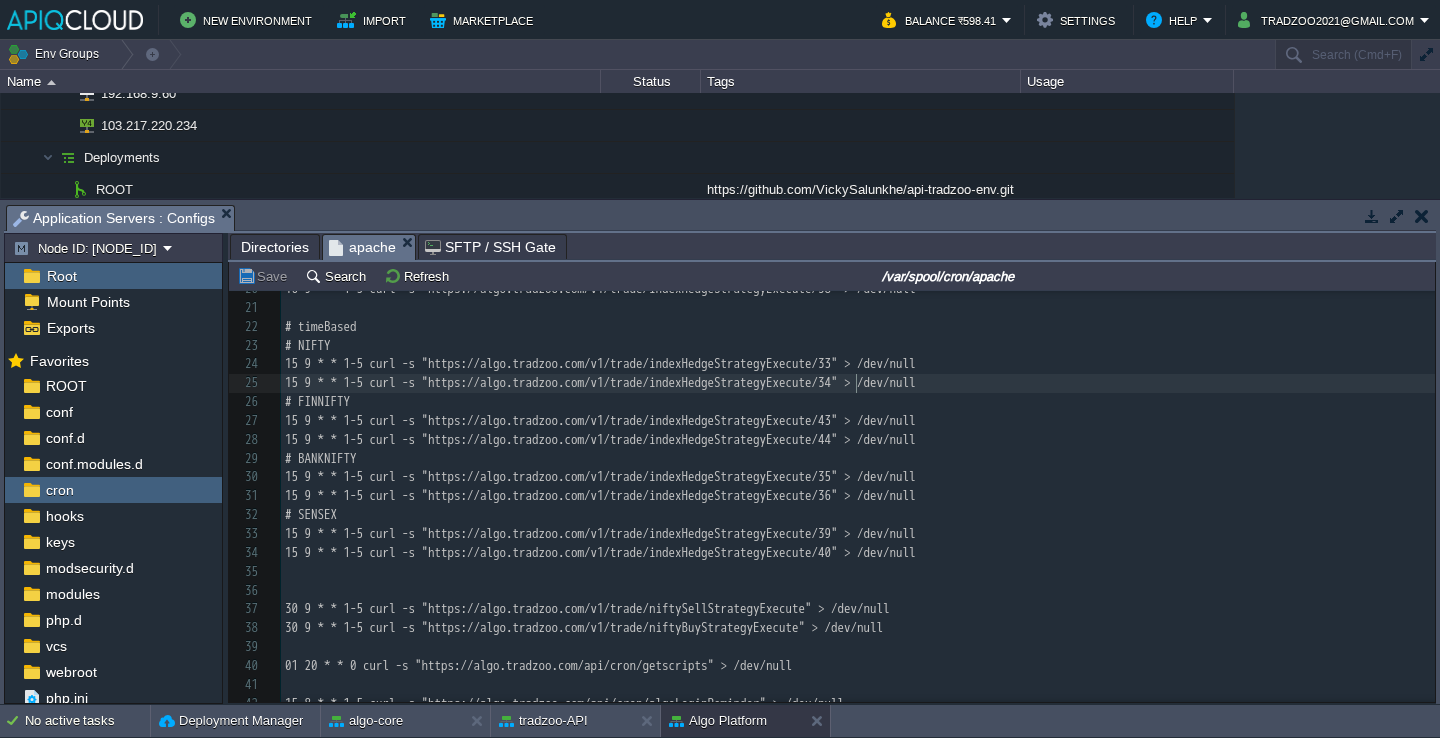 click on "​" at bounding box center (858, 308) 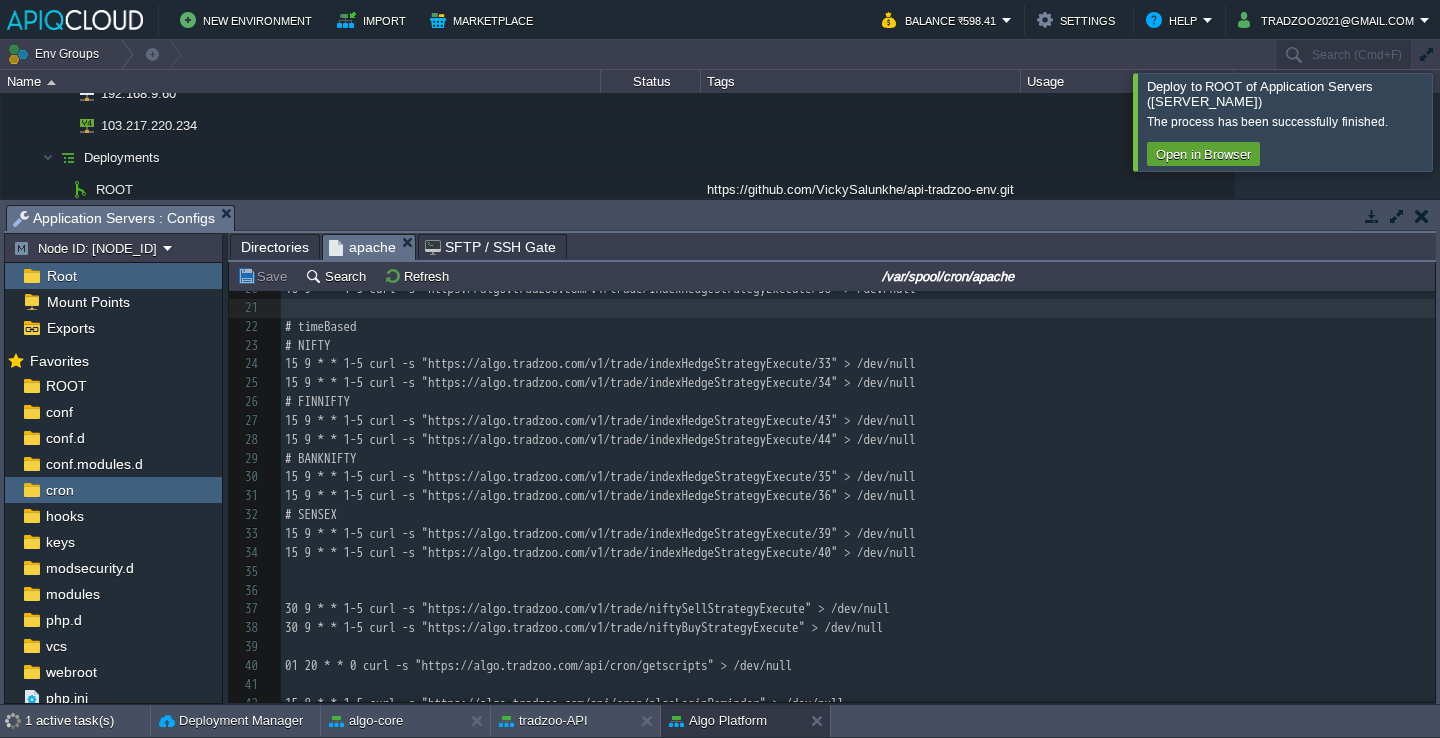 click at bounding box center (1464, 121) 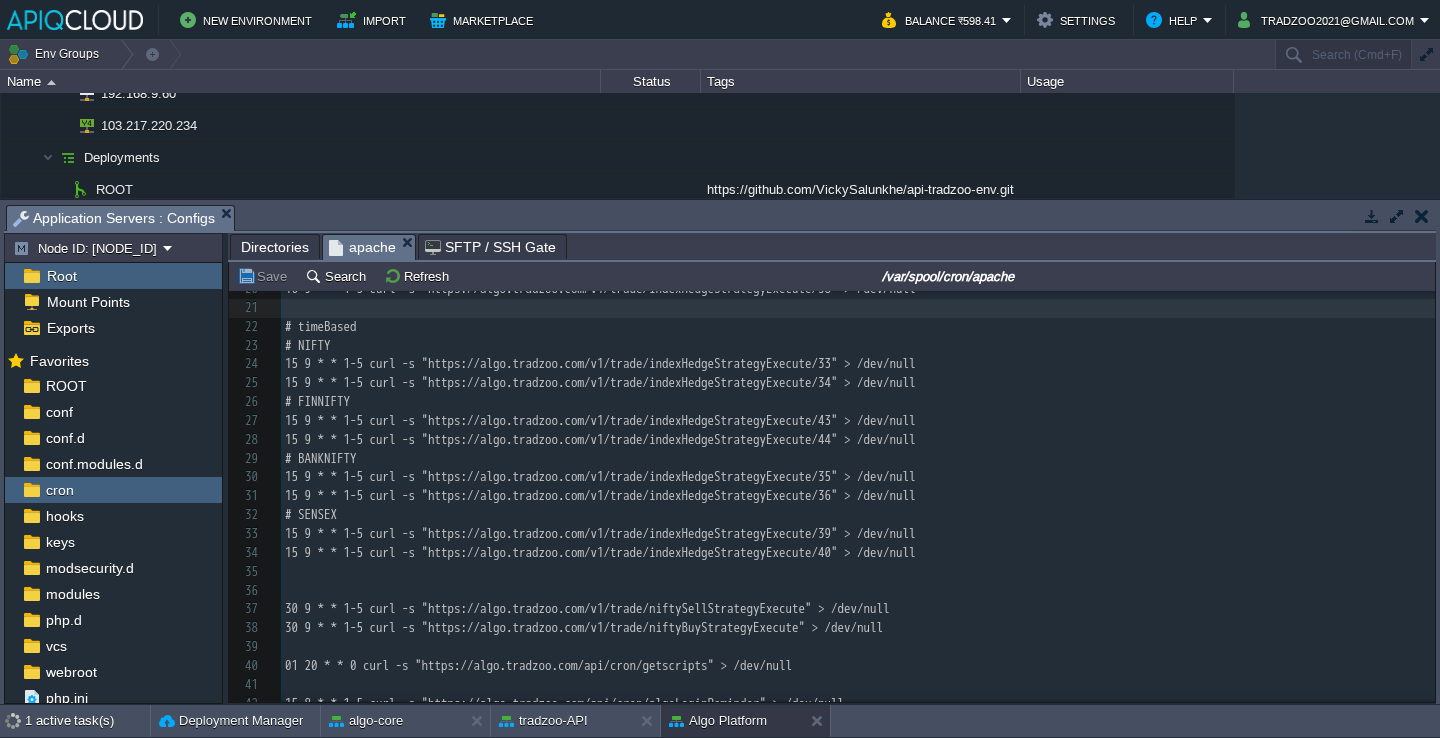 click on "# mm hh d m D
# IST
# conditionBased
# NIFTY
16 9 * * 1-5 curl -s "https://algo.tradzoo.com/v1/trade/indexHedgeStrategyExecute/29" > /dev/null
16 9 * * 1-5 curl -s "https://algo.tradzoo.com/v1/trade/indexHedgeStrategyExecute/30" > /dev/null
# FINNIFTY
16 9 * * 1-5 curl -s "https://algo.tradzoo.com/v1/trade/indexHedgeStrategyExecute/41" > /dev/null
16 9 * * 1-5 curl -s "https://algo.tradzoo.com/v1/trade/indexHedgeStrategyExecute/42" > /dev/null
# BANKNIFTY
16 9 * * 1-5 curl -s "https://algo.tradzoo.com/v1/trade/indexHedgeStrategyExecute/31" > /dev/null
16 9 * * 1-5 curl -s "https://algo.tradzoo.com/v1/trade/indexHedgeStrategyExecute/32" > /dev/null
# SENSEX
16 9 * * 1-5 curl -s "https://algo.tradzoo.com/v1/trade/indexHedgeStrategyExecute/37" > /dev/null" at bounding box center (858, 402) 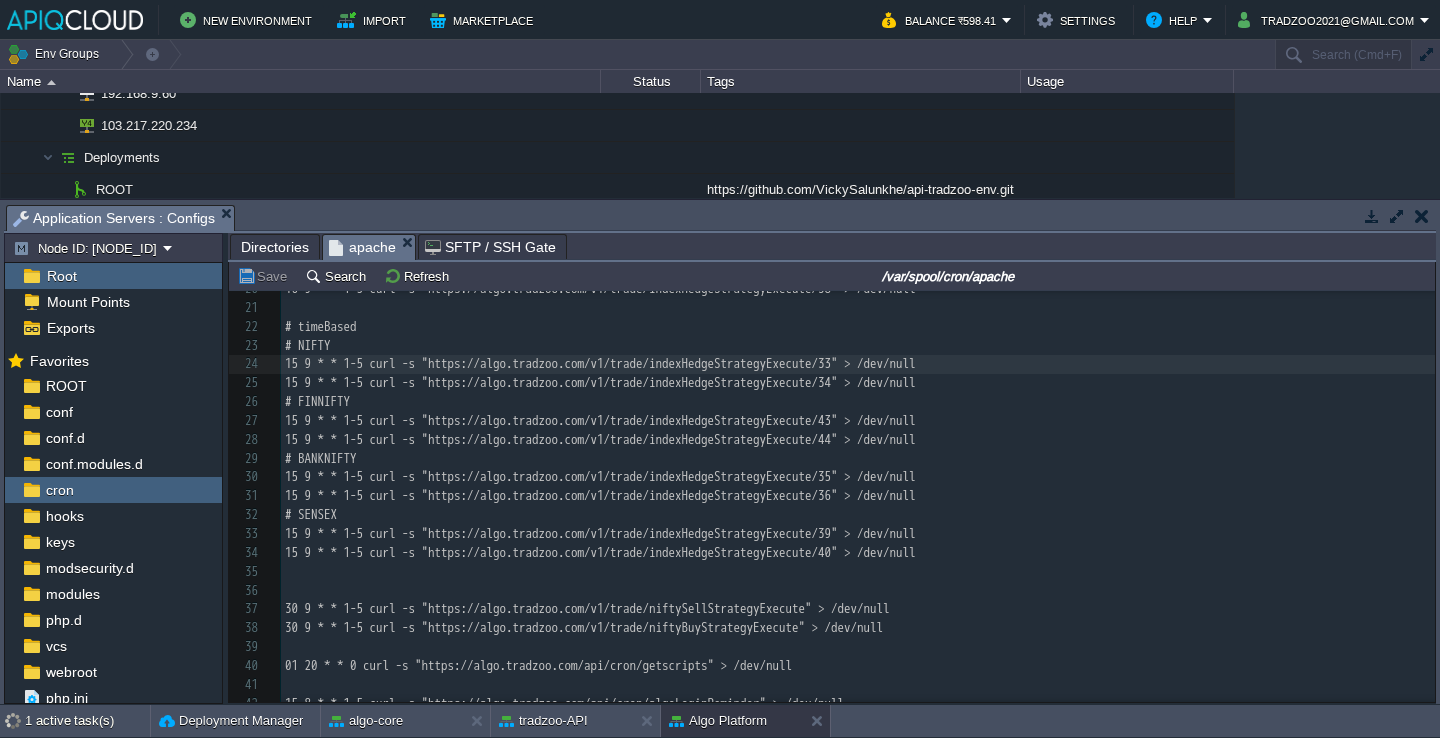 scroll, scrollTop: 298, scrollLeft: 0, axis: vertical 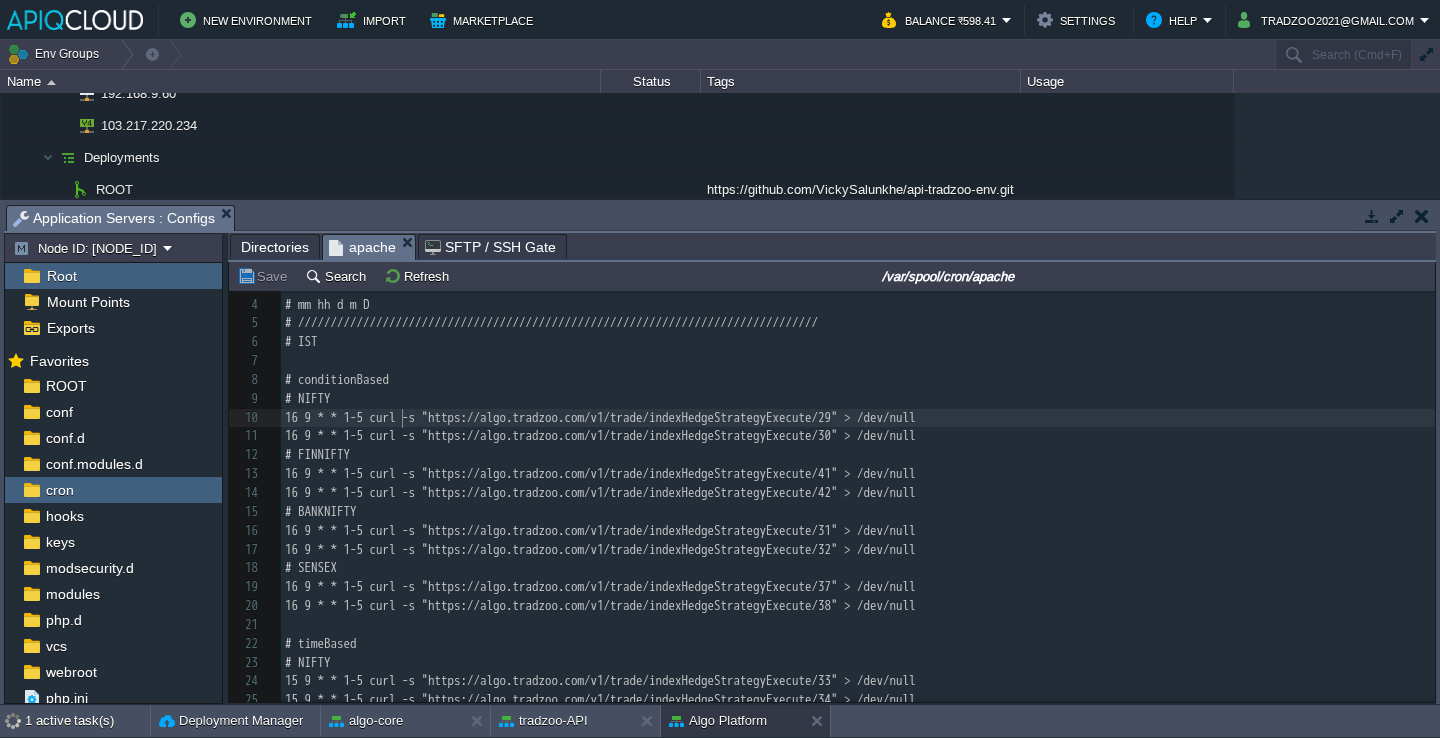 click on "16 9 * * 1-5 curl -s "https://algo.tradzoo.com/v1/trade/indexHedgeStrategyExecute/29" > /dev/null" at bounding box center (600, 417) 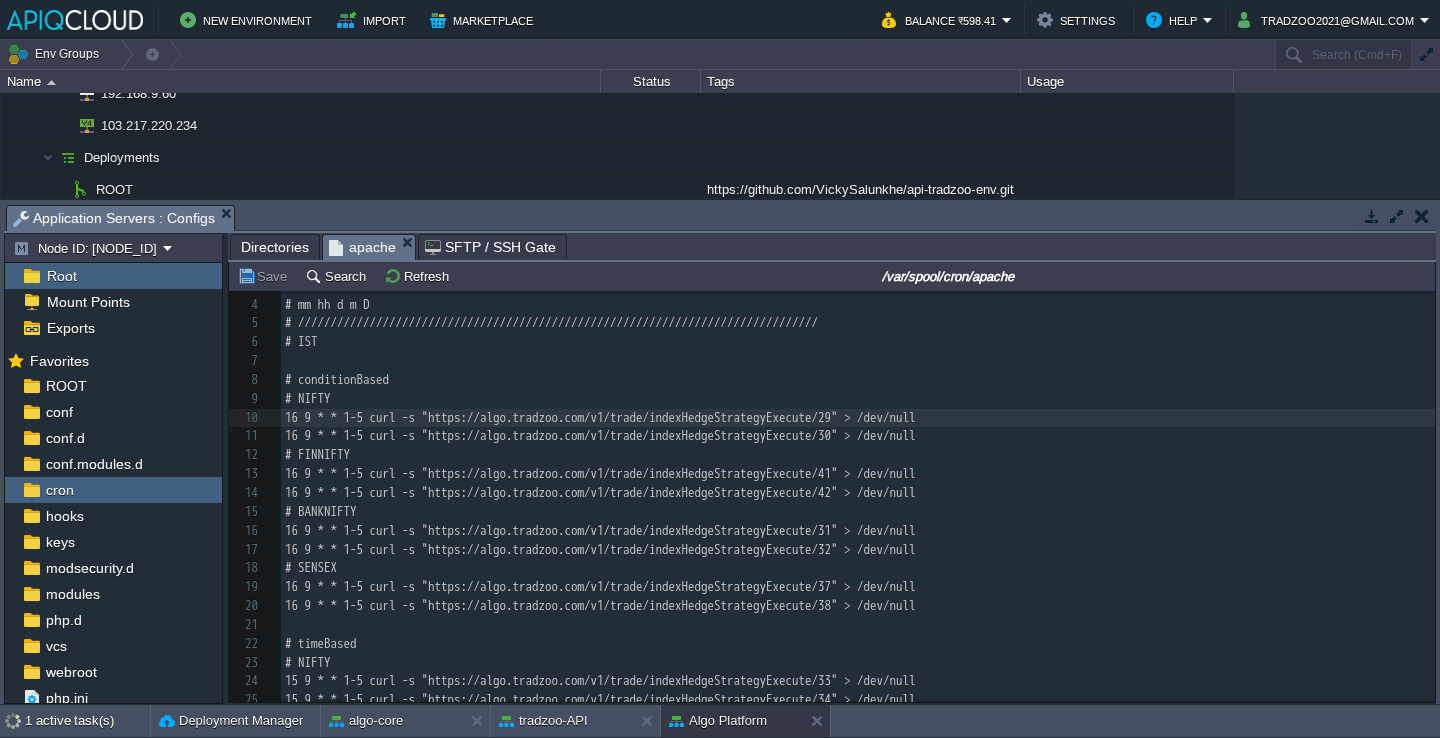 type on "curl -s "https://algo.tradzoo.com/v1/trade/indexHedgeStrategyExecute/29" > /dev/null" 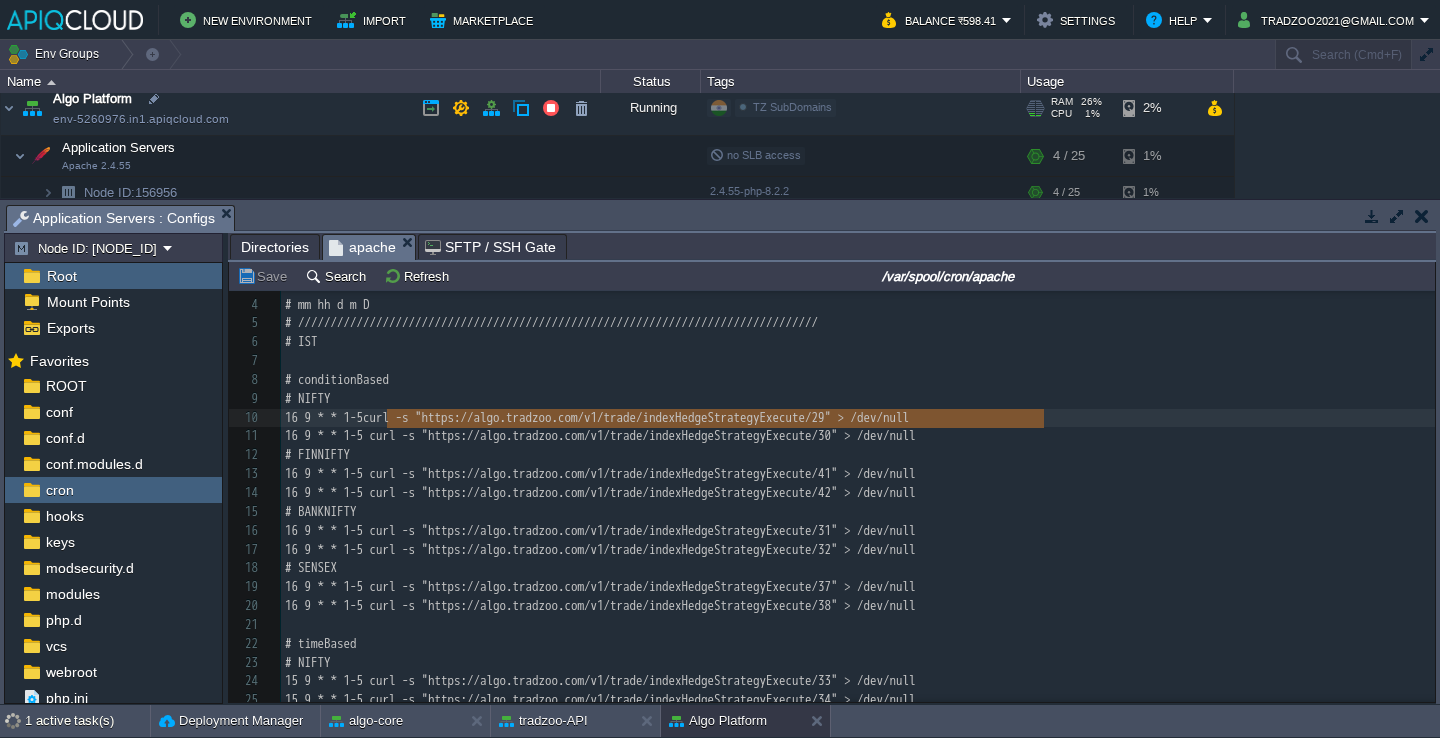 scroll, scrollTop: 1150, scrollLeft: 0, axis: vertical 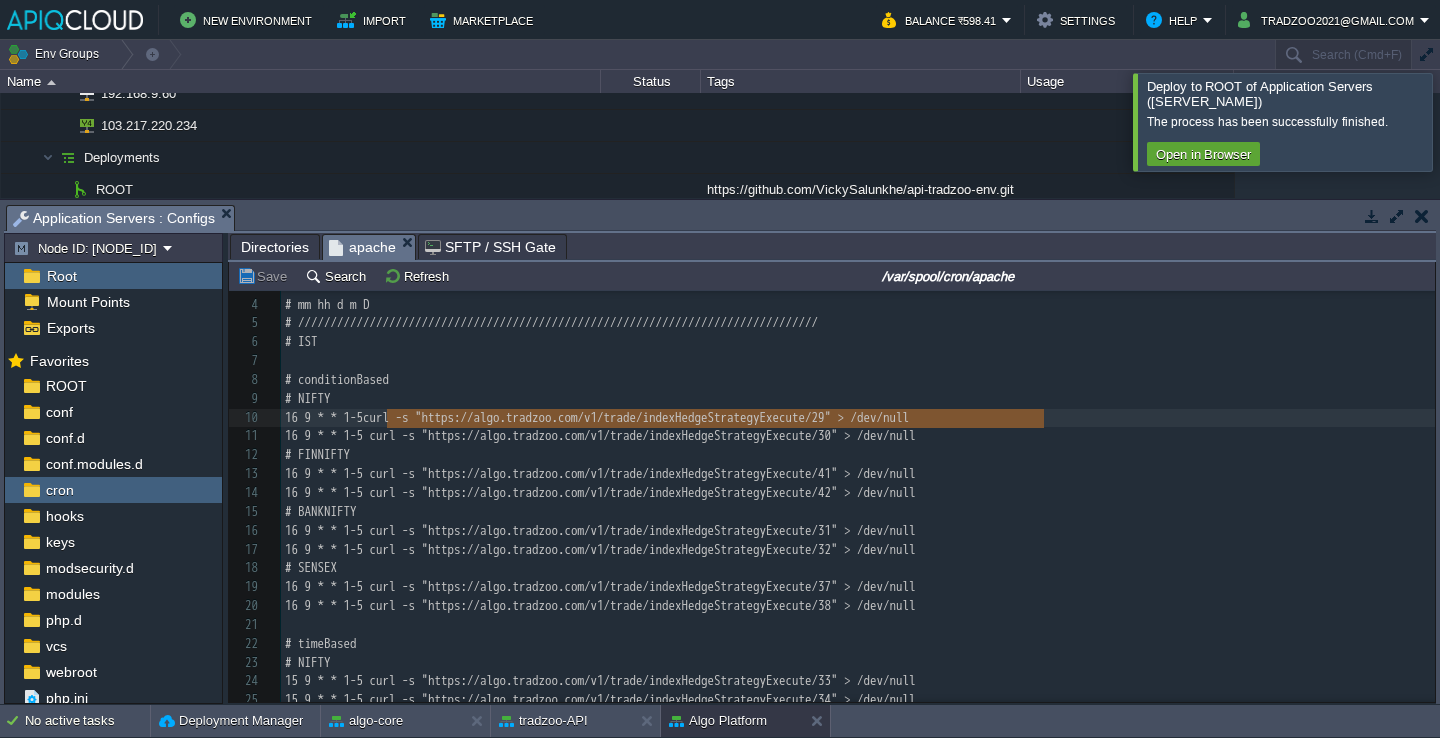 click at bounding box center [1464, 121] 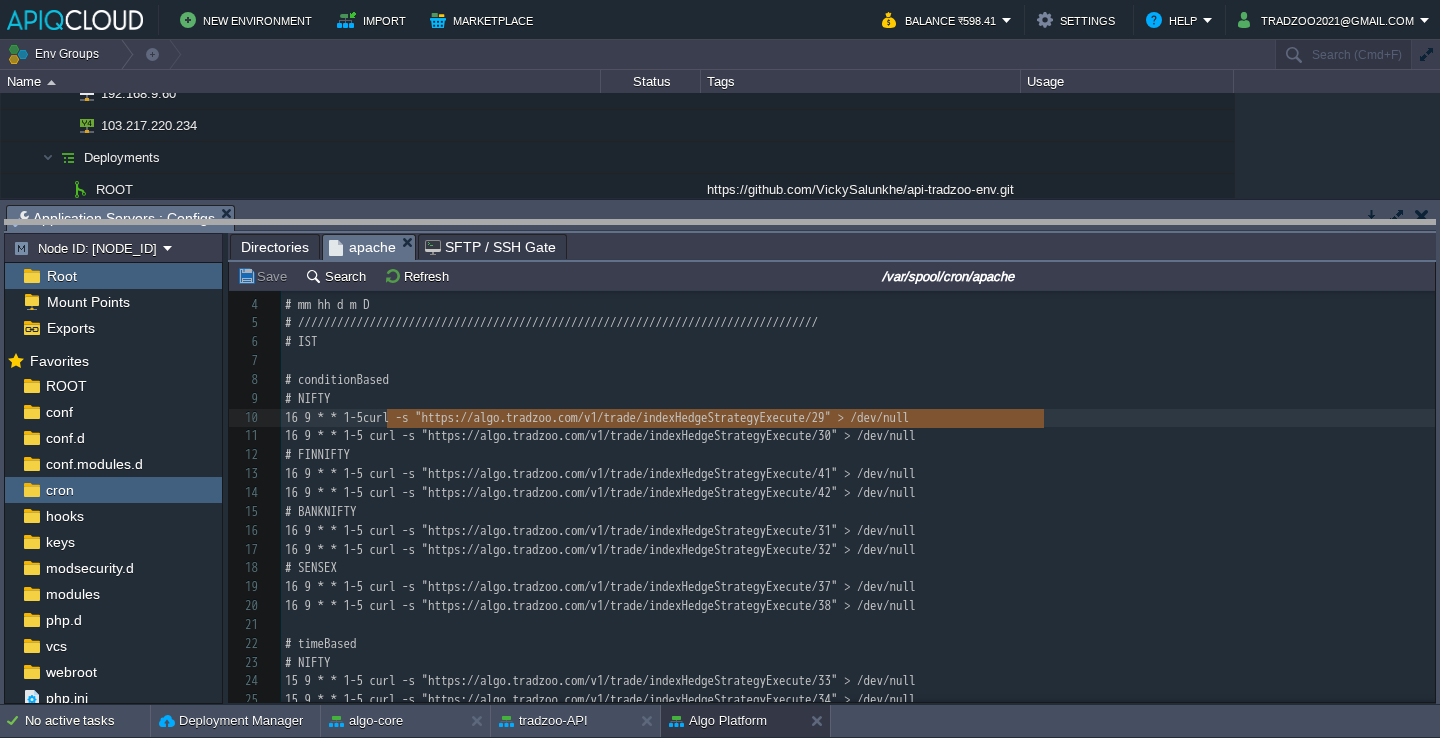 drag, startPoint x: 659, startPoint y: 227, endPoint x: 658, endPoint y: 265, distance: 38.013157 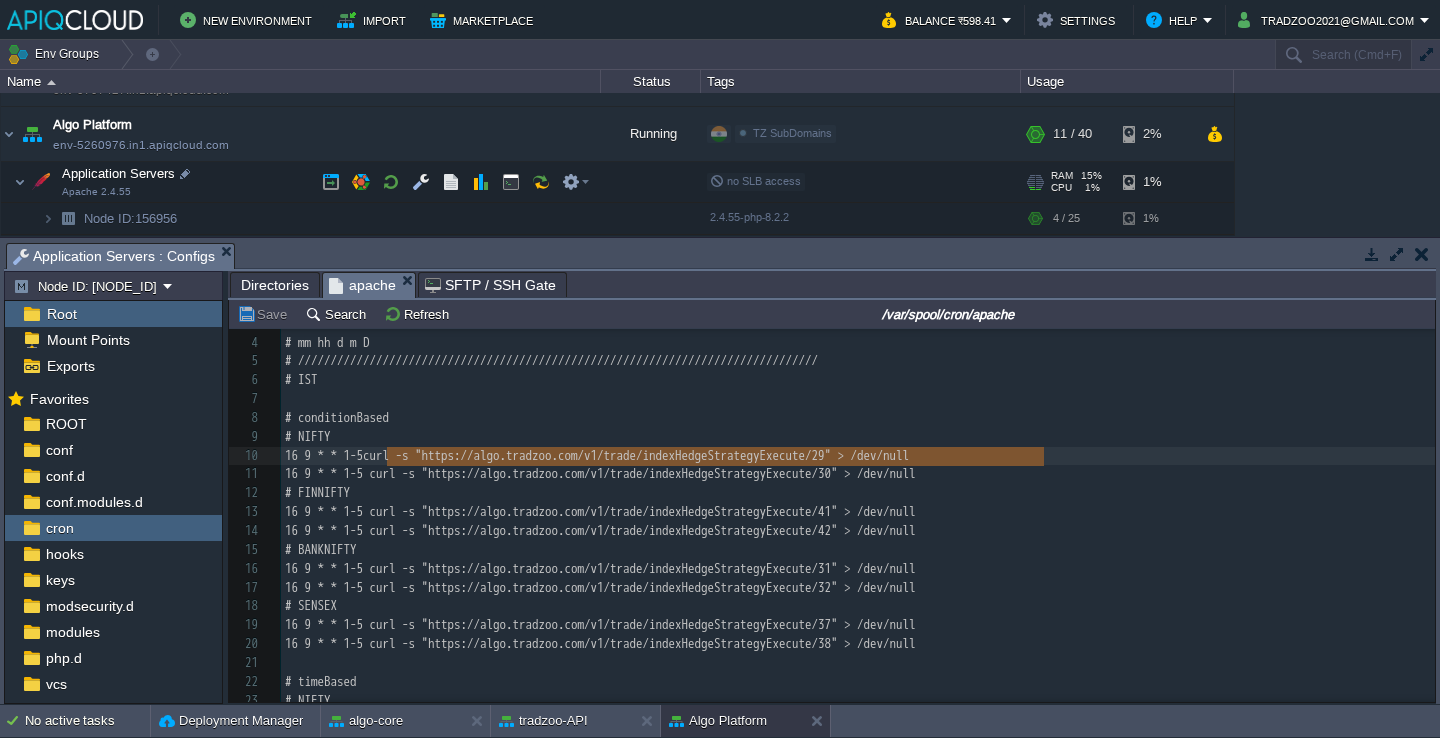 scroll, scrollTop: 53, scrollLeft: 0, axis: vertical 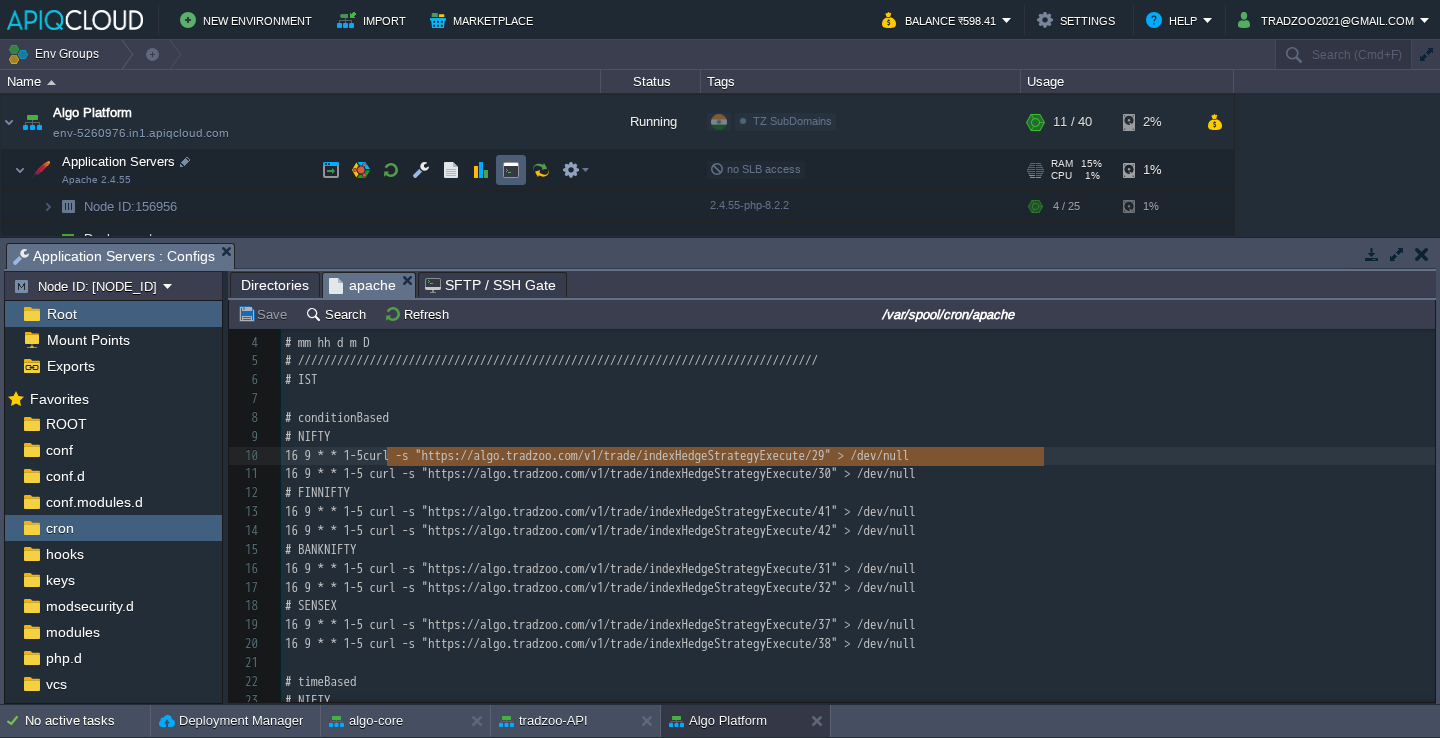 click at bounding box center (511, 170) 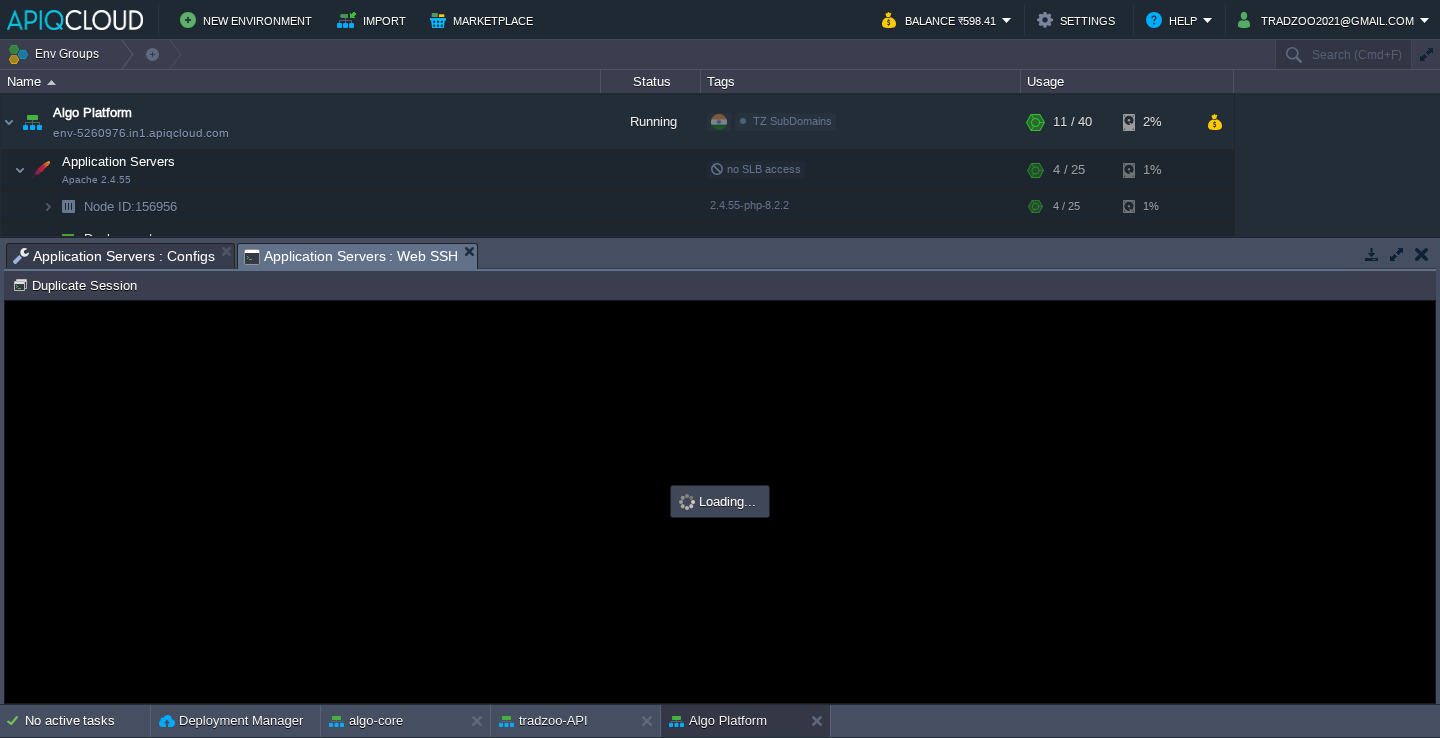 scroll, scrollTop: 0, scrollLeft: 0, axis: both 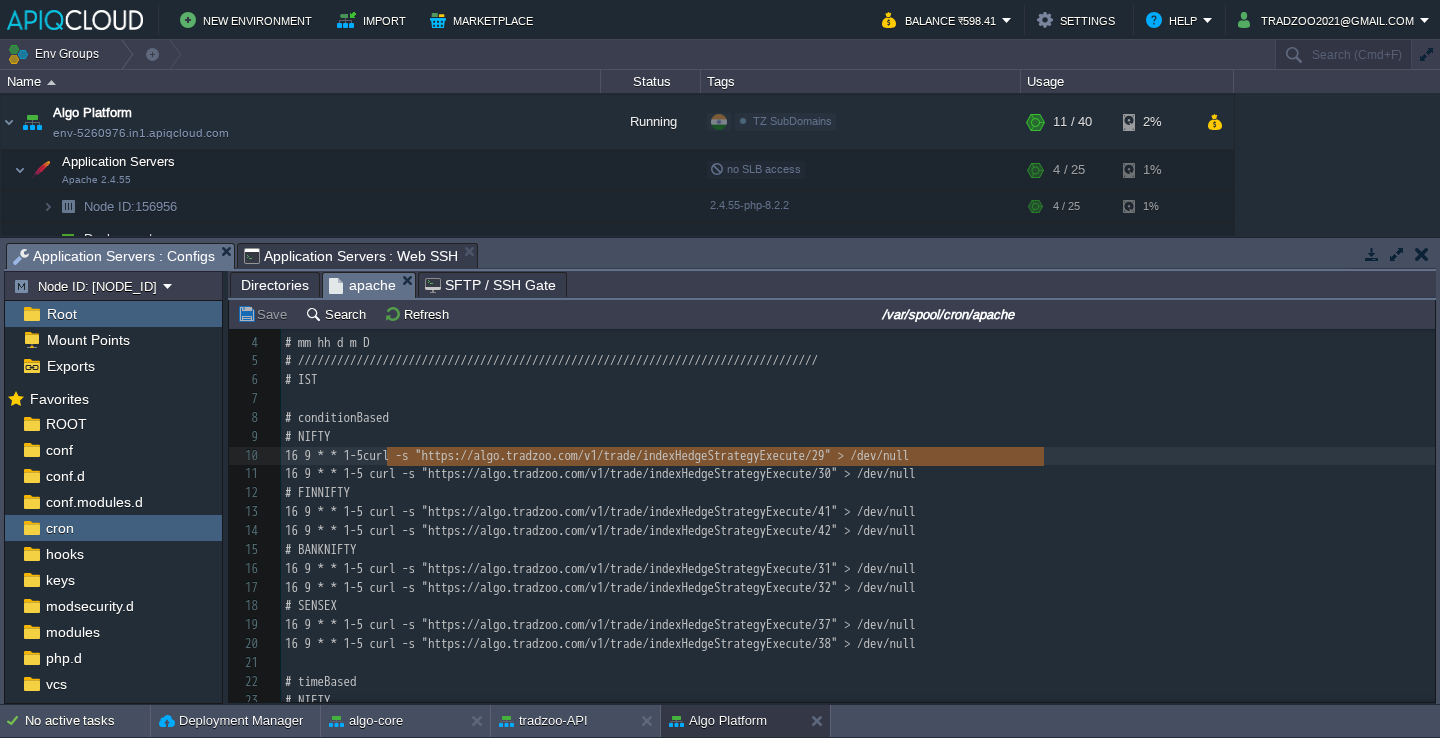 click on "Application Servers : Configs" at bounding box center (114, 256) 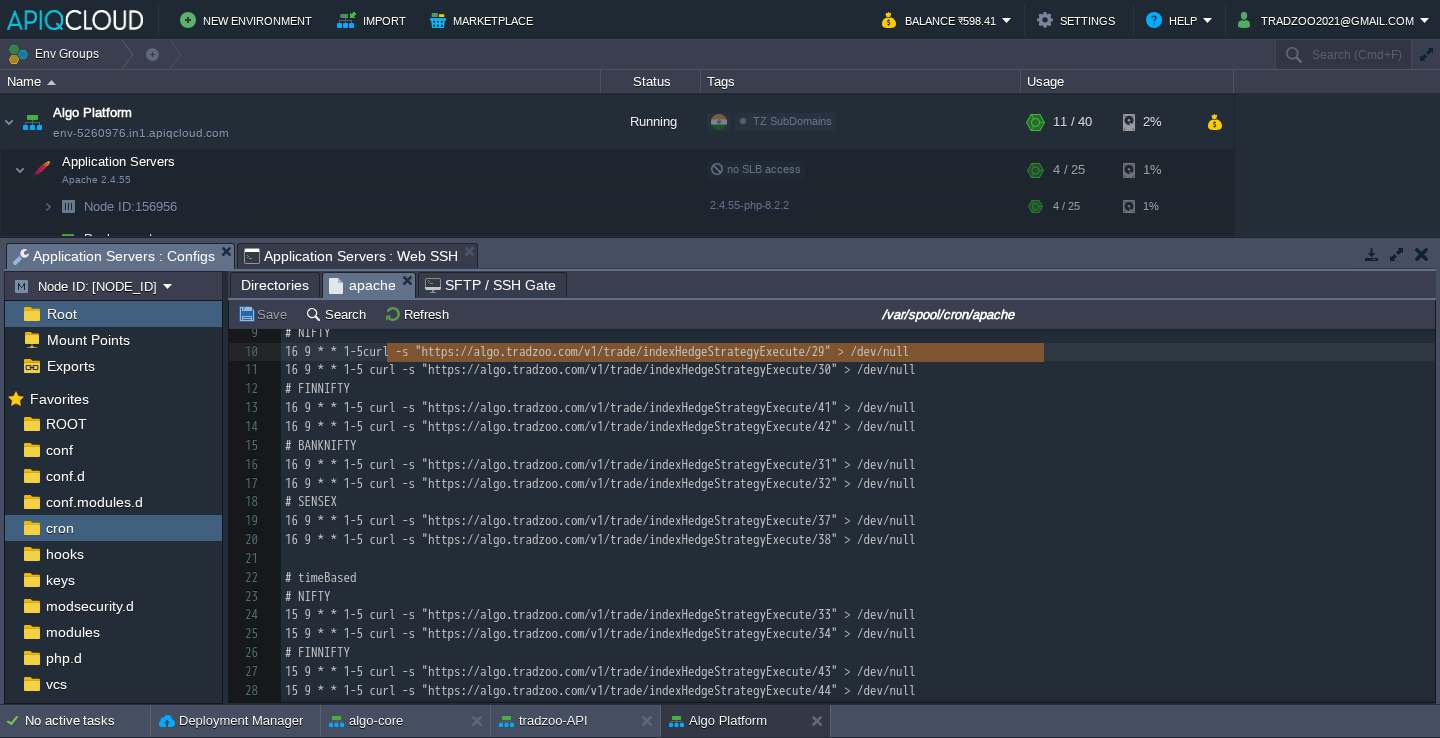 scroll, scrollTop: 206, scrollLeft: 0, axis: vertical 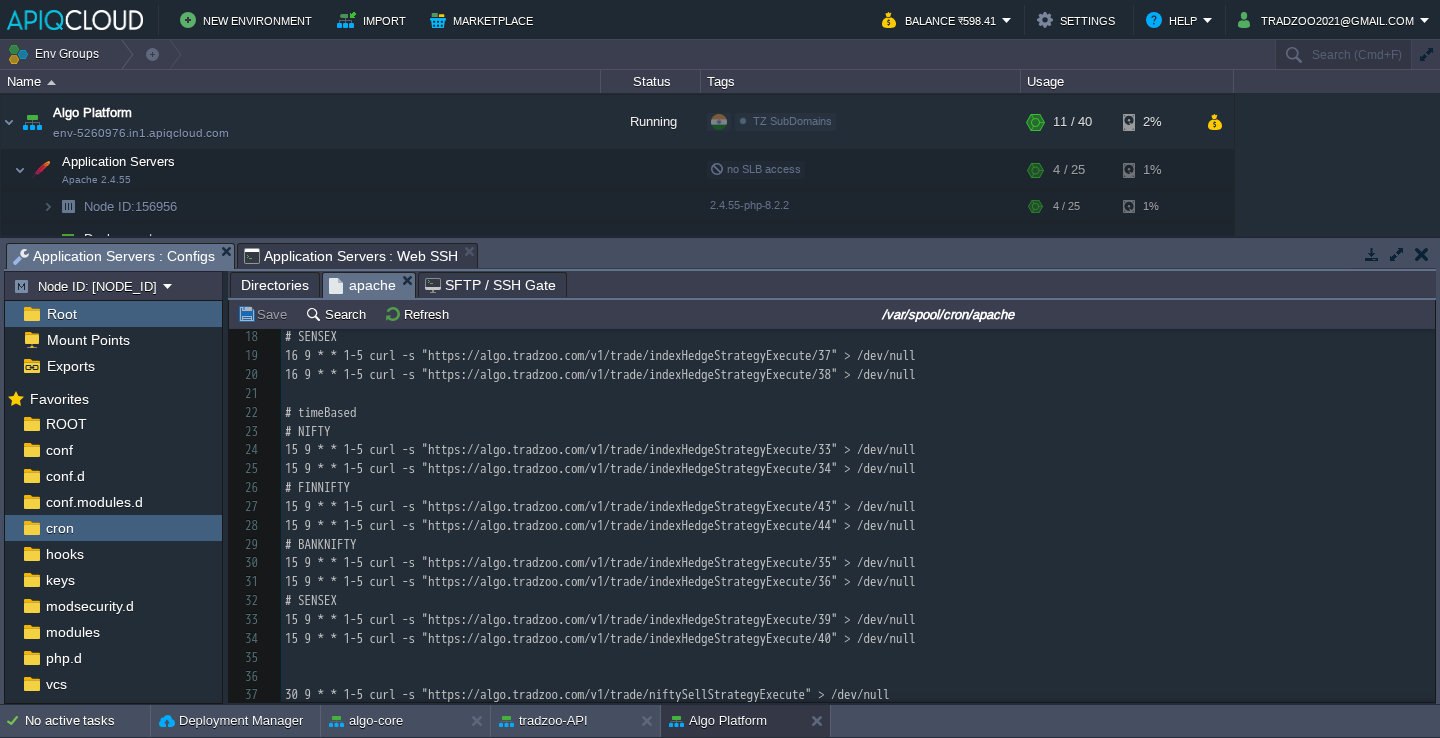 click on "# mm hh d m D
# IST
# conditionBased
# NIFTY
16 9 * * 1-5 curl -s "https://algo.tradzoo.com/v1/trade/indexHedgeStrategyExecute/29" > /dev/null
16 9 * * 1-5 curl -s "https://algo.tradzoo.com/v1/trade/indexHedgeStrategyExecute/30" > /dev/null
# FINNIFTY
16 9 * * 1-5 curl -s "https://algo.tradzoo.com/v1/trade/indexHedgeStrategyExecute/41" > /dev/null
16 9 * * 1-5 curl -s "https://algo.tradzoo.com/v1/trade/indexHedgeStrategyExecute/42" > /dev/null
# BANKNIFTY
16 9 * * 1-5 curl -s "https://algo.tradzoo.com/v1/trade/indexHedgeStrategyExecute/31" > /dev/null
16 9 * * 1-5 curl -s "https://algo.tradzoo.com/v1/trade/indexHedgeStrategyExecute/32" > /dev/null
# SENSEX
16 9 * * 1-5 curl -s "https://algo.tradzoo.com/v1/trade/indexHedgeStrategyExecute/37" > /dev/null" at bounding box center (858, 488) 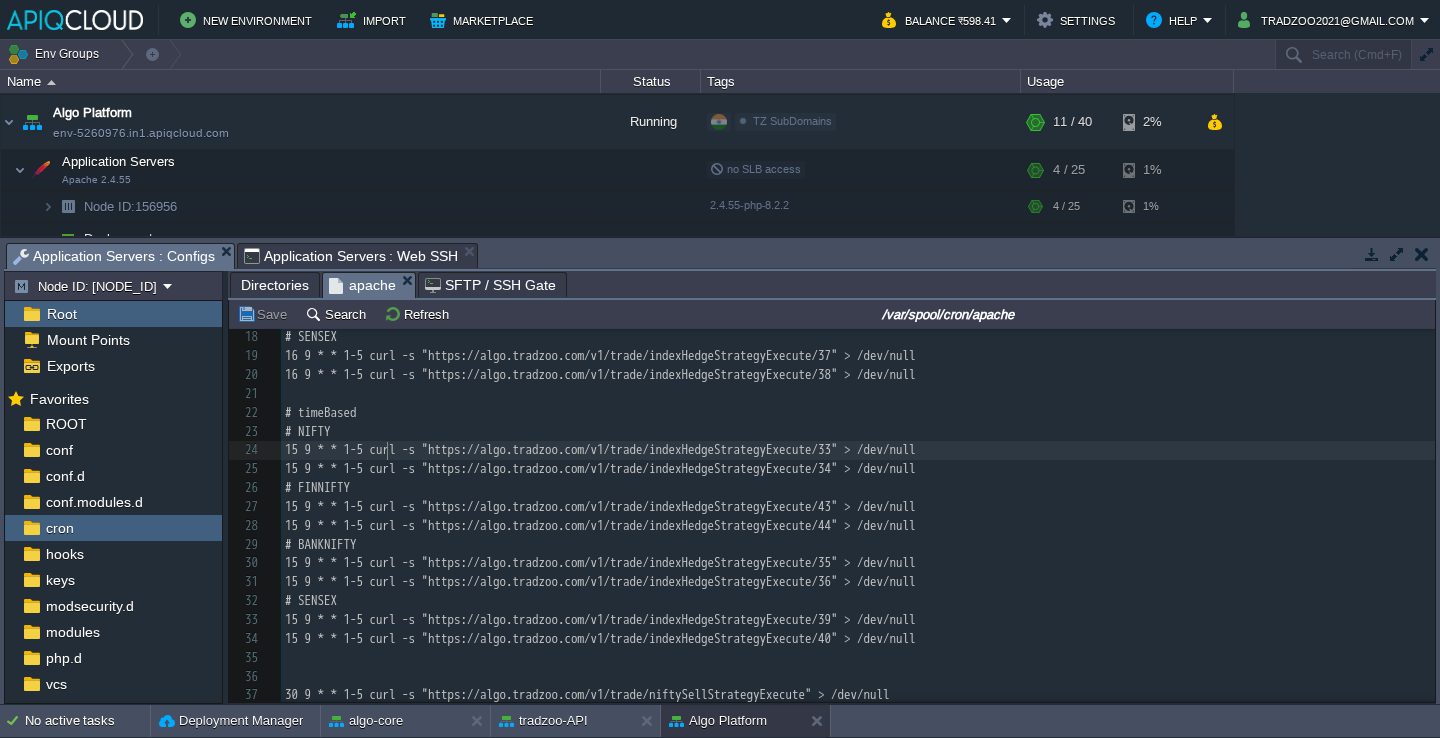type on "curl -s "https://algo.tradzoo.com/v1/trade/indexHedgeStrategyExecute/33" > /dev/null" 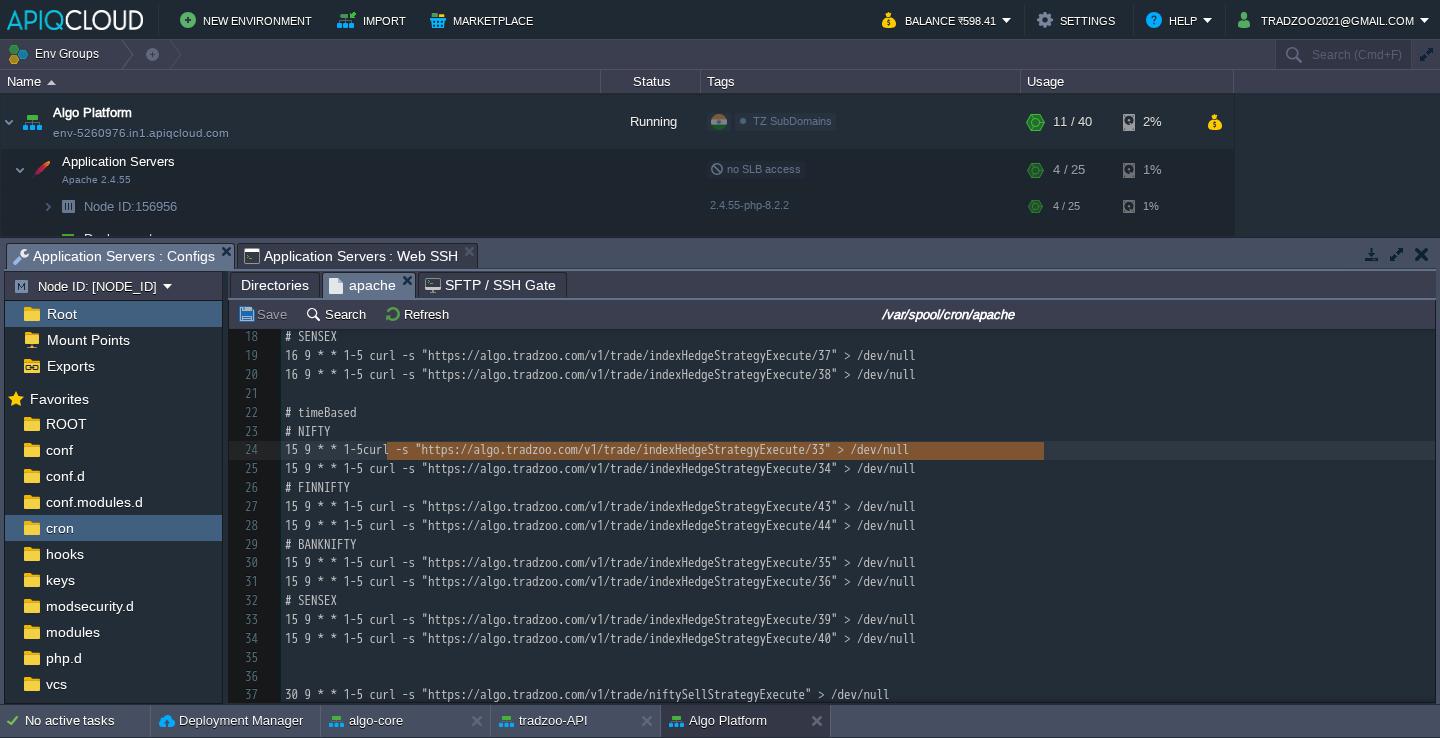 type on "#000000" 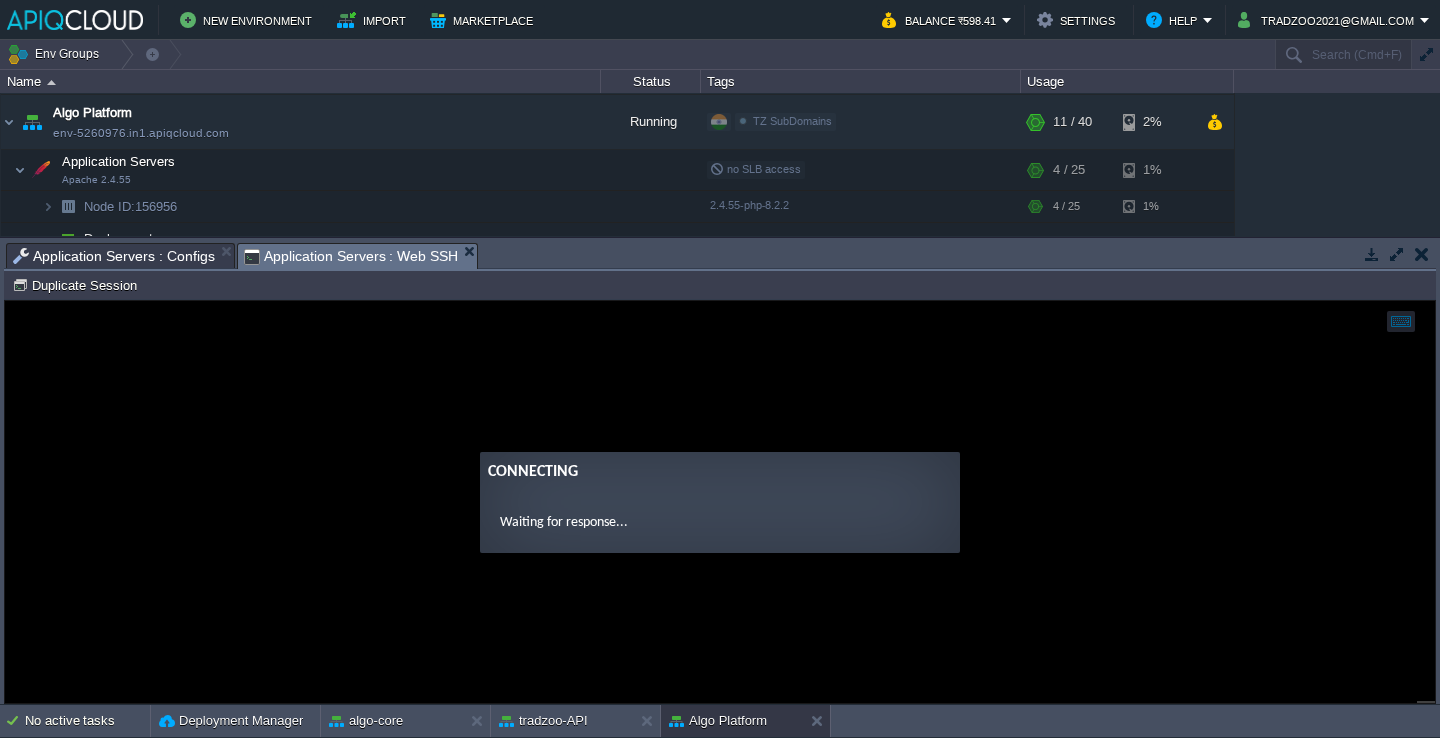 click on "Connecting
Waiting for response..." at bounding box center (720, 502) 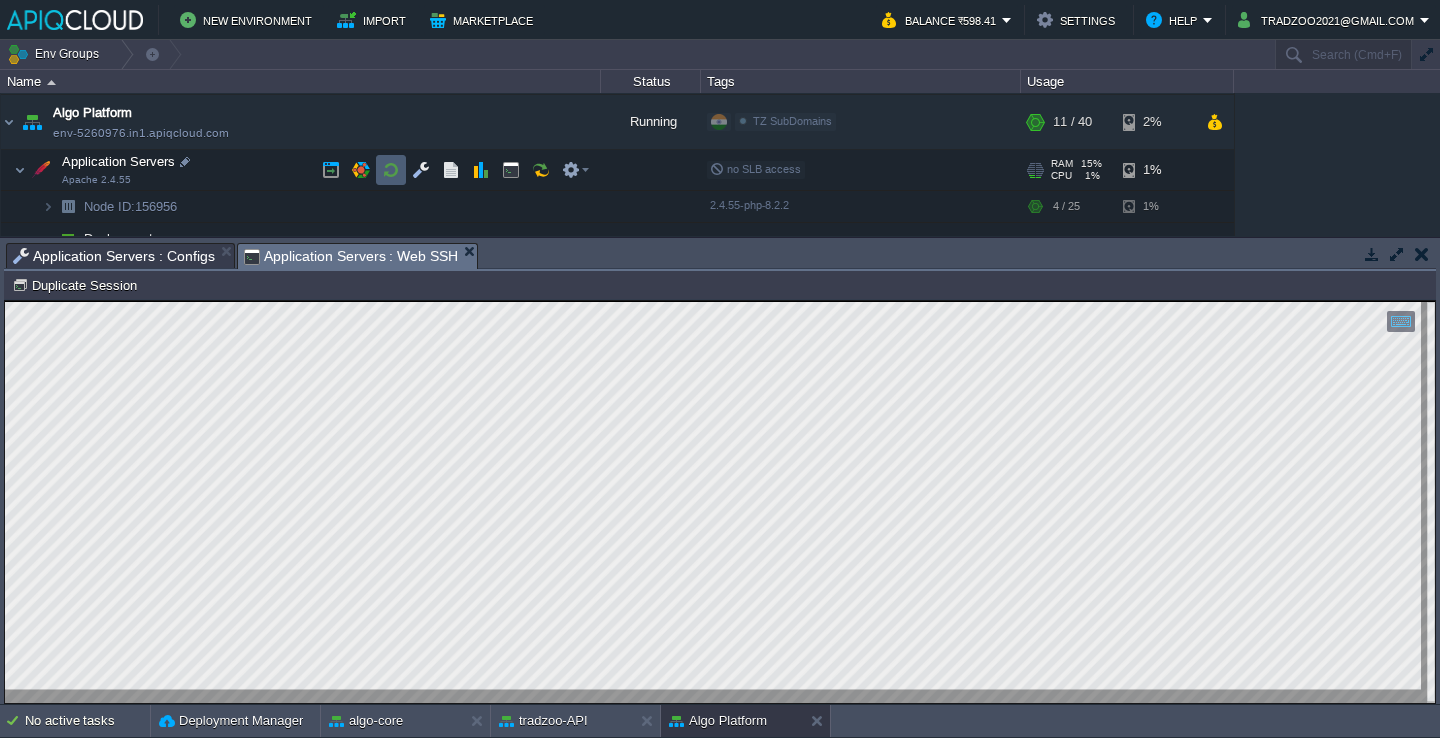 click at bounding box center [391, 170] 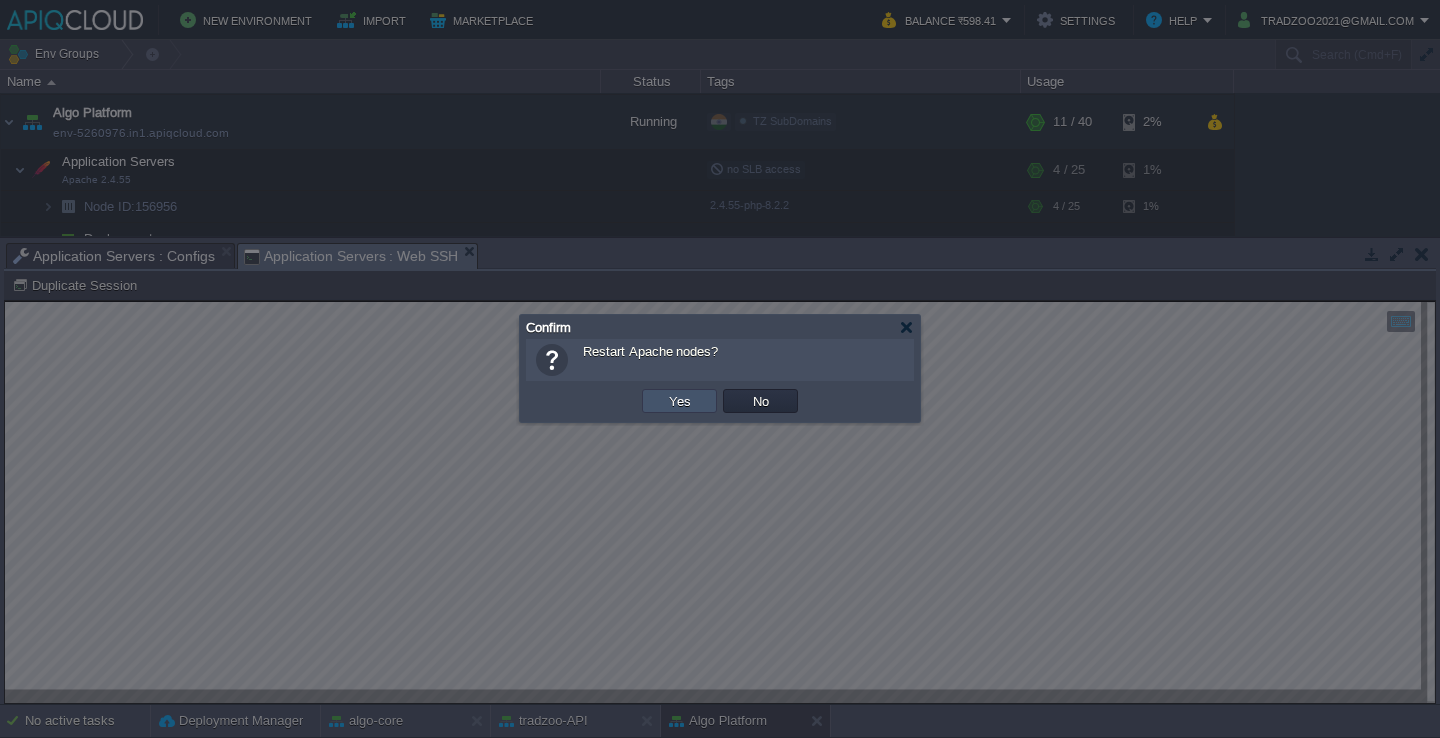 click on "Yes" at bounding box center [680, 401] 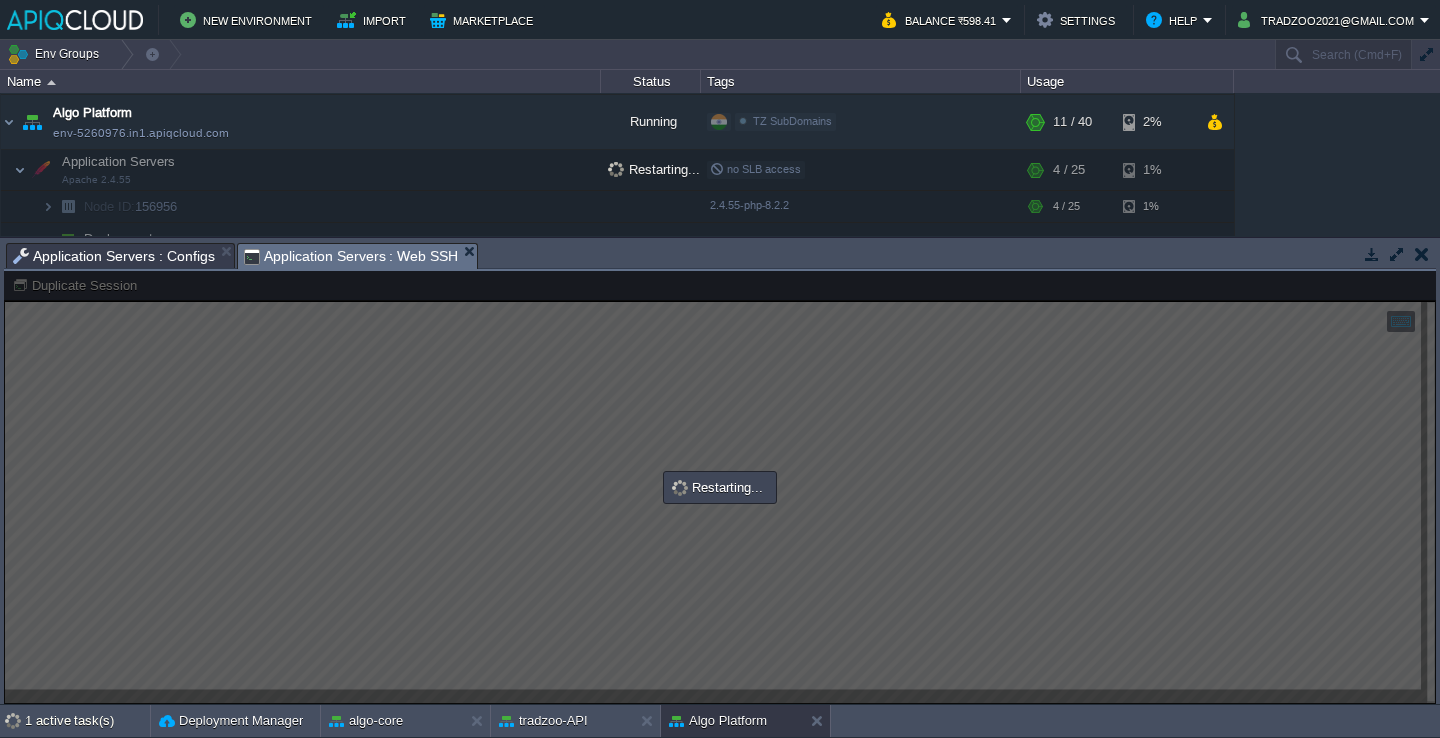 click at bounding box center (720, 487) 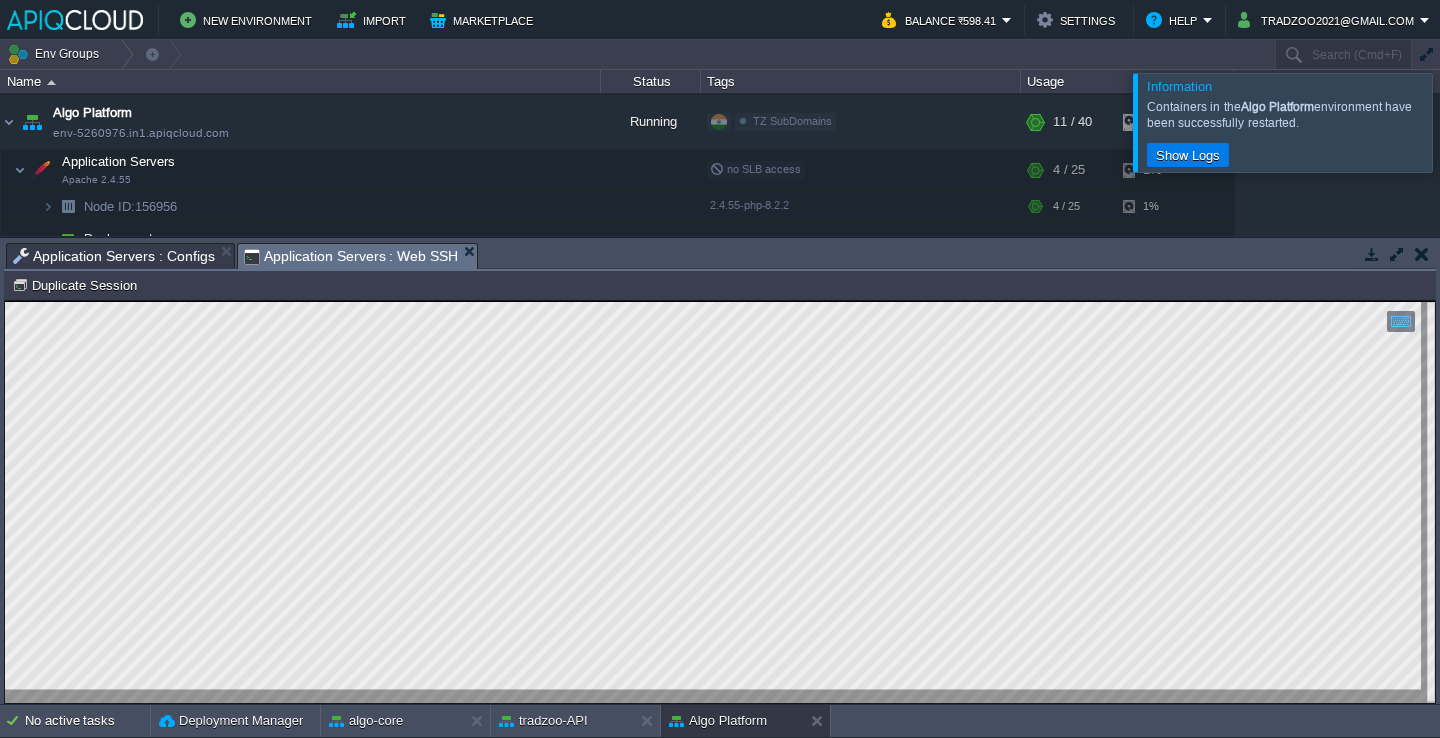 click at bounding box center (1464, 122) 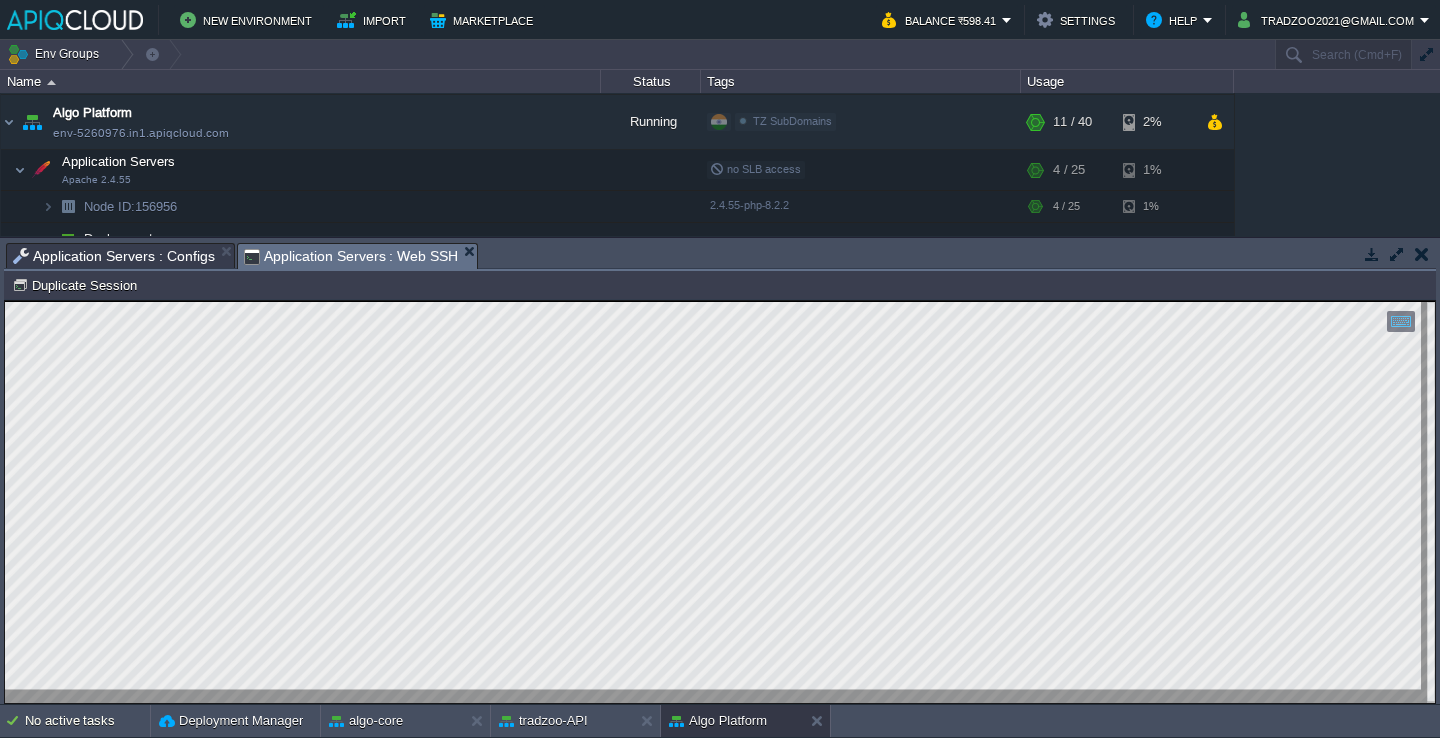 scroll, scrollTop: 40, scrollLeft: 0, axis: vertical 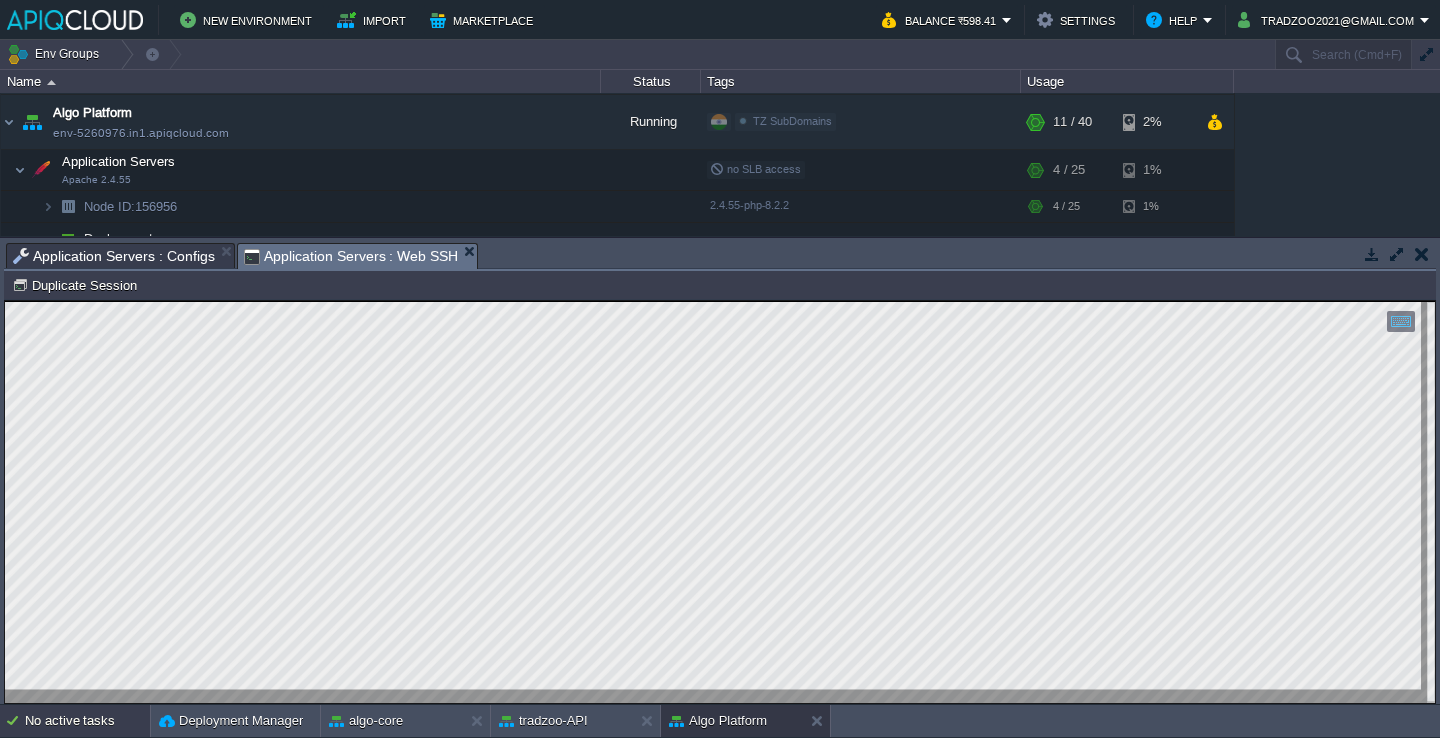 click on "No active tasks" at bounding box center (87, 721) 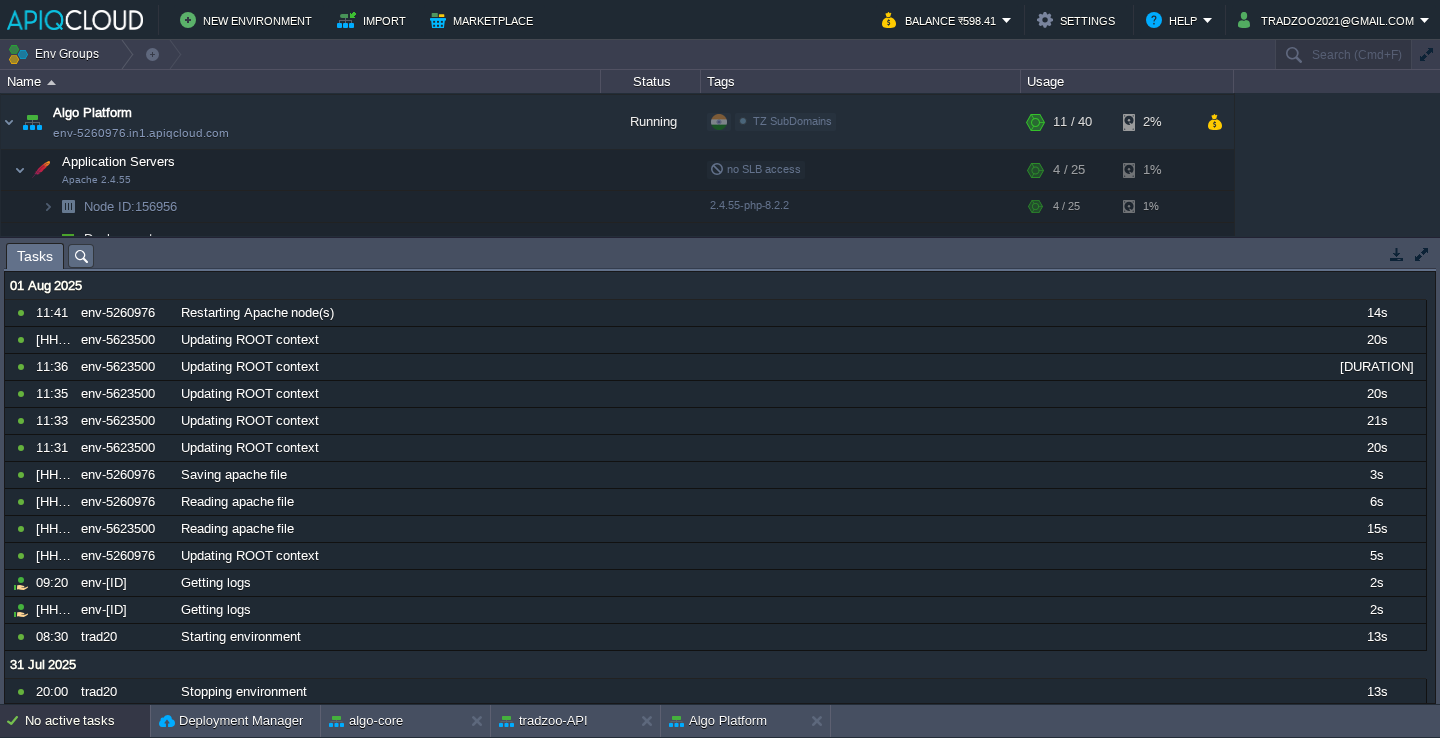 click on "No active tasks" at bounding box center (87, 721) 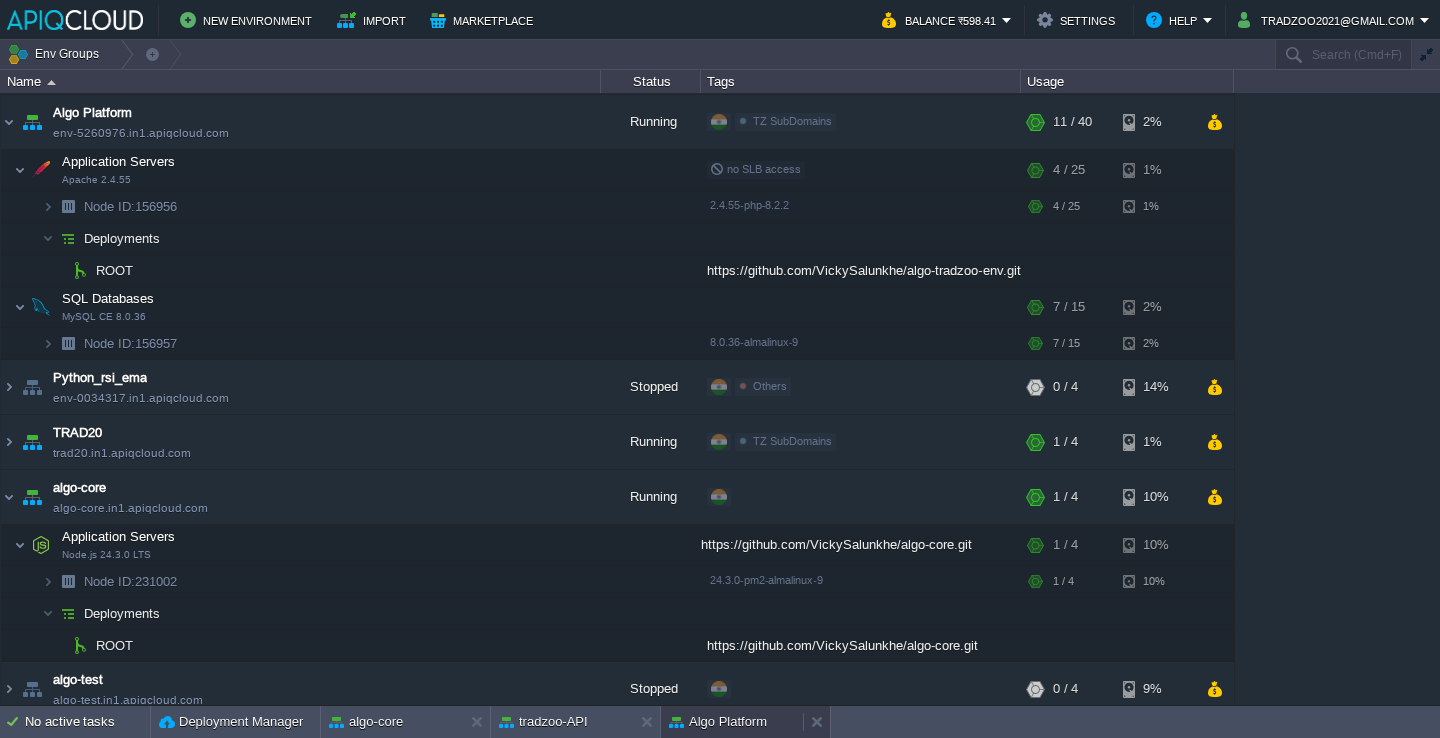 click on "Algo Platform" at bounding box center (718, 722) 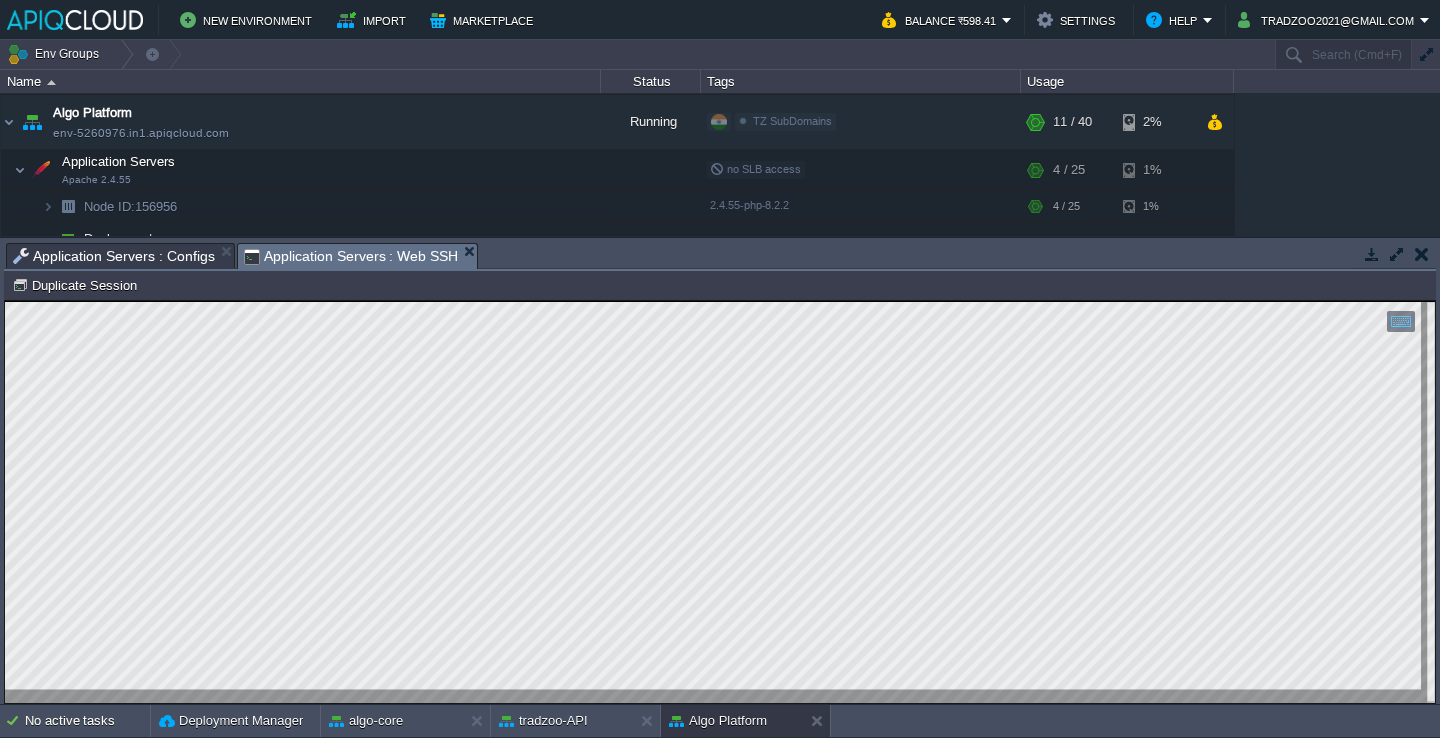 scroll, scrollTop: 40, scrollLeft: 436, axis: both 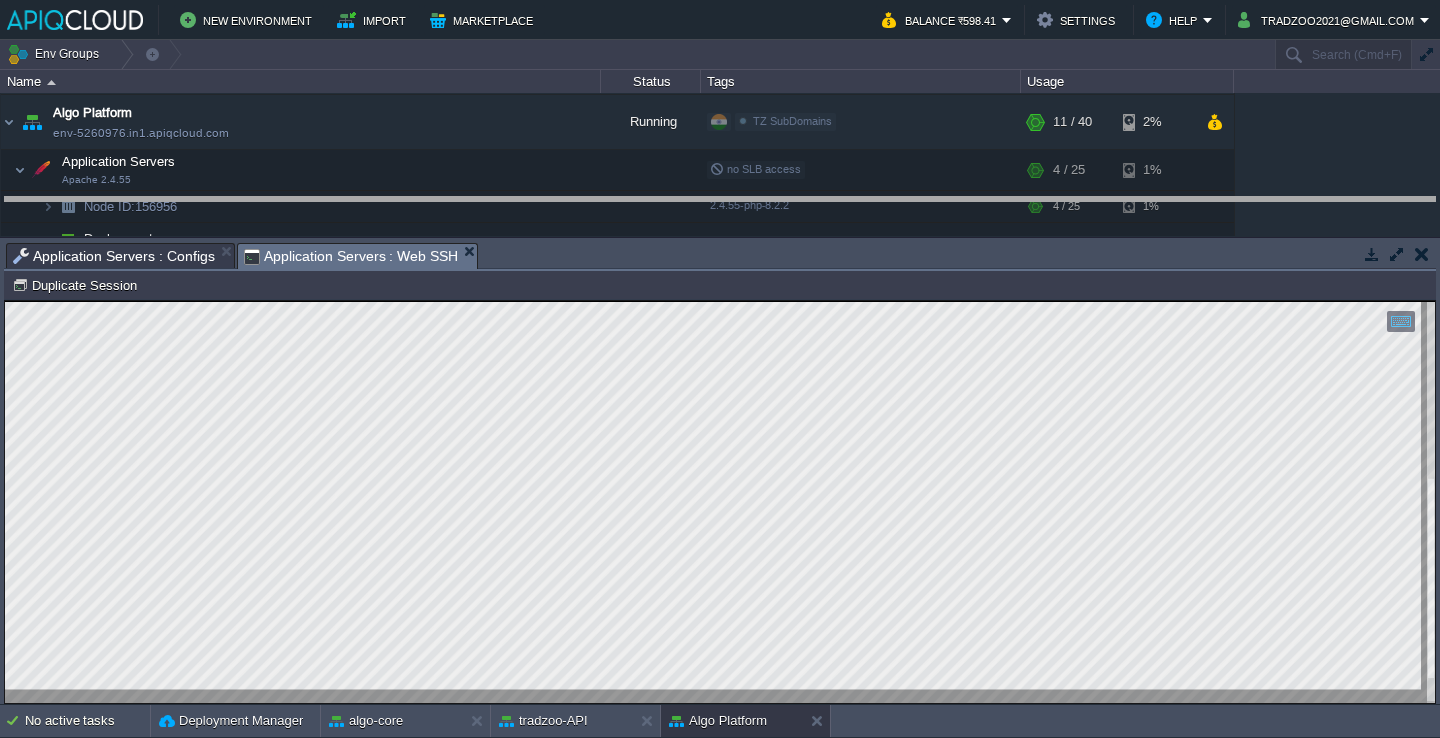 drag, startPoint x: 555, startPoint y: 252, endPoint x: 580, endPoint y: 160, distance: 95.33625 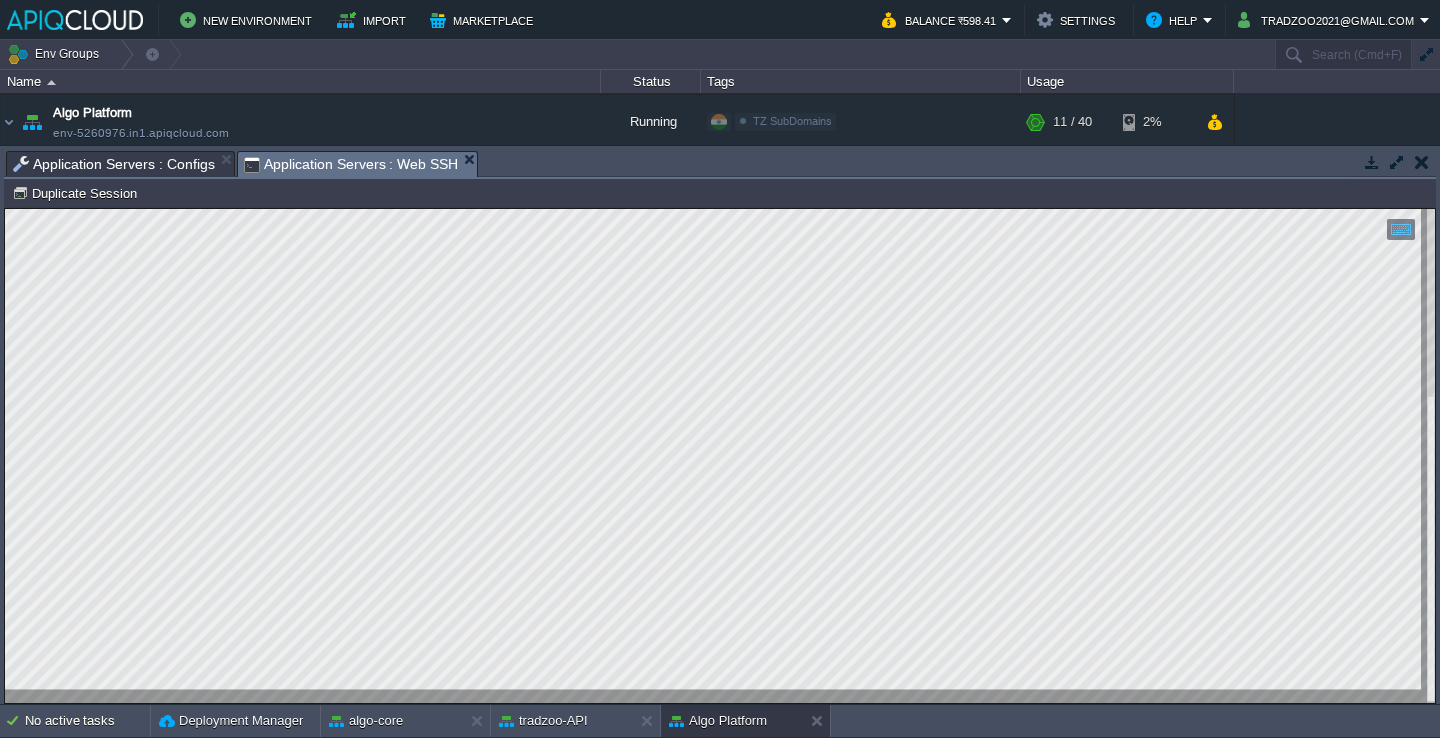 type on "curl -v --connect-timeout 10 "https://algo.tradzoo.com/v1/trade/indexHedgeStrategyExecute/33"
* About to connect() to algo.tradzoo.com port 443 (#0)
*   Trying 104.21.16.1...
* After 4998ms connect time, move on!
*   Trying 104.21.48.1...
* After 2496ms connect time, move on!
*   Trying 104.21.96.1...
* After 1247ms connect time, move on!
*   Trying 104.21.32.1...
* After 623ms connect time, move on!
*   Trying 104.21.64.1...
* After 311ms connect time, move on!
*   Trying 104.21.80.1...
* After 156ms connect time, move on!
*   Trying 104.21.112.1...
* After 78ms connect time, move on!
*   Trying 2606:4700:3030::6815:1001...
* After 38ms connect time, move on!
*   Trying 2606:4700:3030::6815:6001...
* After 19ms connect time, move on!
*   Trying 2606:4700:3030::6815:3001...
* After 9ms connect time, move on!
*   Trying 2606:4700:3030::6815:2001...
* Connection timed out after 10004 milliseconds
* Closing connection 0
curl: (28) Connection timed out afte" 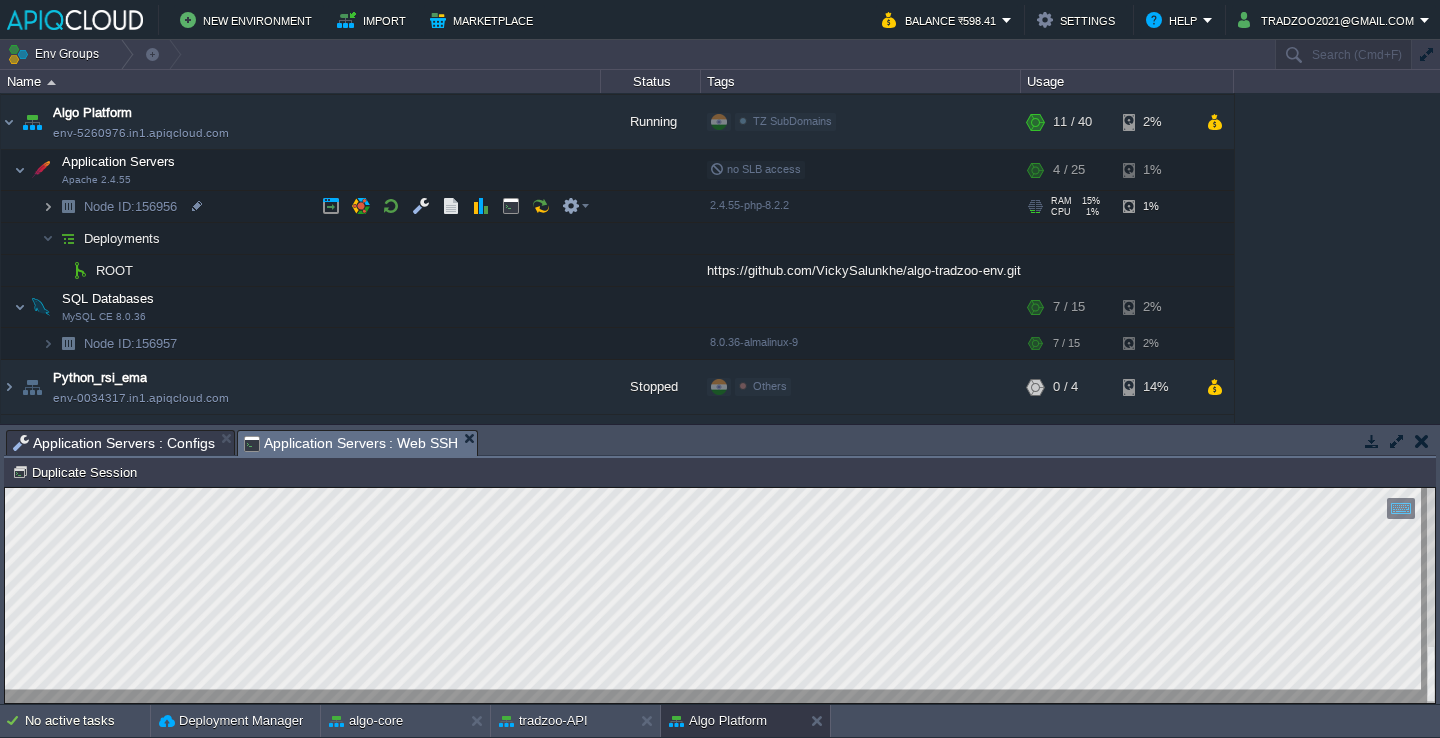 click at bounding box center (48, 206) 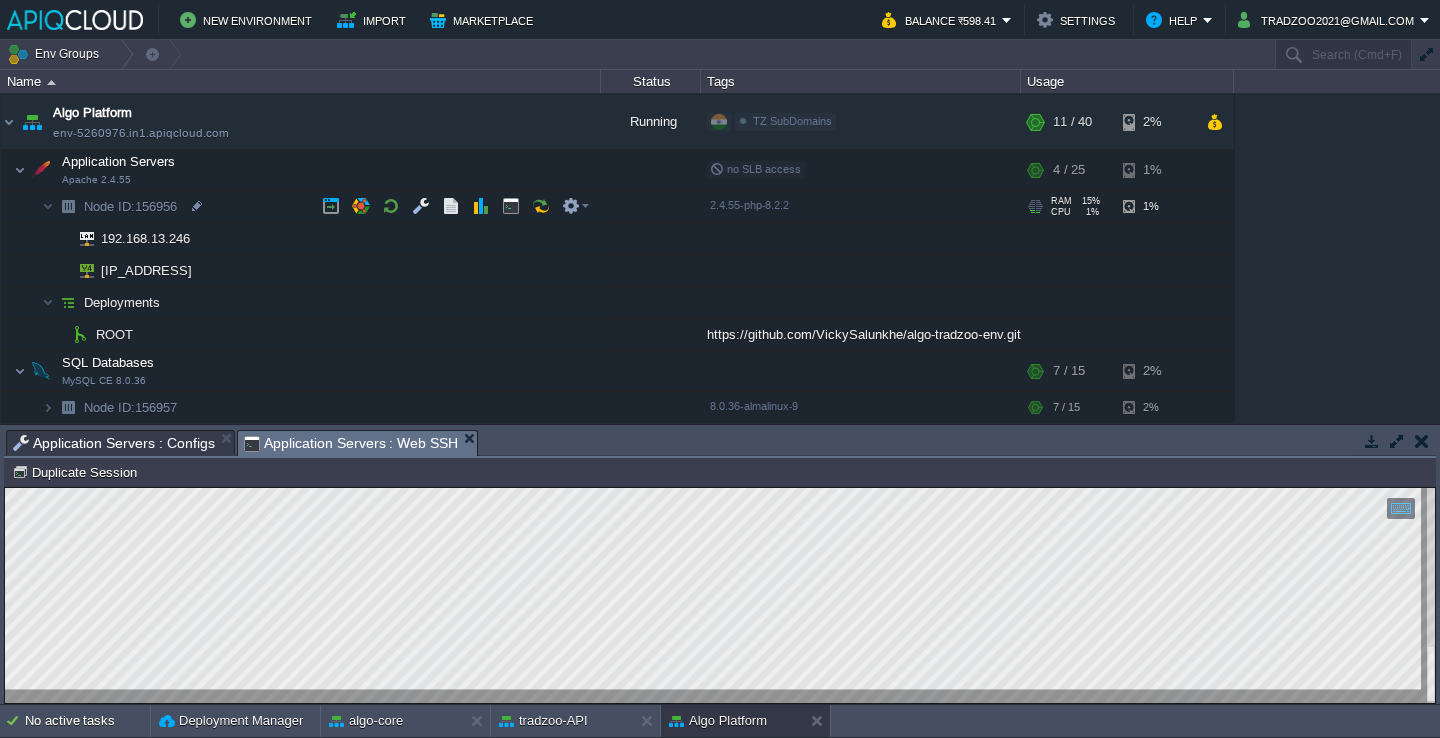 click at bounding box center (68, 206) 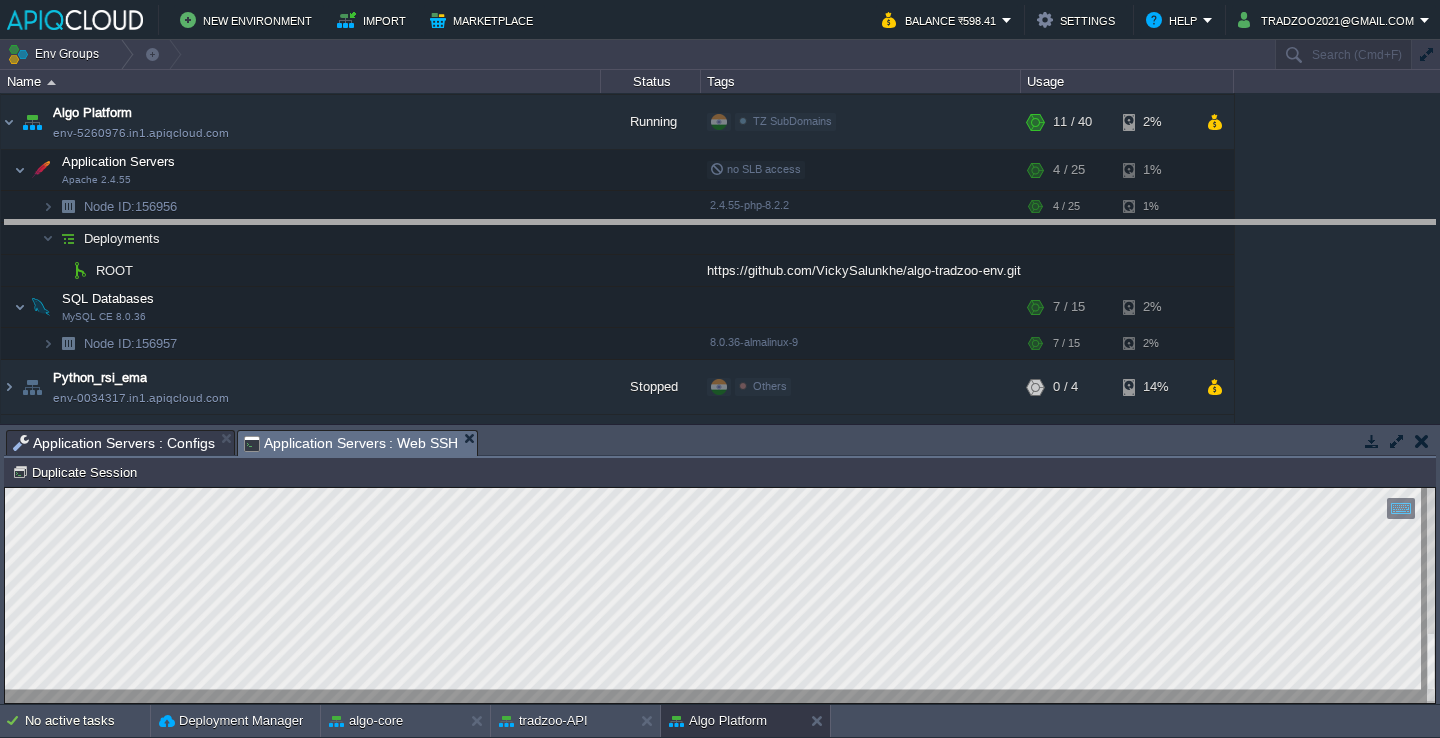 drag, startPoint x: 508, startPoint y: 437, endPoint x: 506, endPoint y: 223, distance: 214.00934 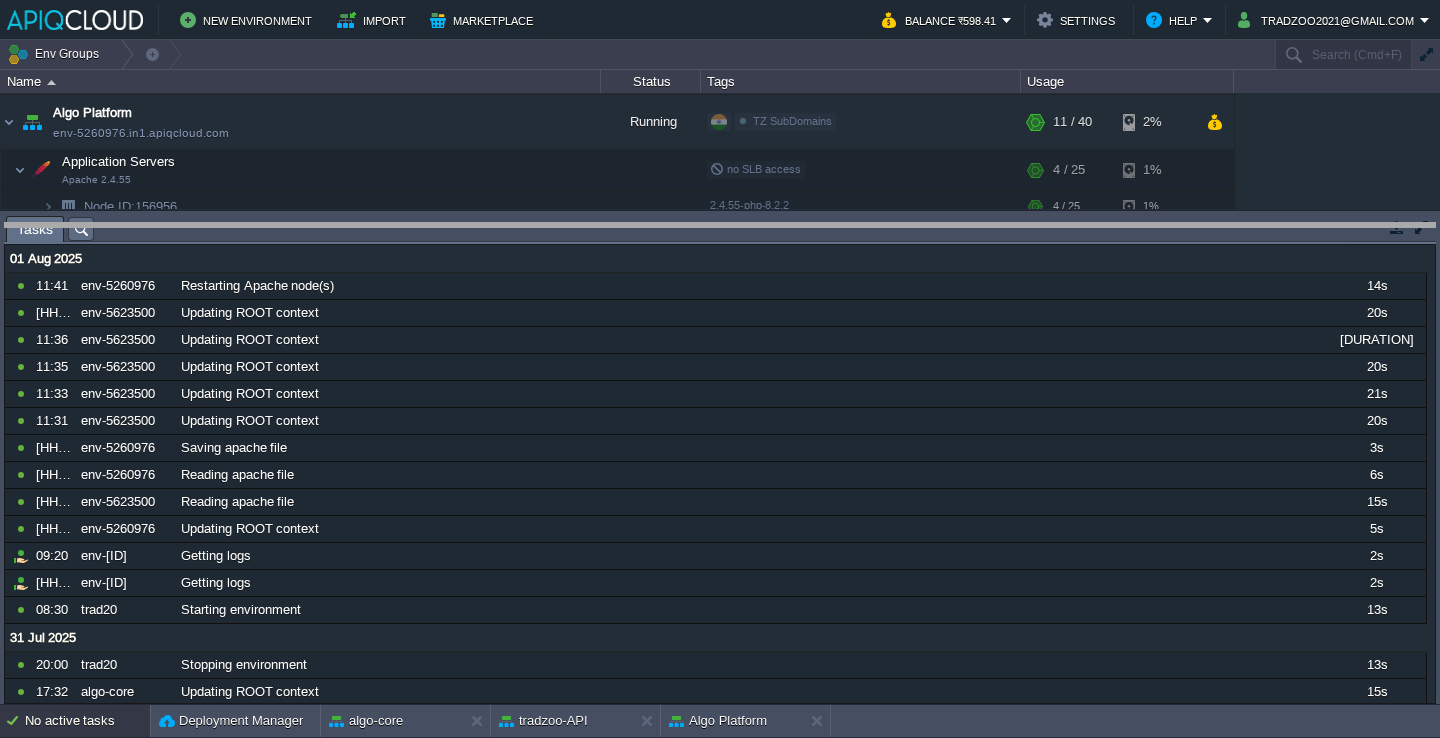 drag, startPoint x: 476, startPoint y: 226, endPoint x: 476, endPoint y: 329, distance: 103 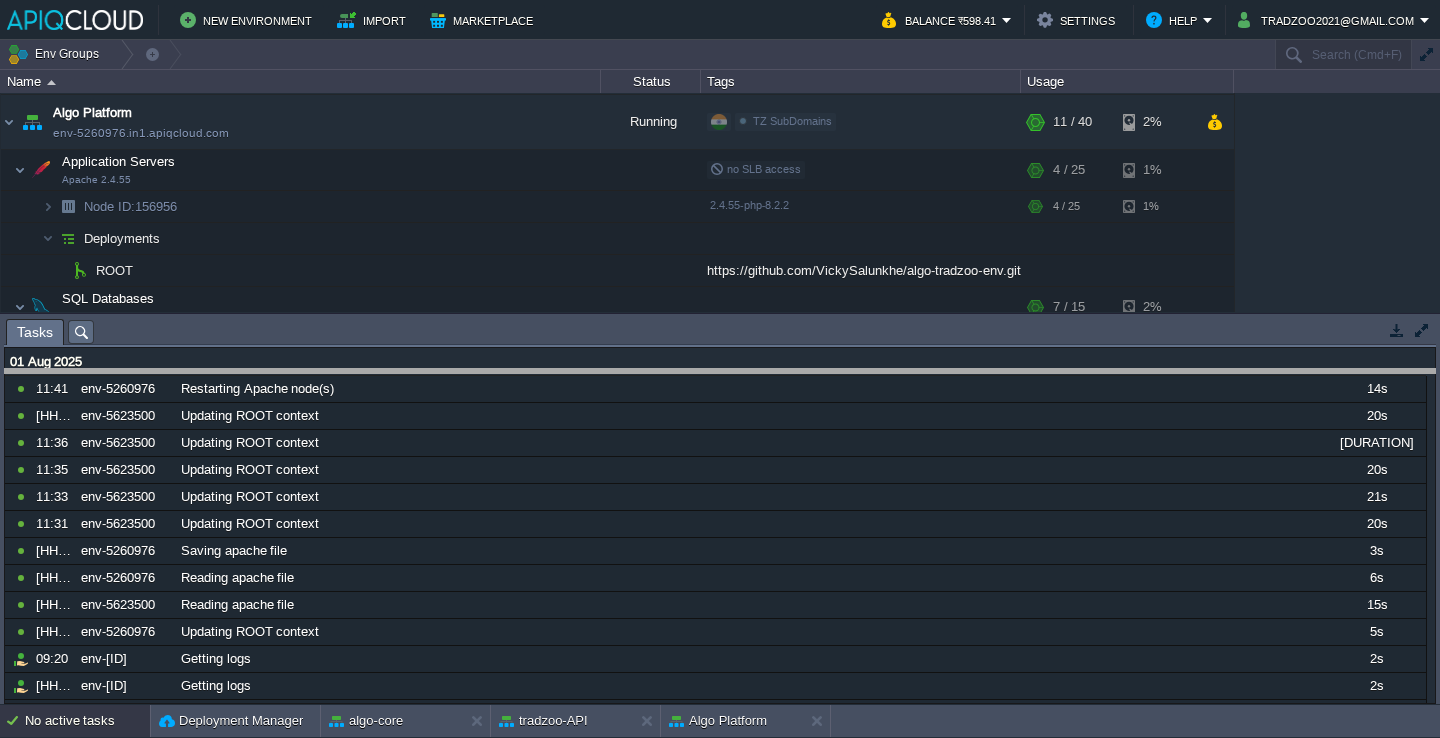 drag, startPoint x: 476, startPoint y: 329, endPoint x: 476, endPoint y: 385, distance: 56 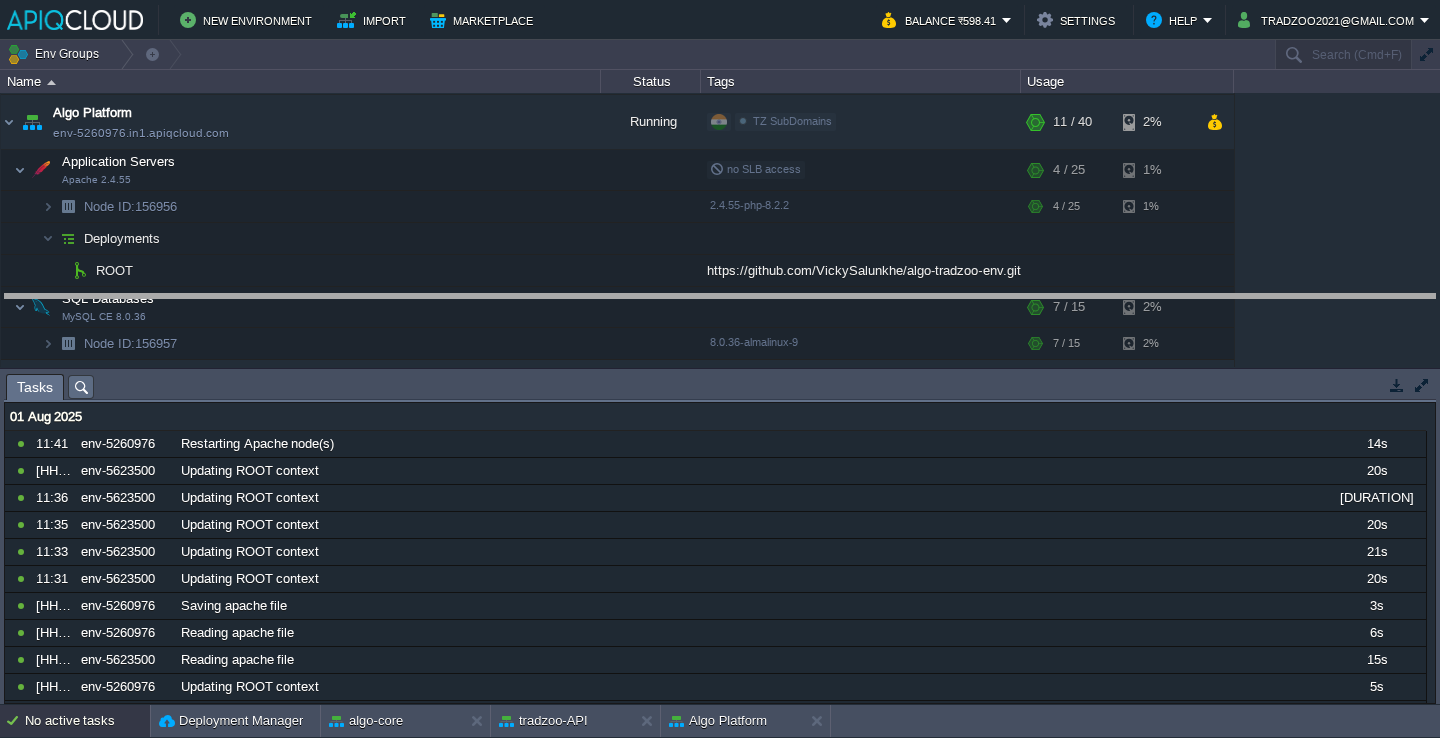 drag, startPoint x: 484, startPoint y: 383, endPoint x: 534, endPoint y: 303, distance: 94.33981 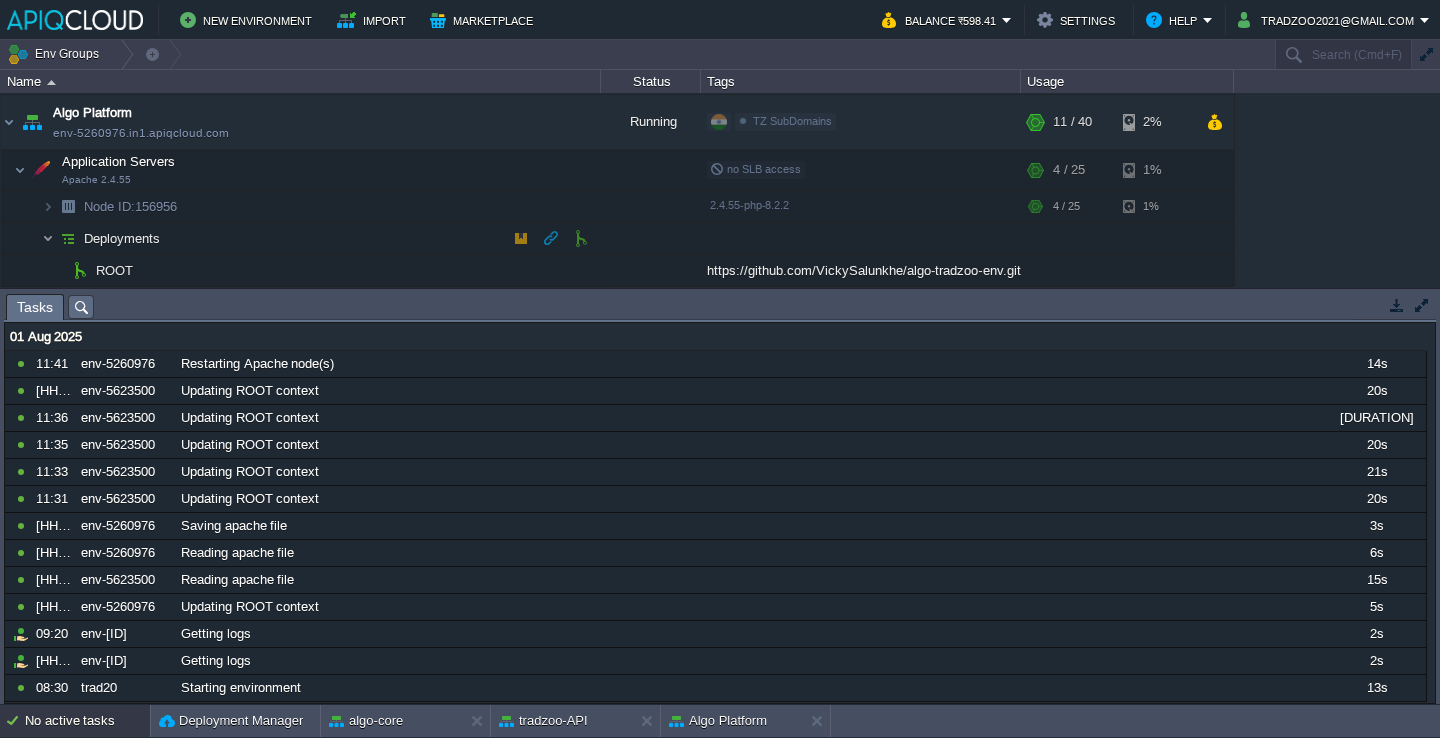 click at bounding box center [48, 238] 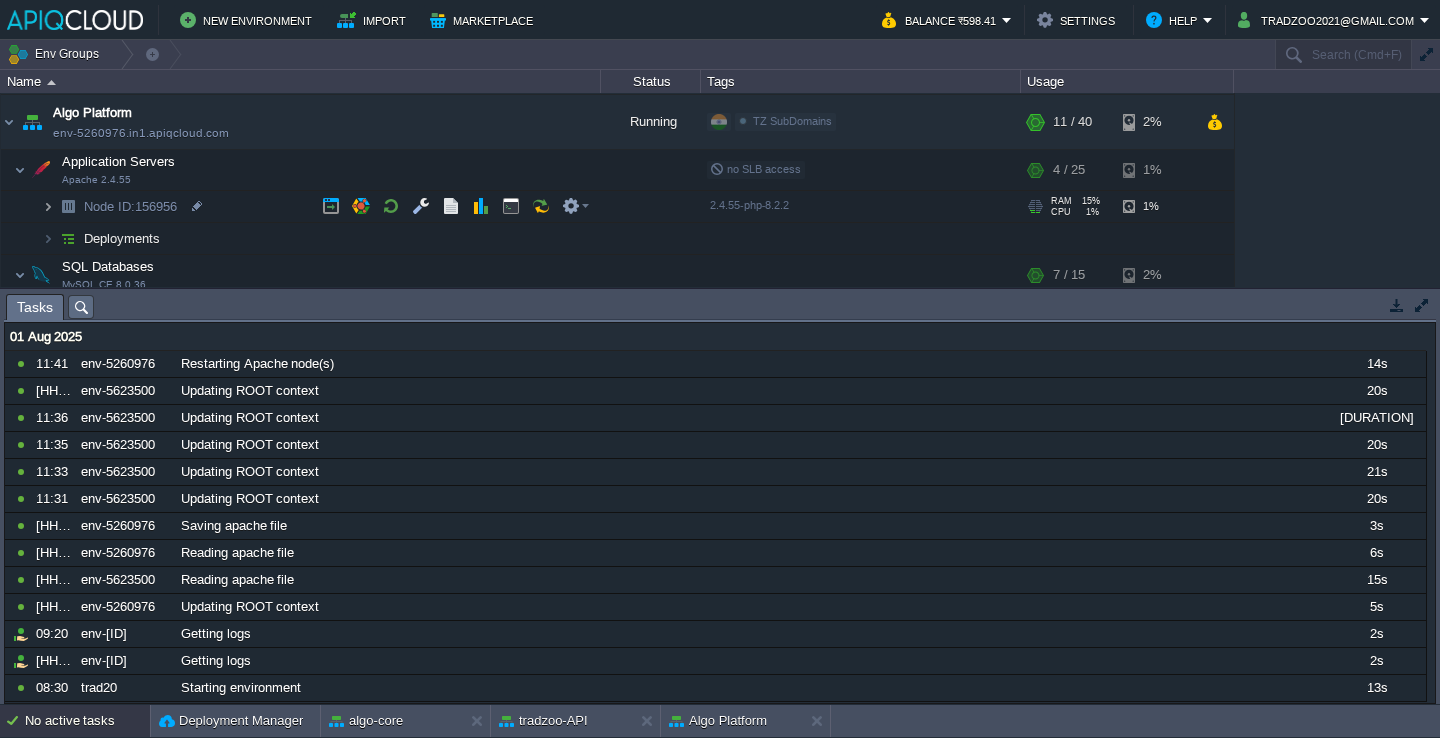 click at bounding box center (48, 206) 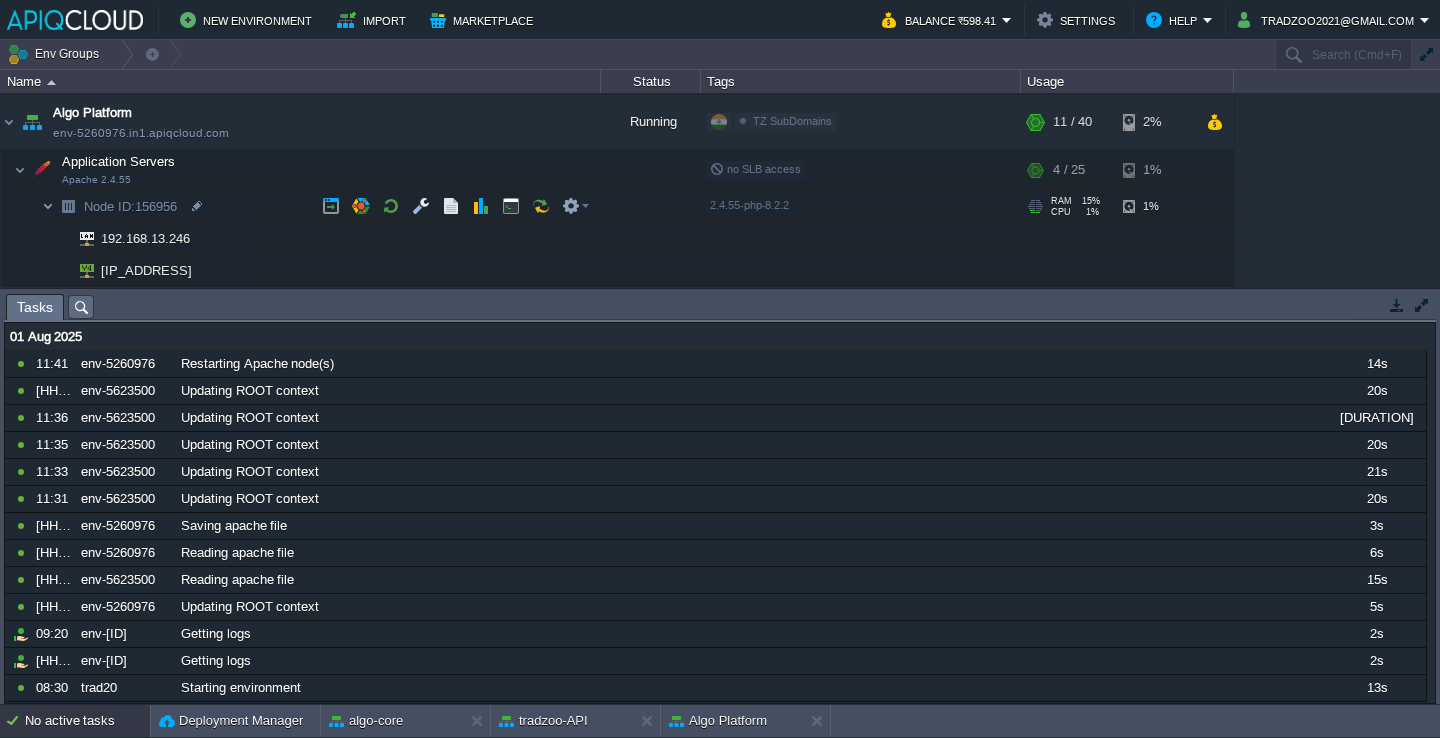 scroll, scrollTop: 70, scrollLeft: 0, axis: vertical 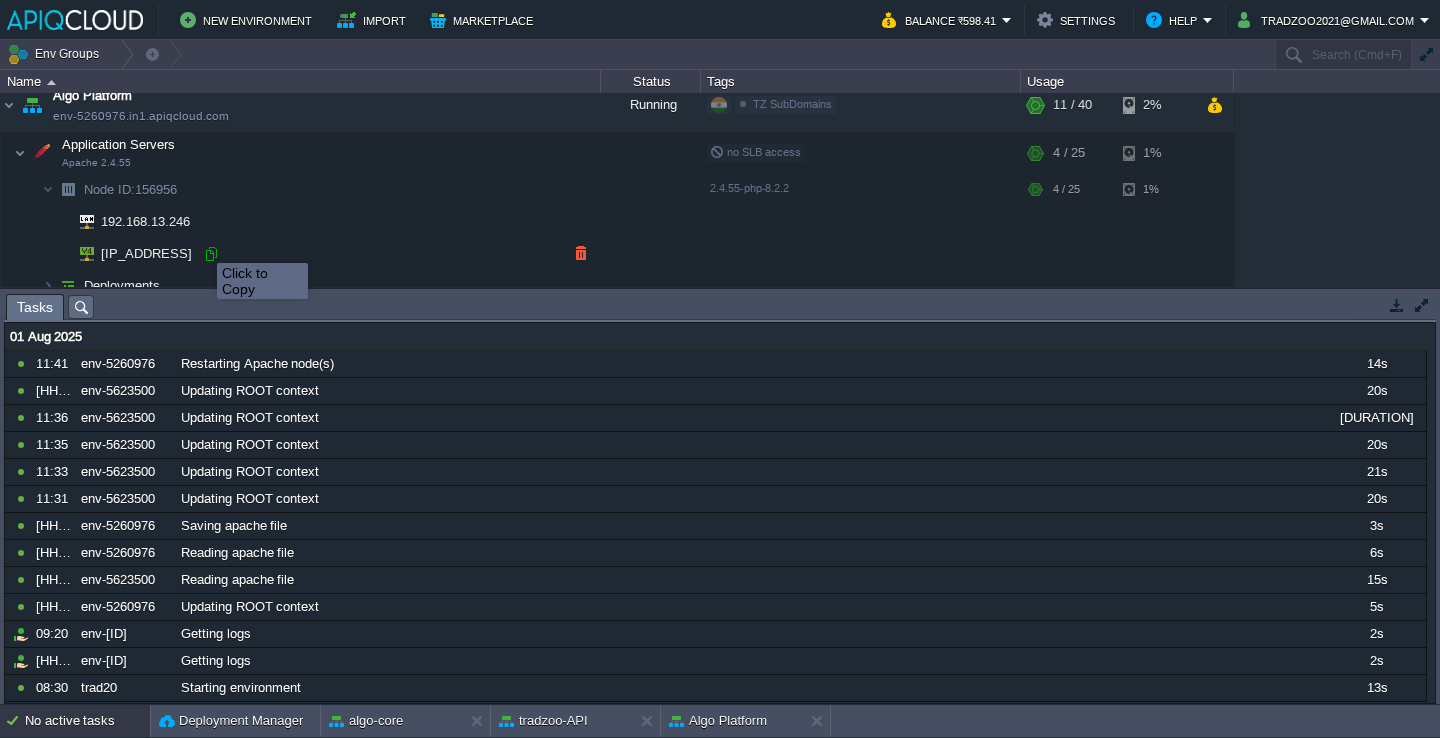 click at bounding box center [211, 254] 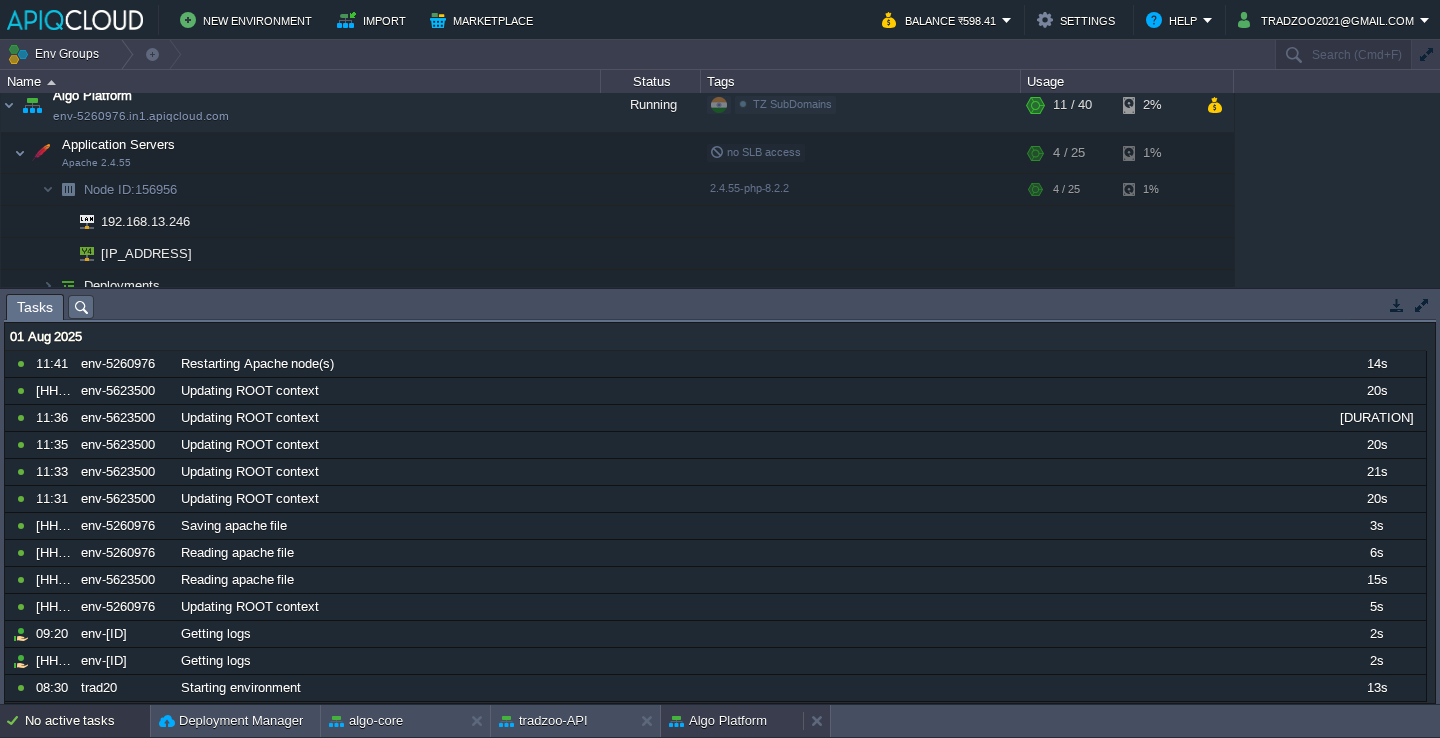 click on "Algo Platform" at bounding box center (718, 721) 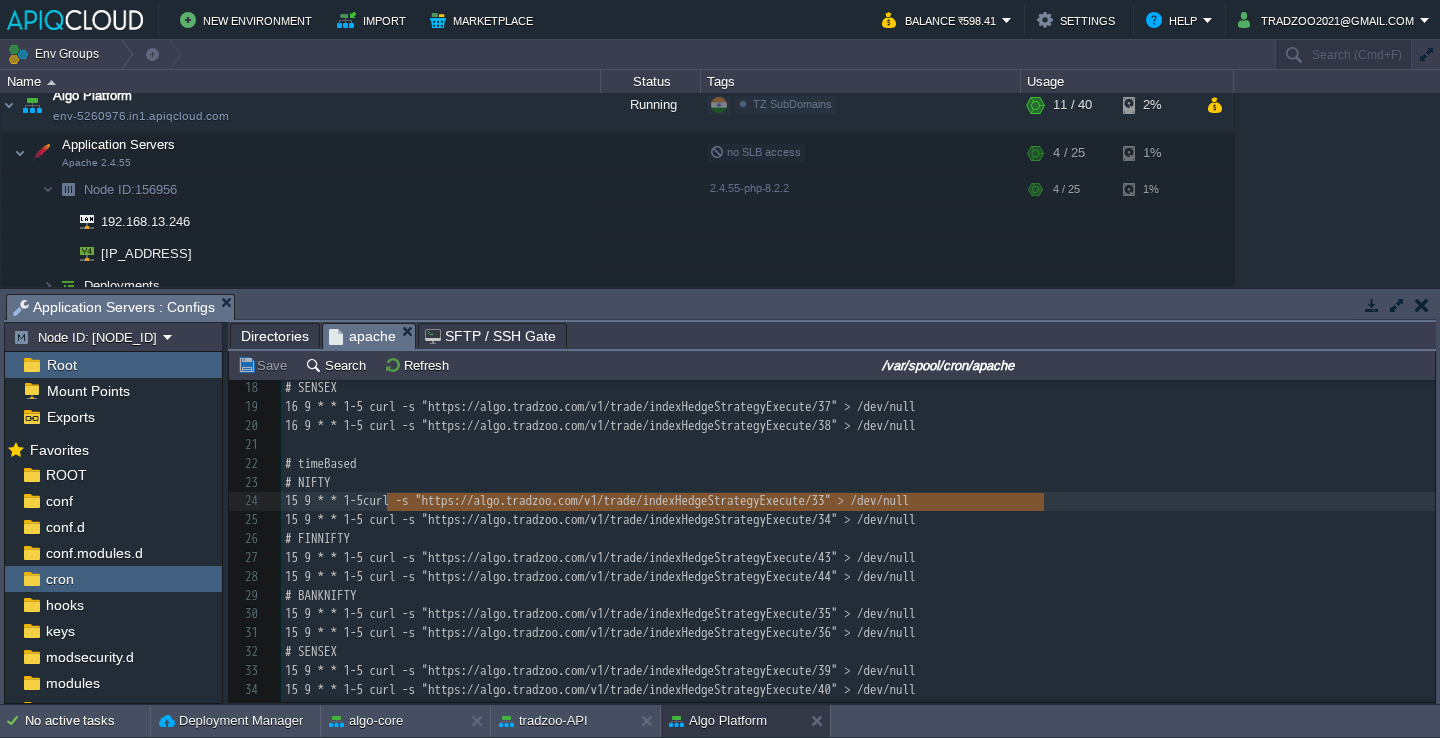 type 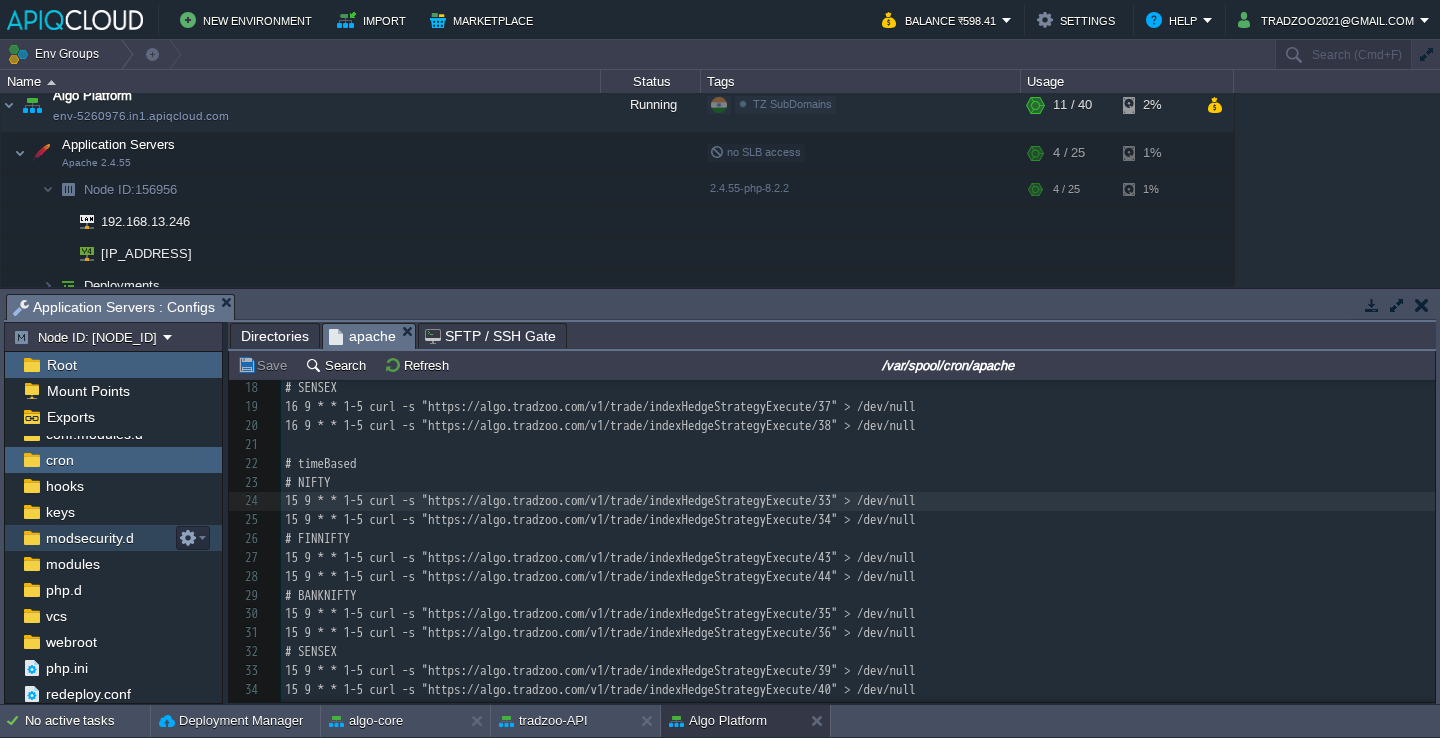 scroll, scrollTop: 0, scrollLeft: 0, axis: both 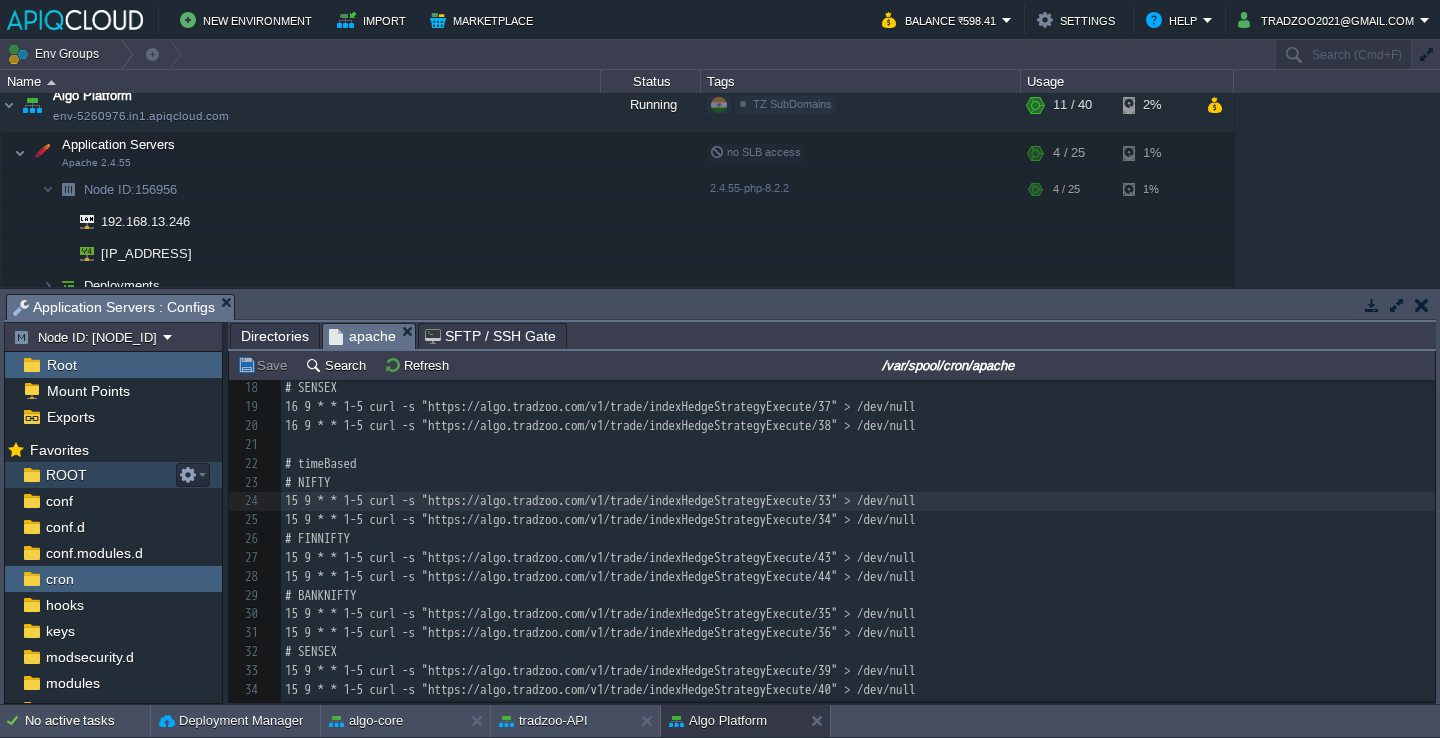 click on "ROOT" at bounding box center (113, 475) 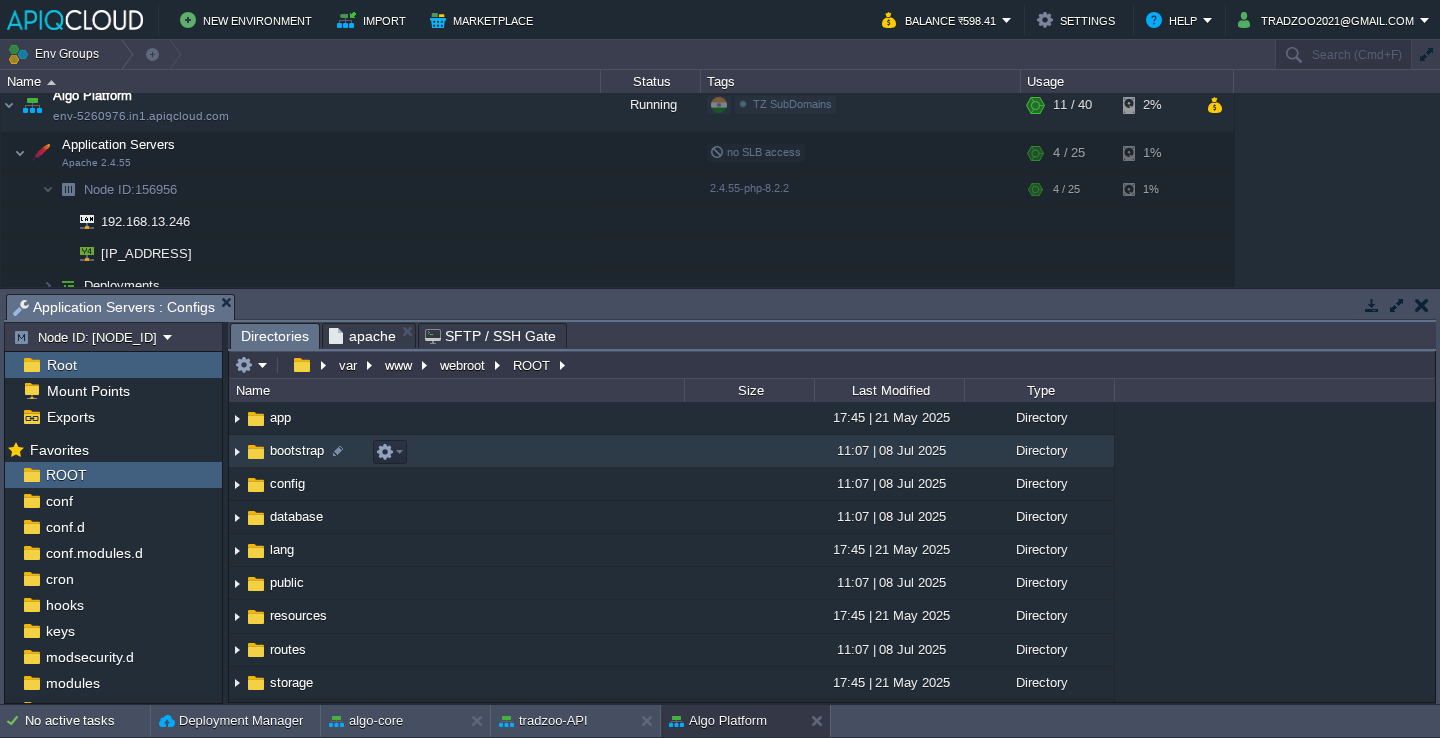 scroll, scrollTop: 0, scrollLeft: 0, axis: both 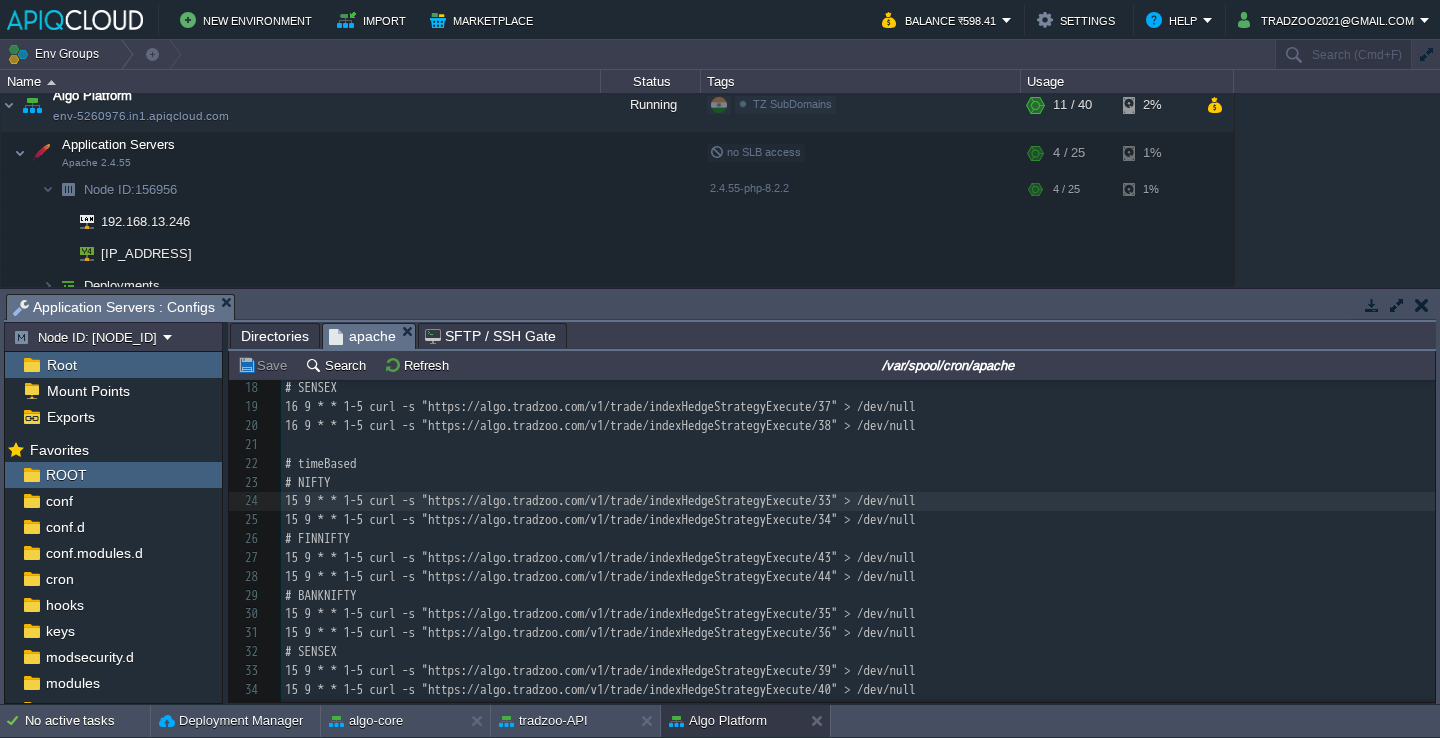 click on "apache" at bounding box center [362, 336] 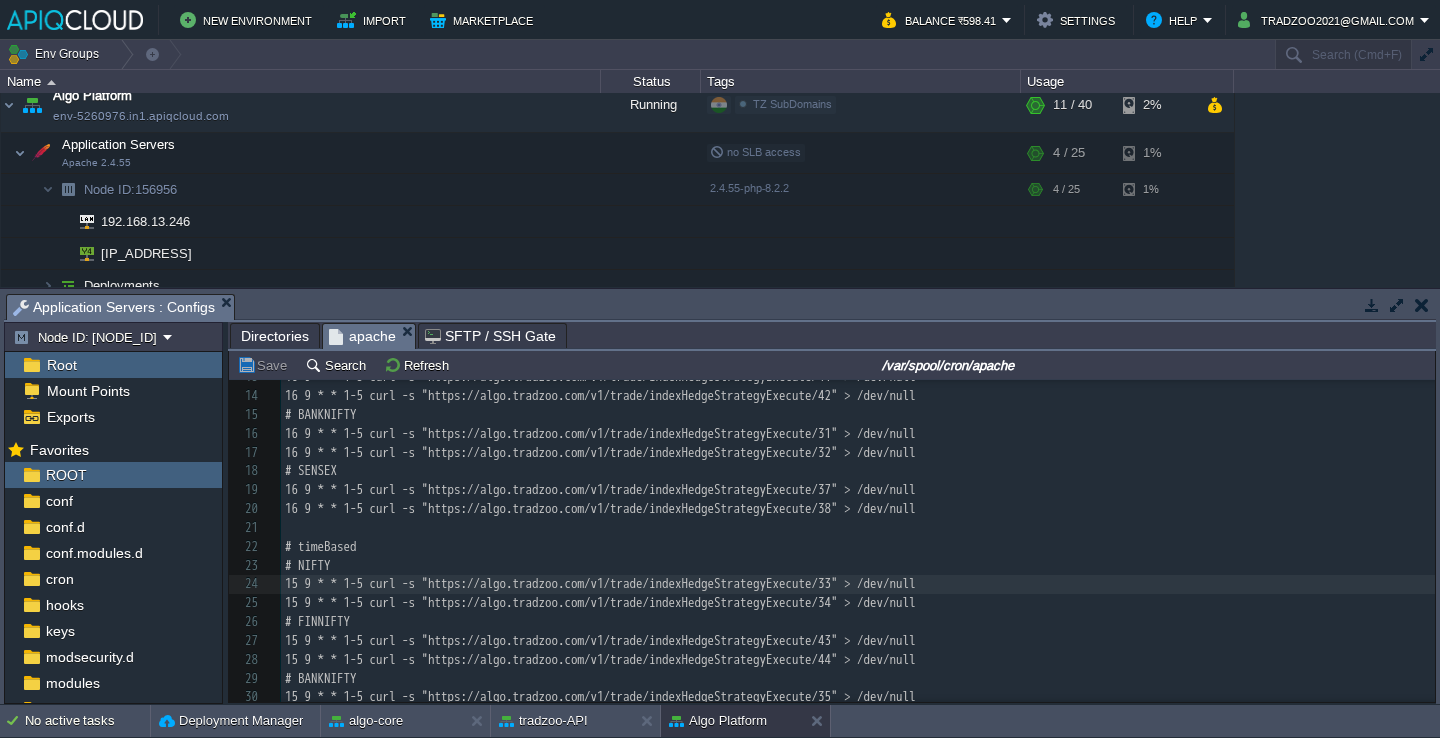 scroll, scrollTop: 137, scrollLeft: 0, axis: vertical 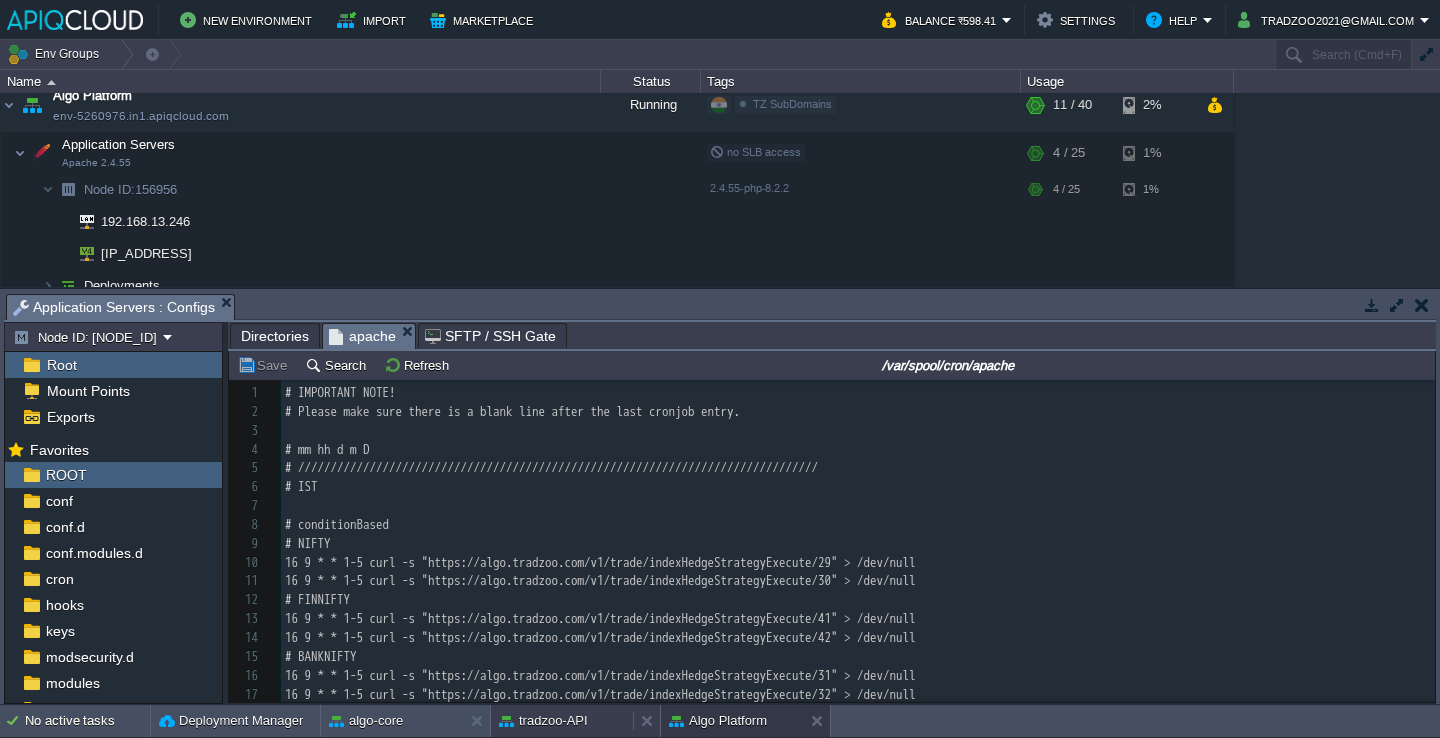 click on "tradzoo-API" at bounding box center [543, 721] 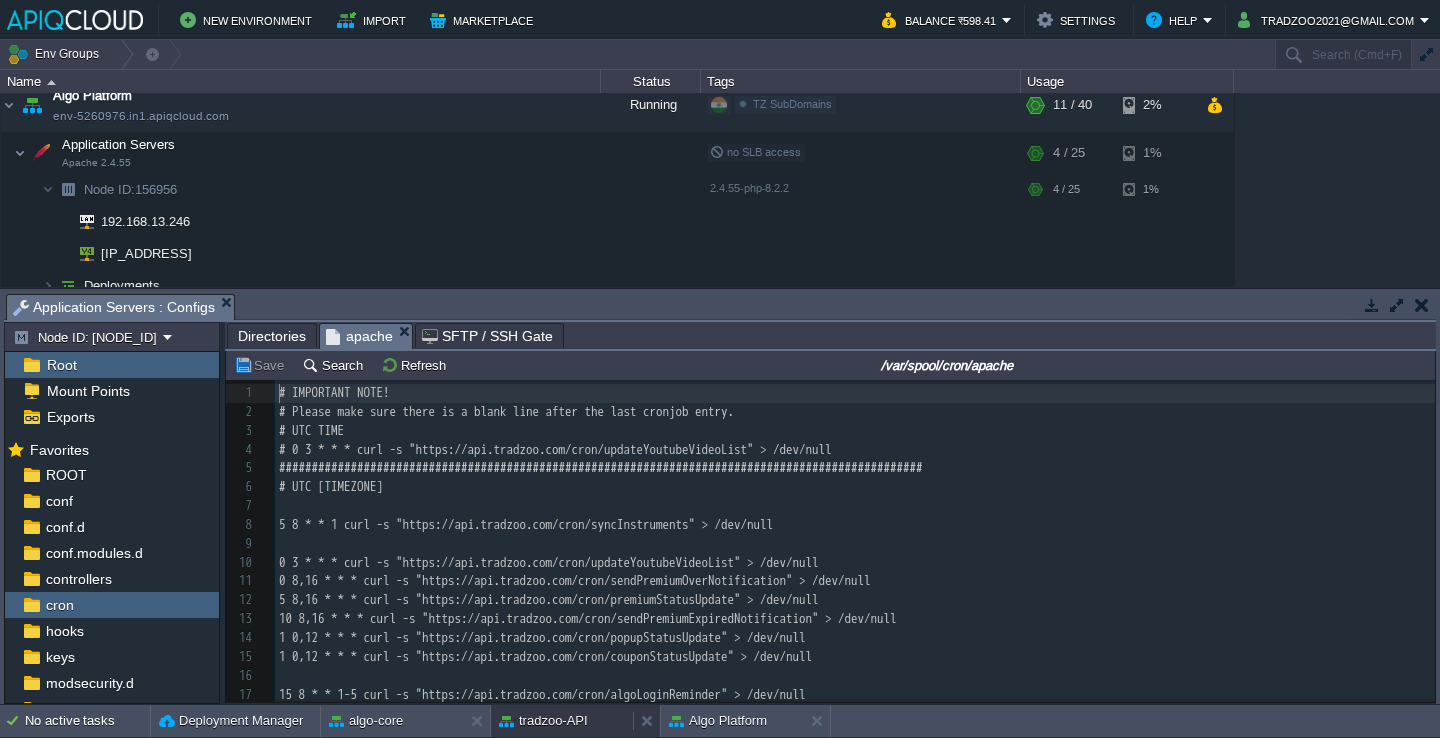 scroll, scrollTop: 6, scrollLeft: 0, axis: vertical 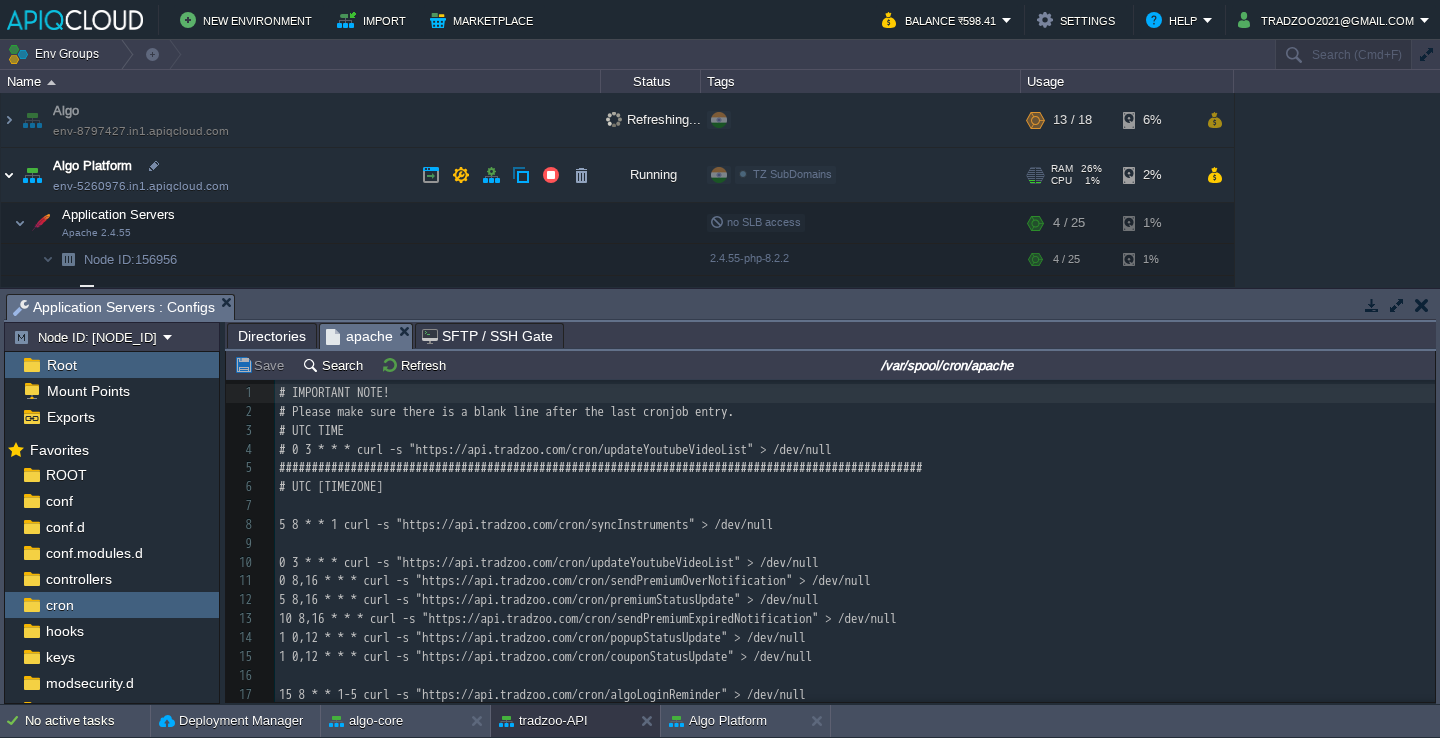 click at bounding box center (9, 175) 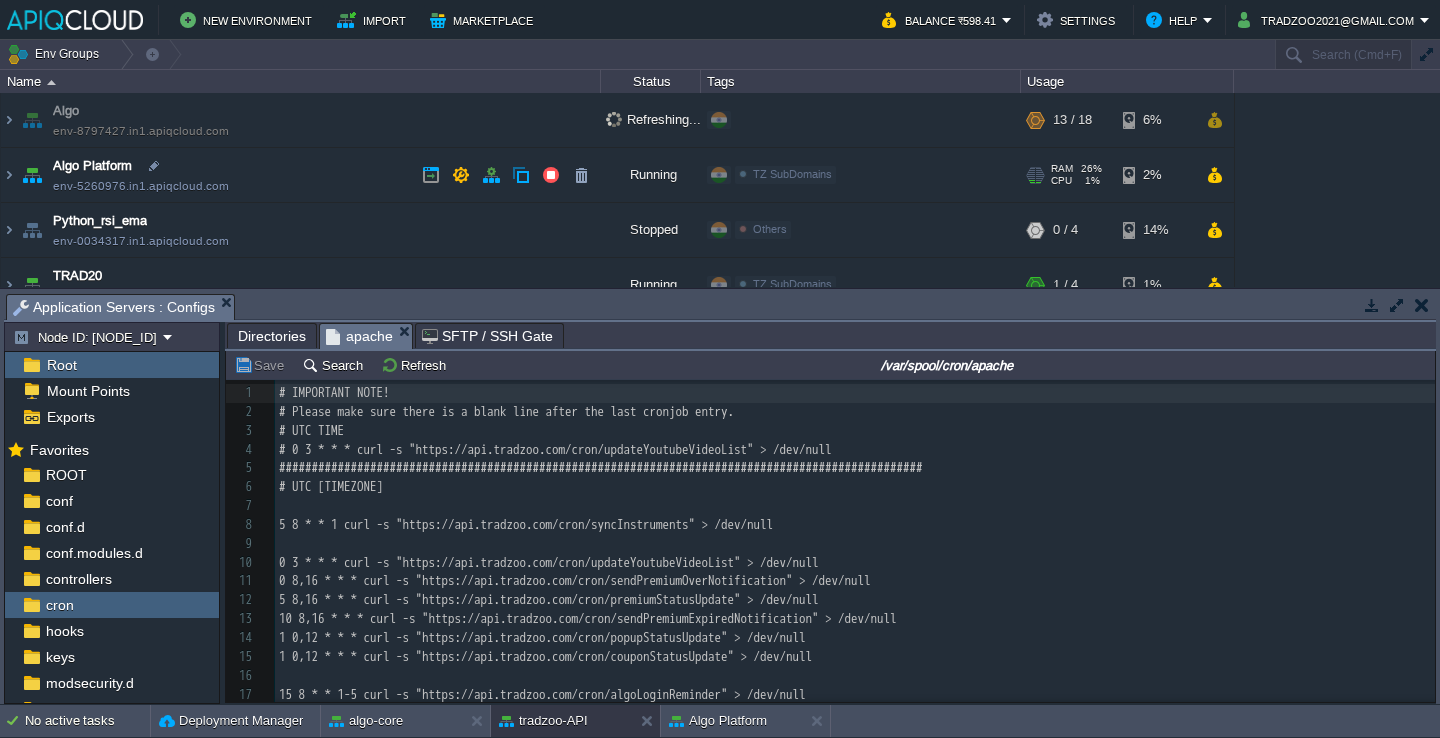 scroll, scrollTop: 72, scrollLeft: 0, axis: vertical 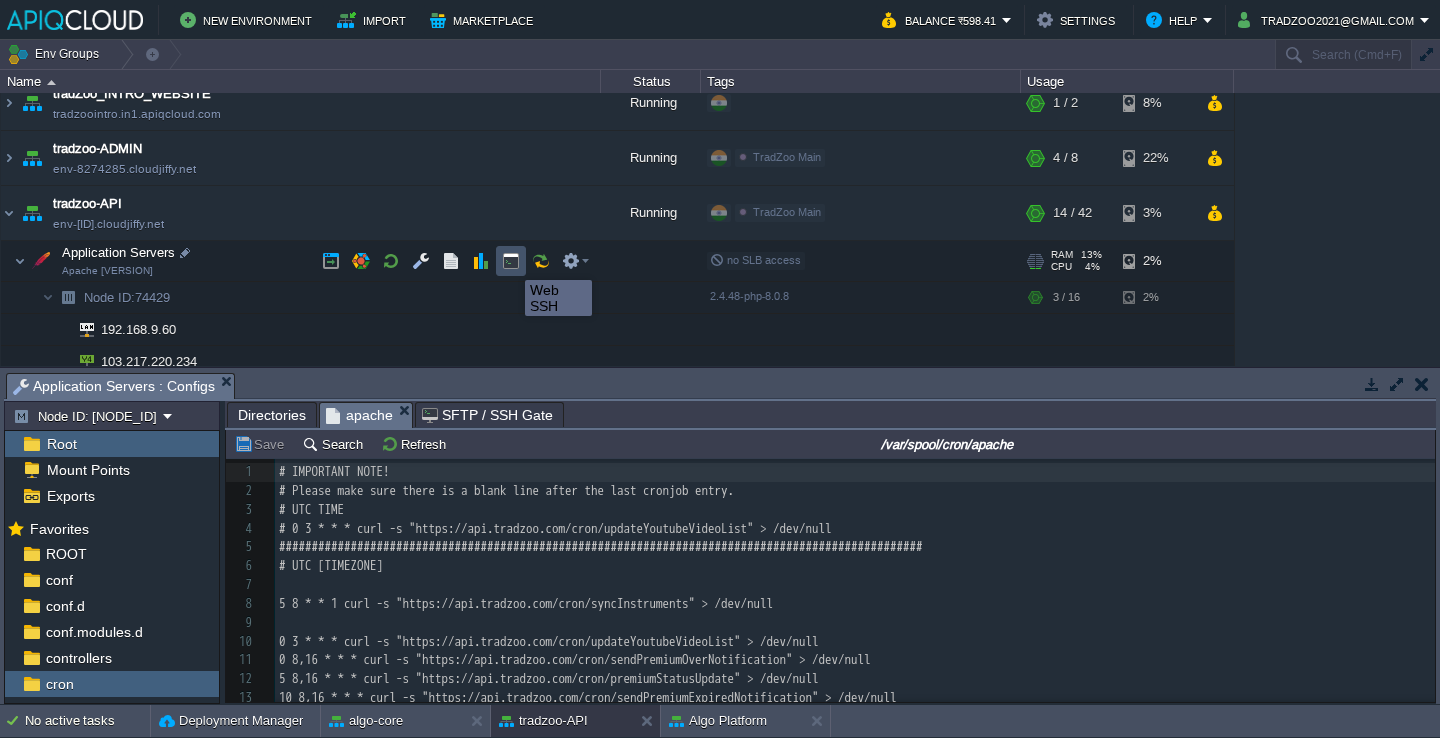 click at bounding box center (511, 261) 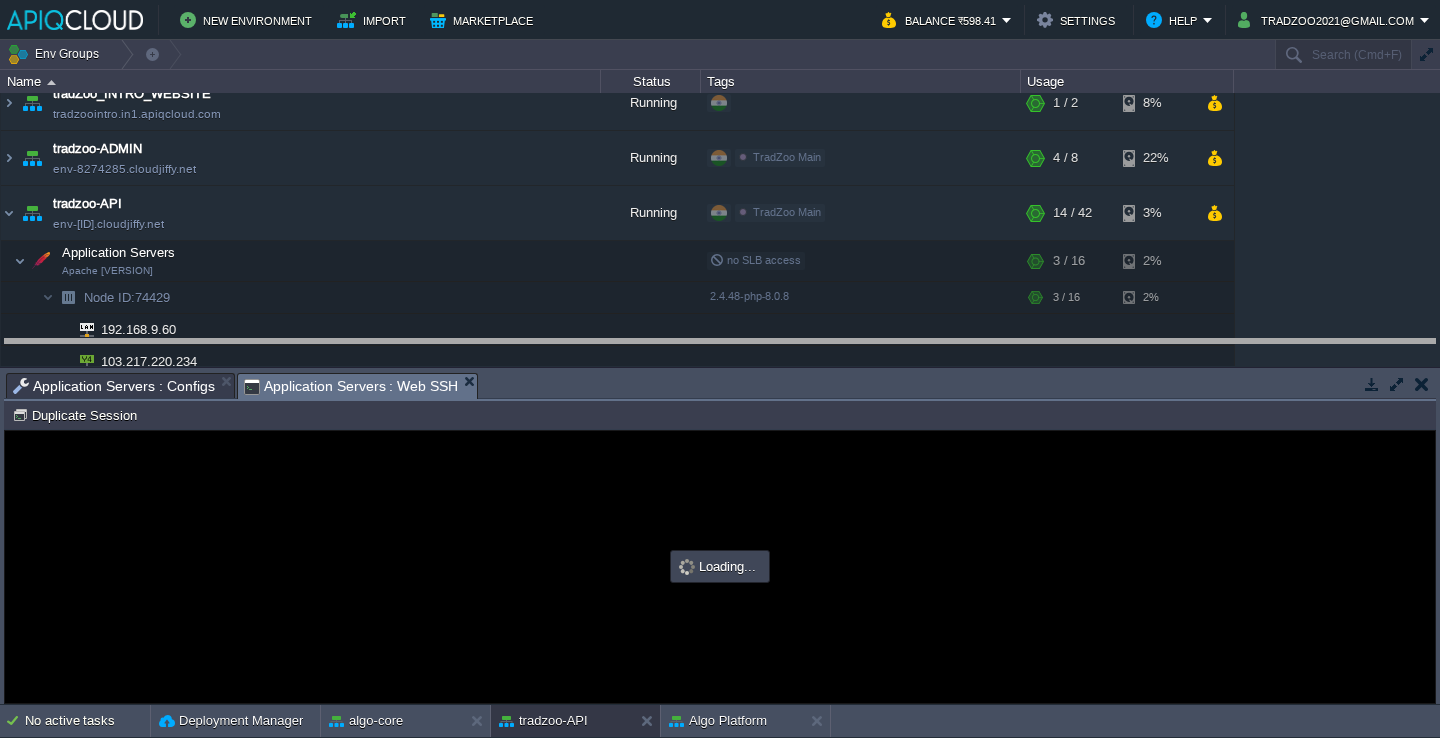 drag, startPoint x: 560, startPoint y: 389, endPoint x: 570, endPoint y: 353, distance: 37.363083 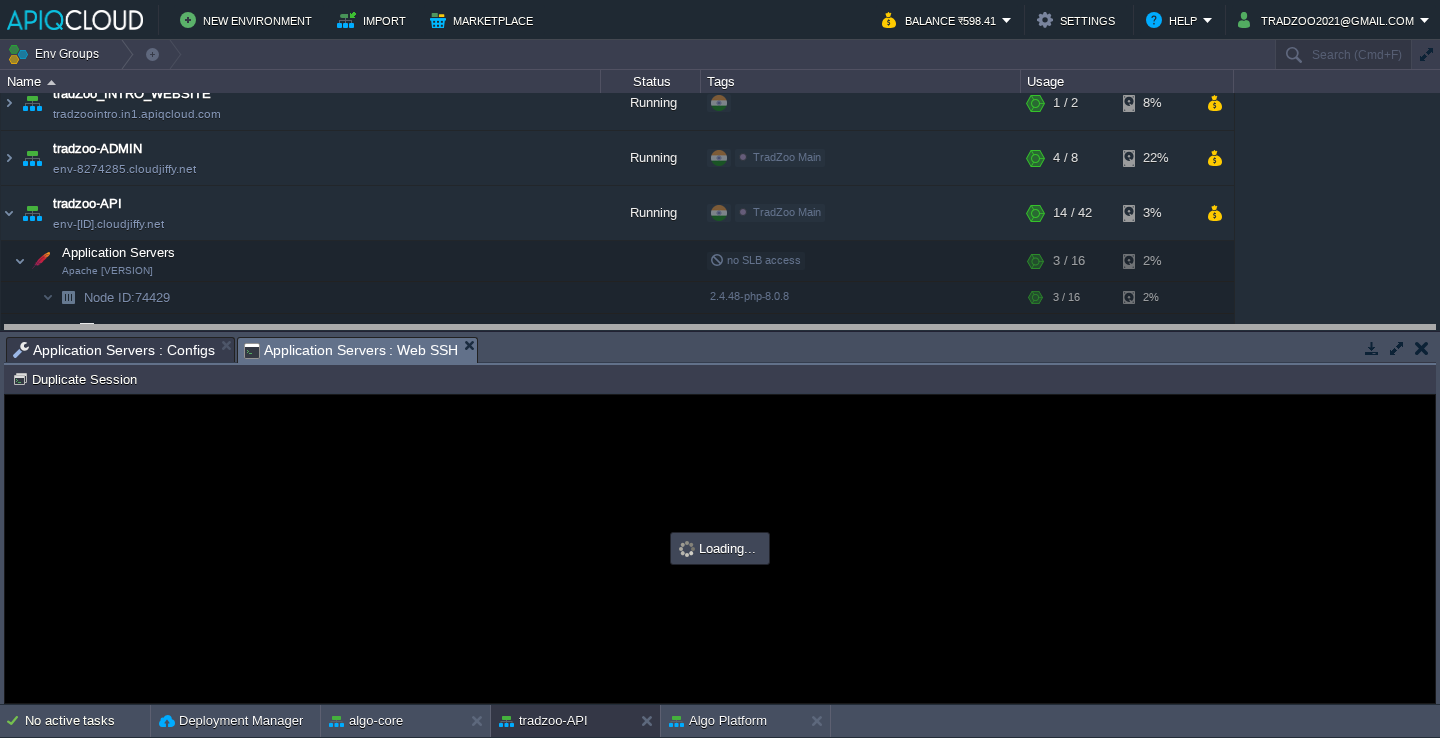drag, startPoint x: 570, startPoint y: 353, endPoint x: 575, endPoint y: 341, distance: 13 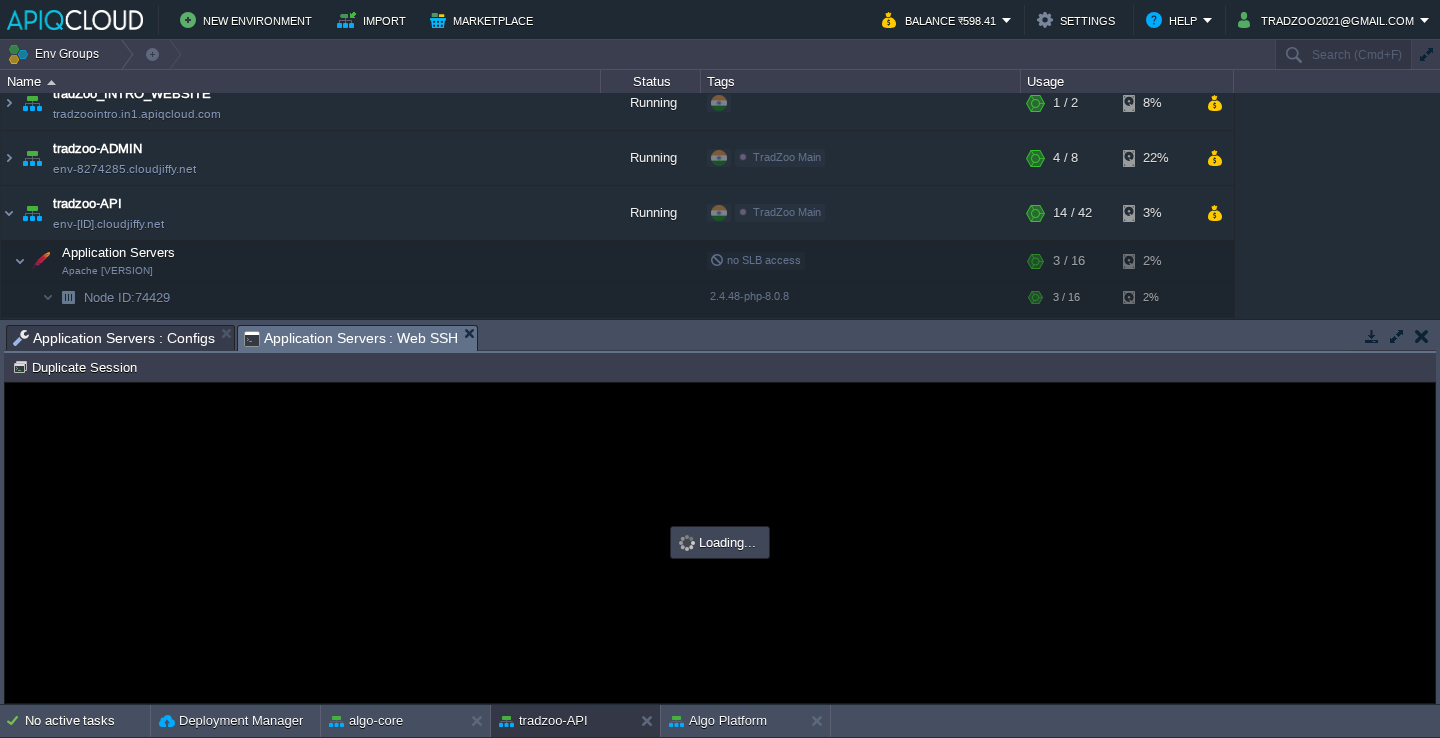 scroll, scrollTop: 0, scrollLeft: 0, axis: both 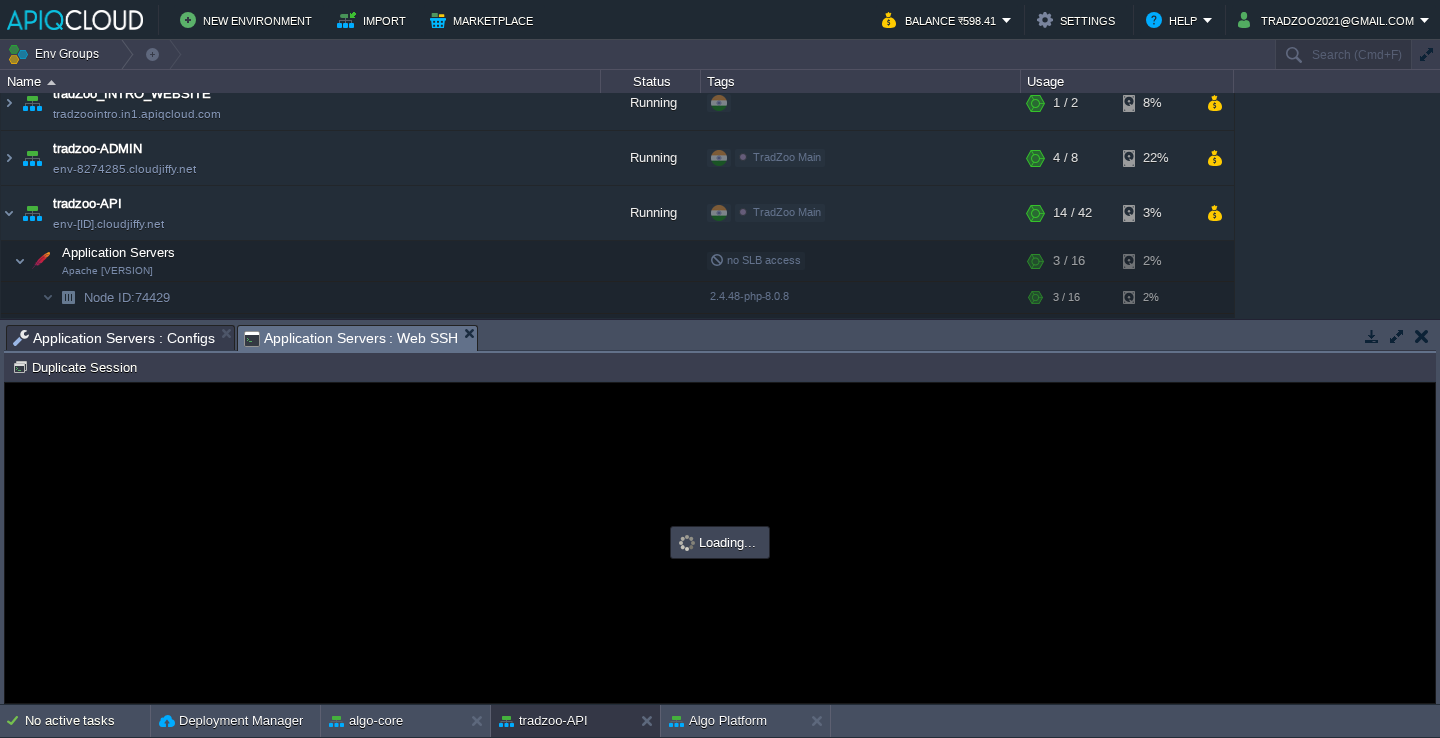type on "#000000" 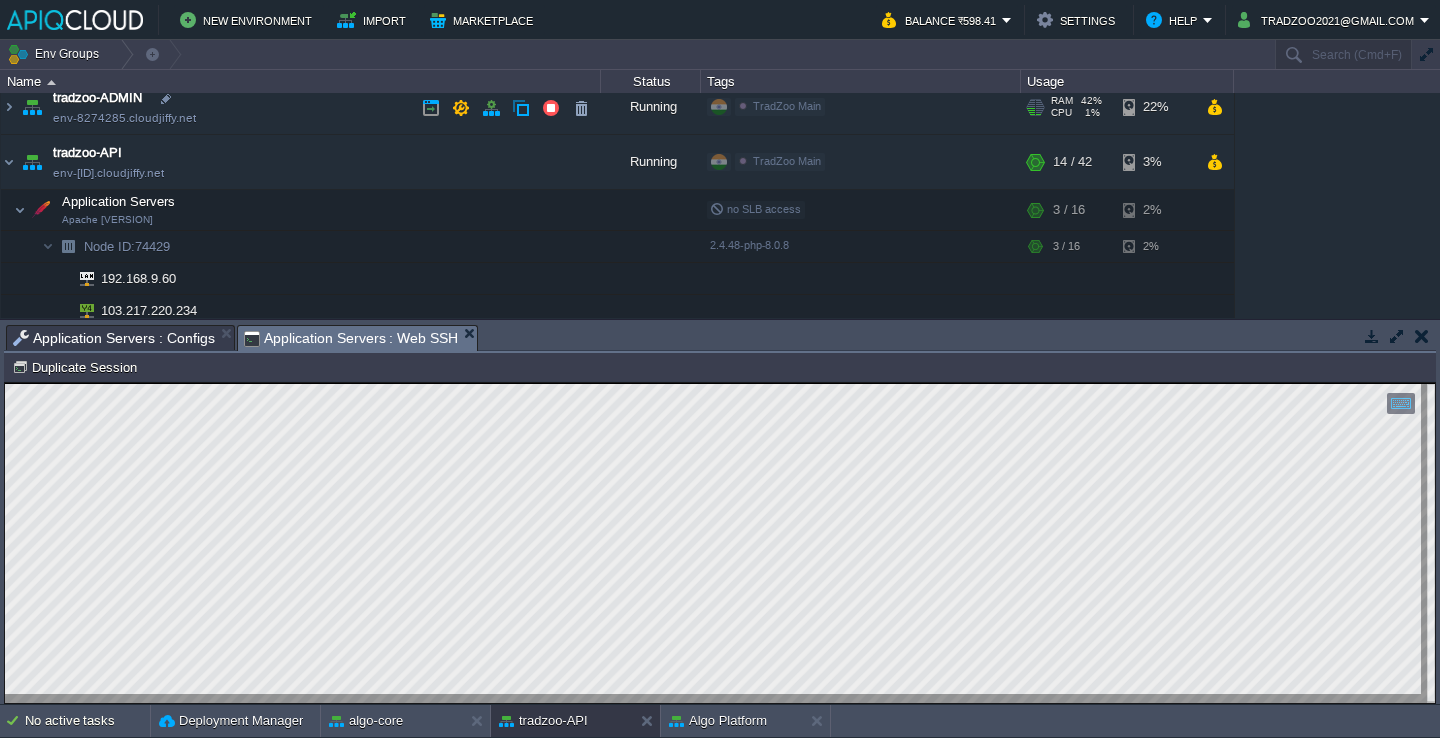 scroll, scrollTop: 767, scrollLeft: 0, axis: vertical 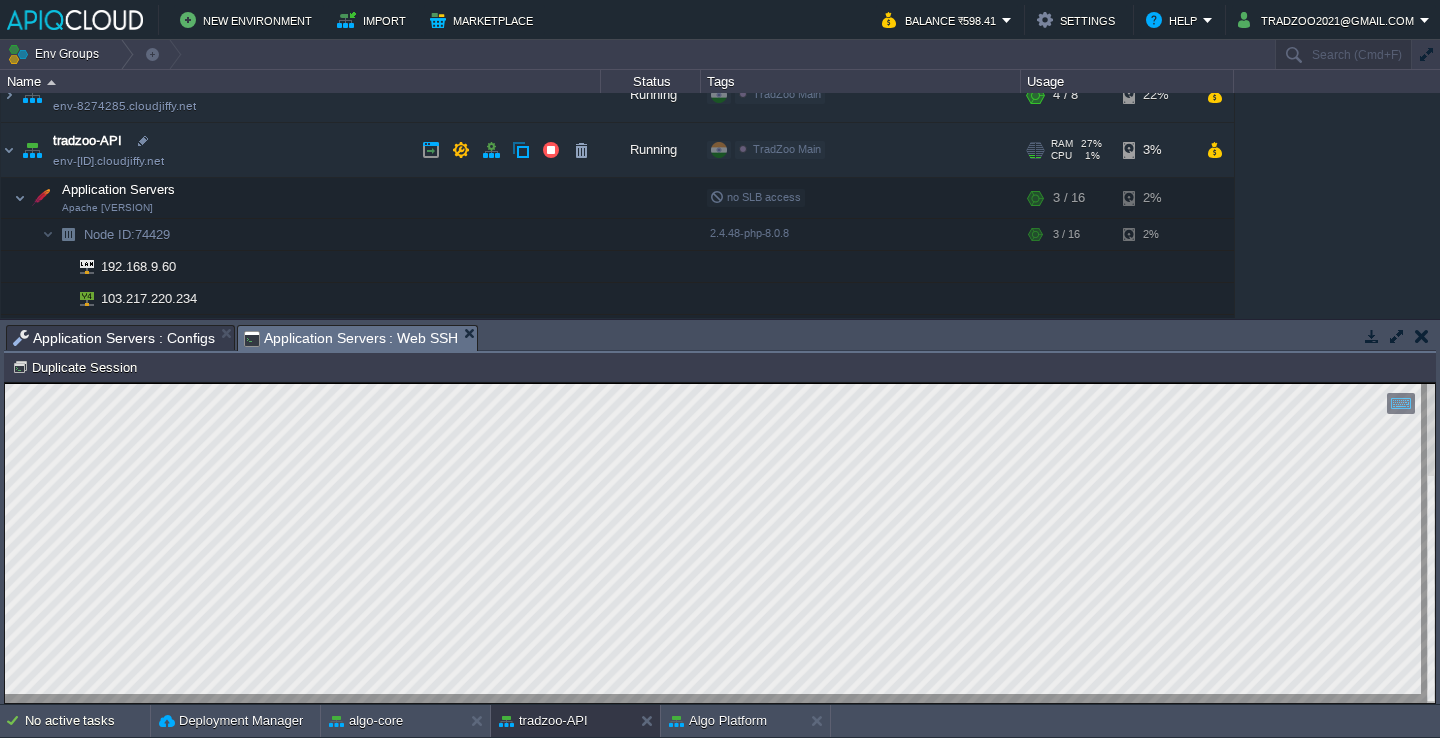 click on "tradzoo-API" at bounding box center (87, 141) 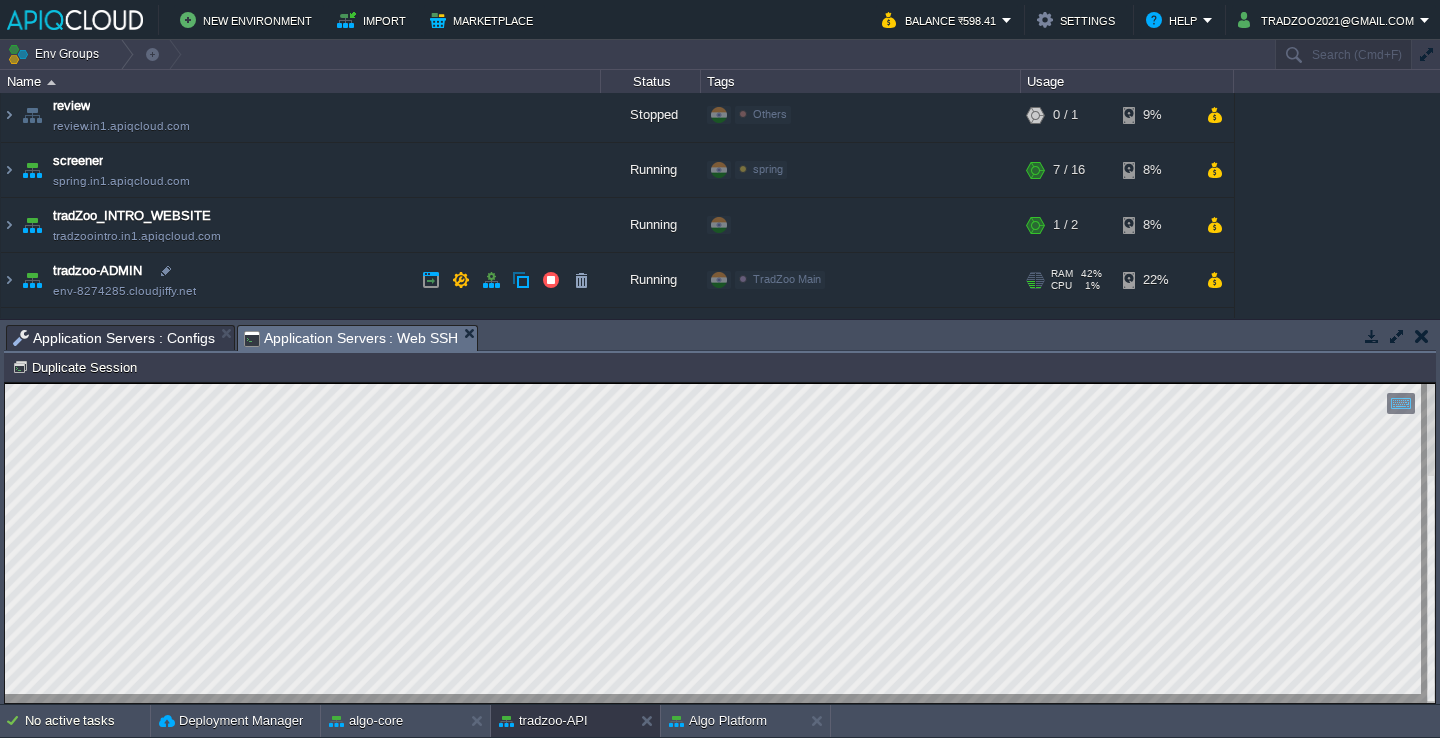 scroll, scrollTop: 613, scrollLeft: 0, axis: vertical 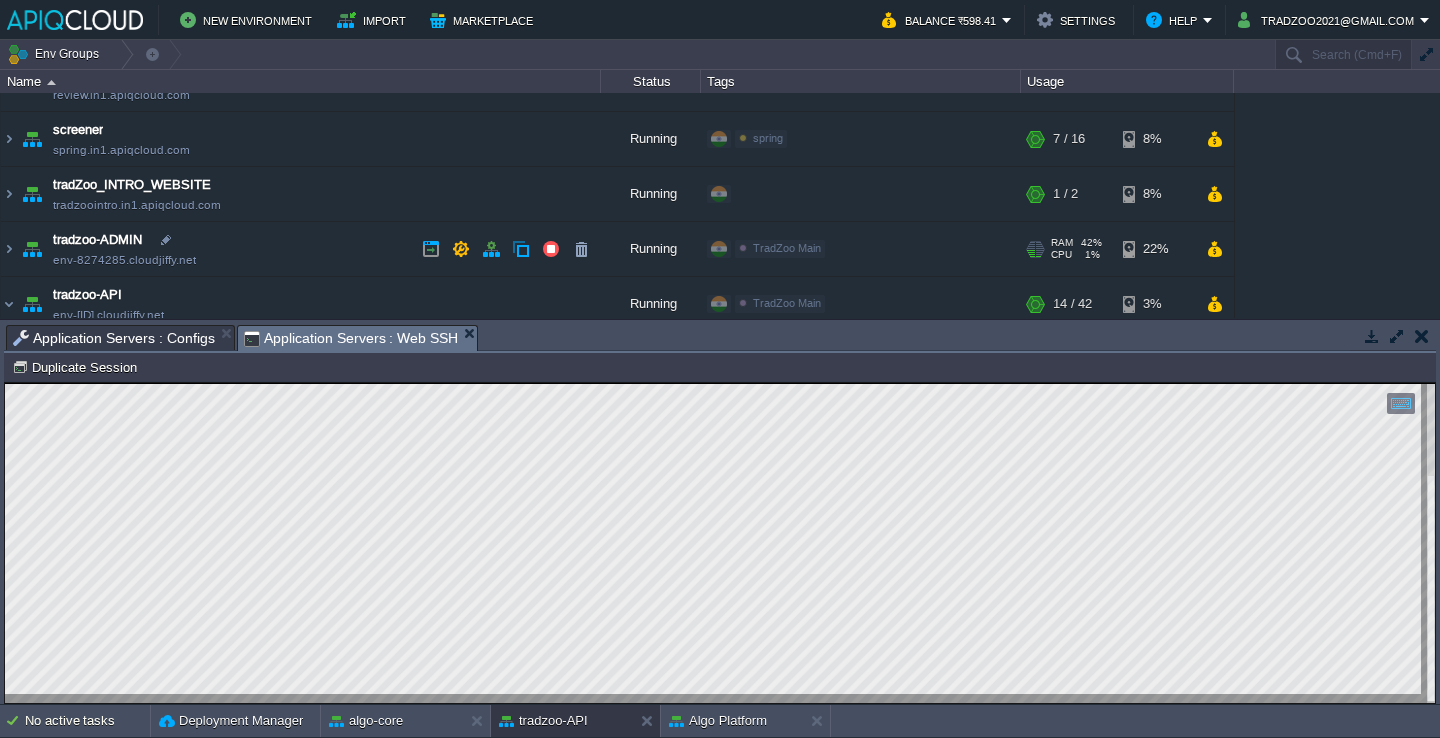 click on "tradzoo-ADMIN env-[HOSTNAME]" at bounding box center [301, 249] 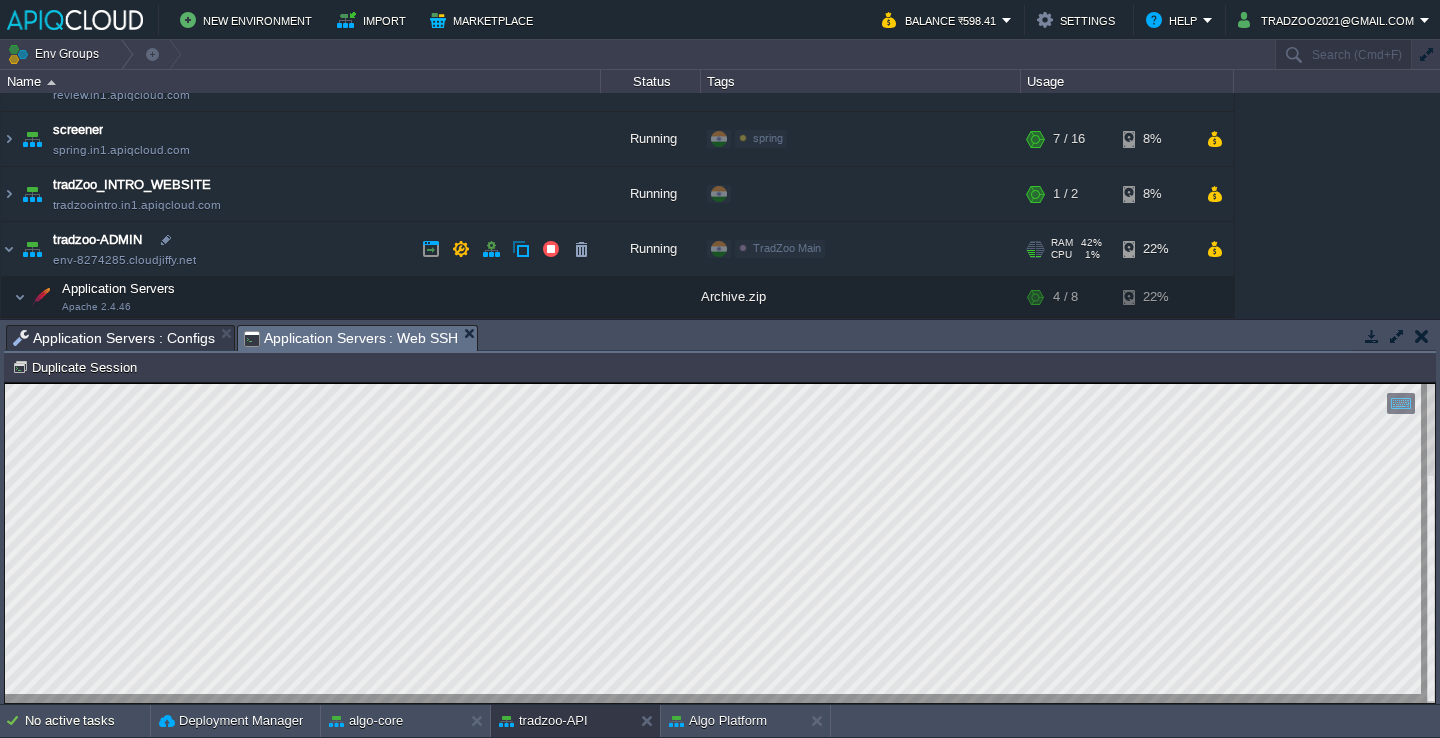 click on "tradzoo-ADMIN" at bounding box center [97, 240] 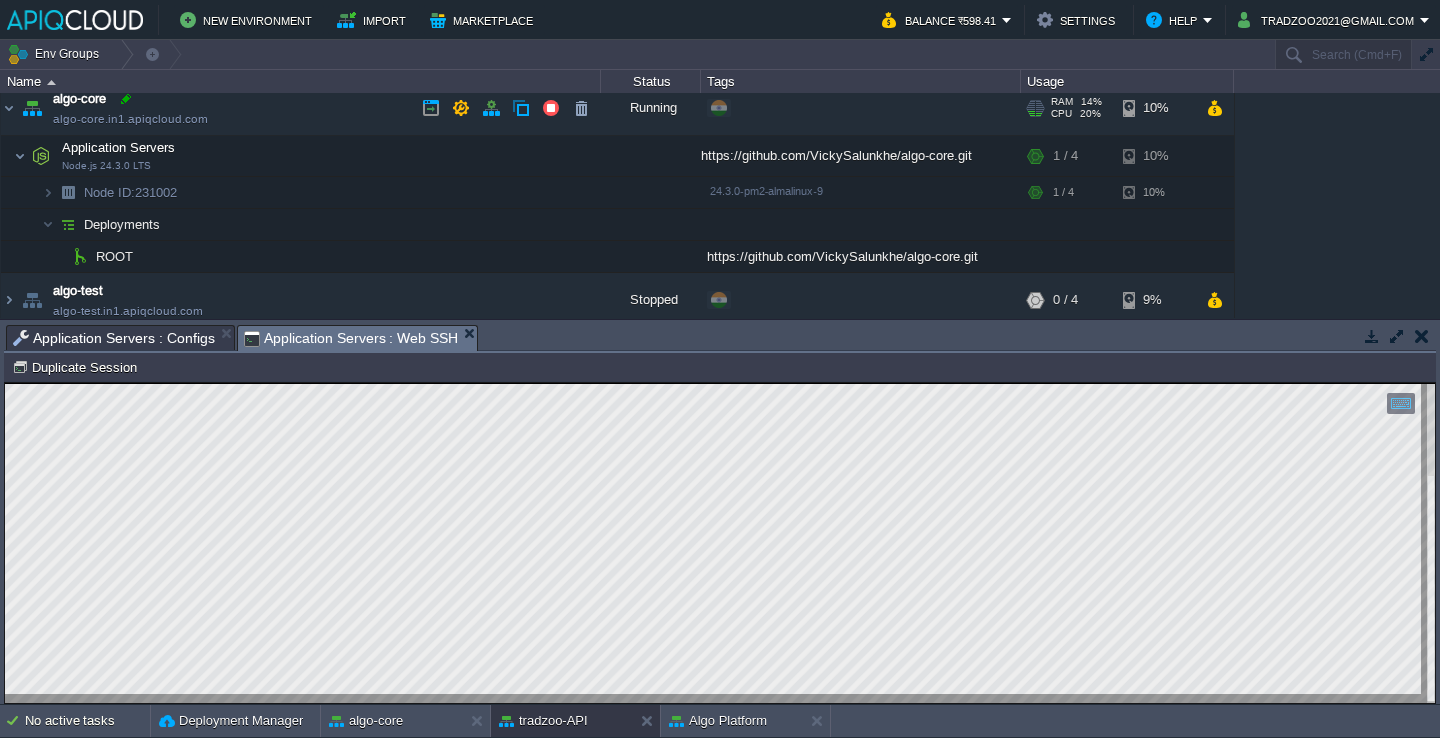scroll, scrollTop: 139, scrollLeft: 0, axis: vertical 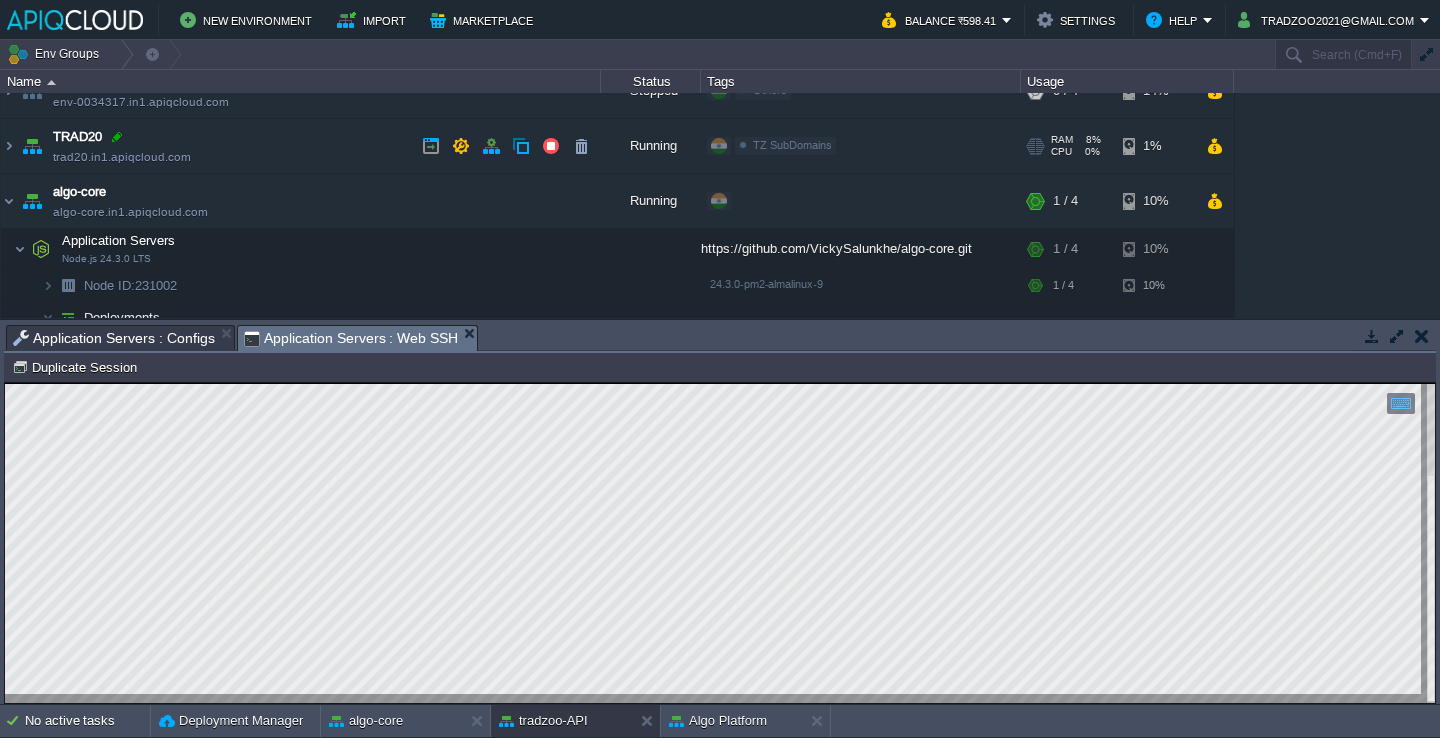 click on "TRAD20 trad20.in1.apiqcloud.com" at bounding box center (301, 146) 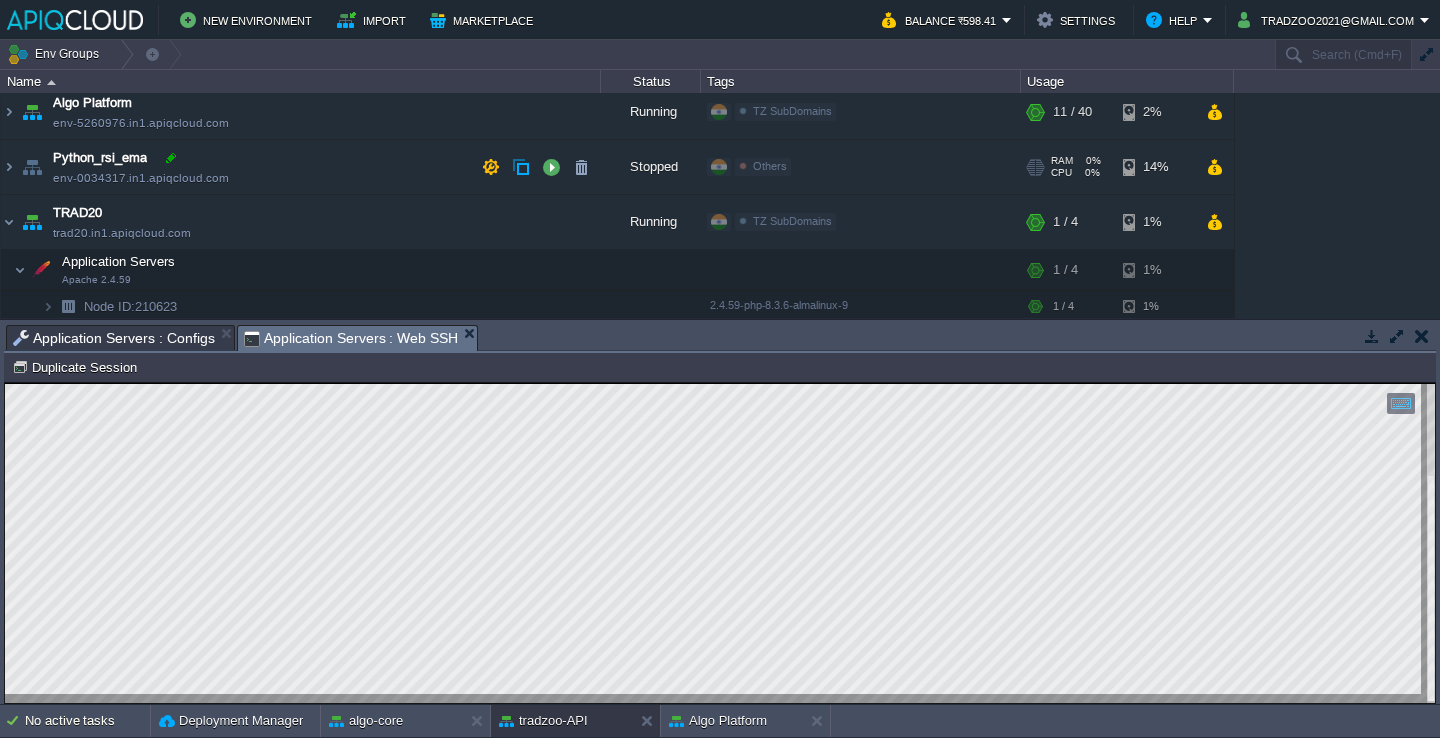 scroll, scrollTop: 0, scrollLeft: 0, axis: both 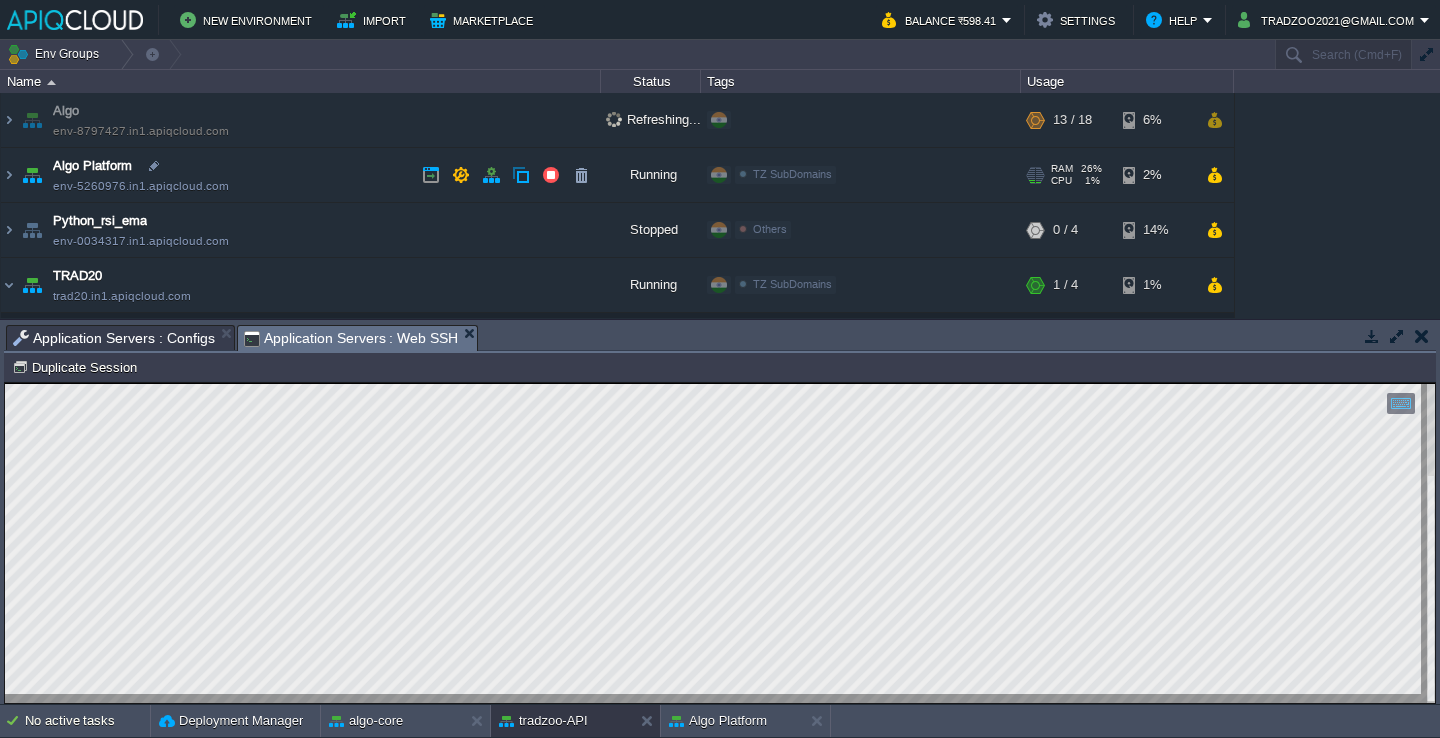 click on "Algo Platform env-5260976.in1.apiqcloud.com" at bounding box center [301, 175] 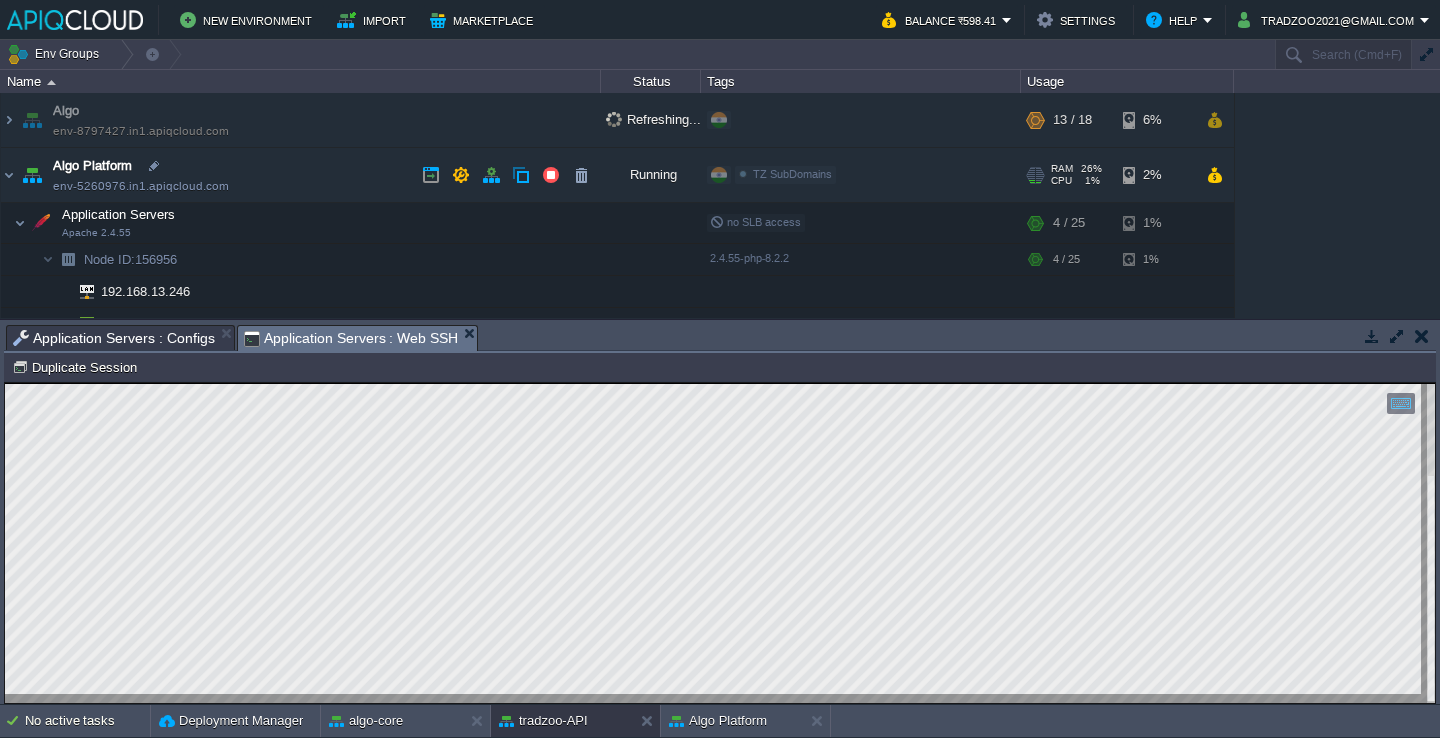 click on "Algo Platform" at bounding box center [92, 166] 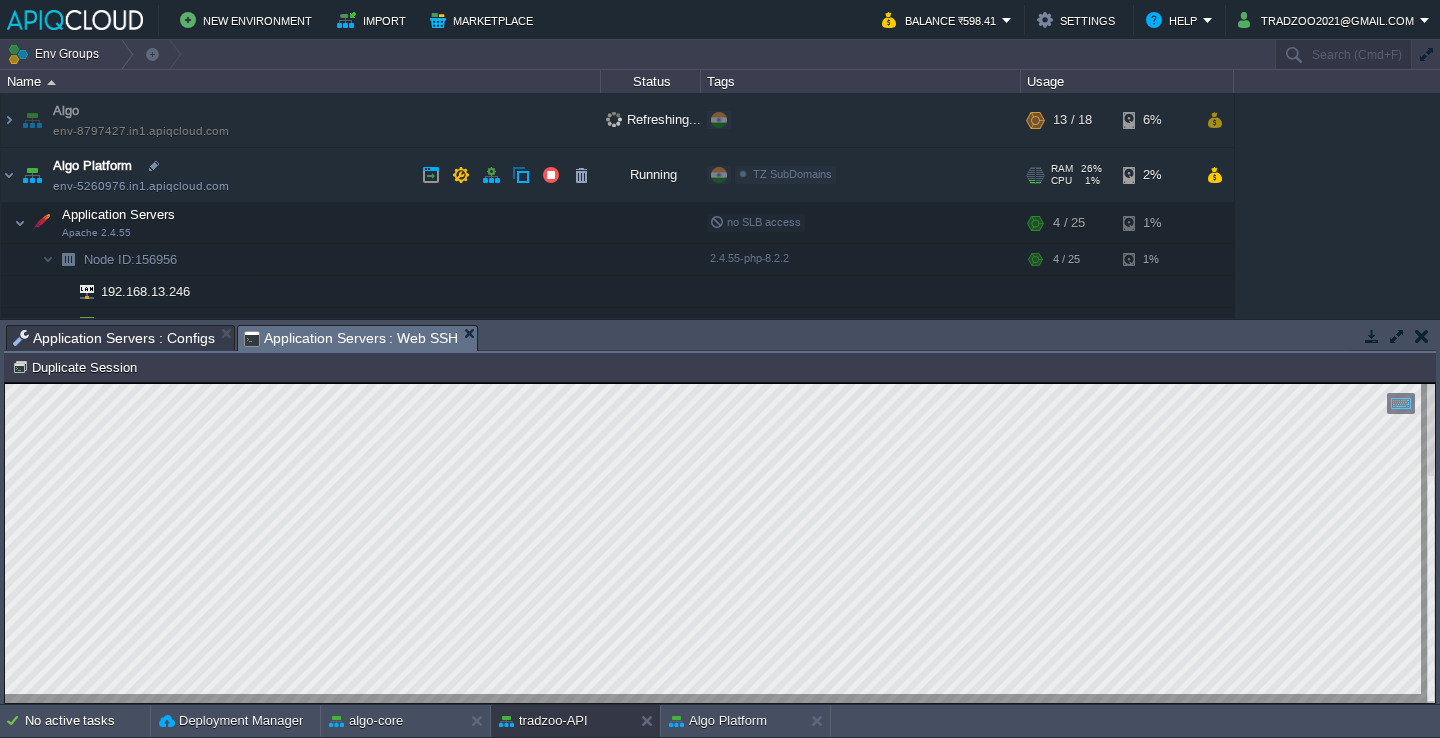 click on "Algo Platform" at bounding box center (92, 166) 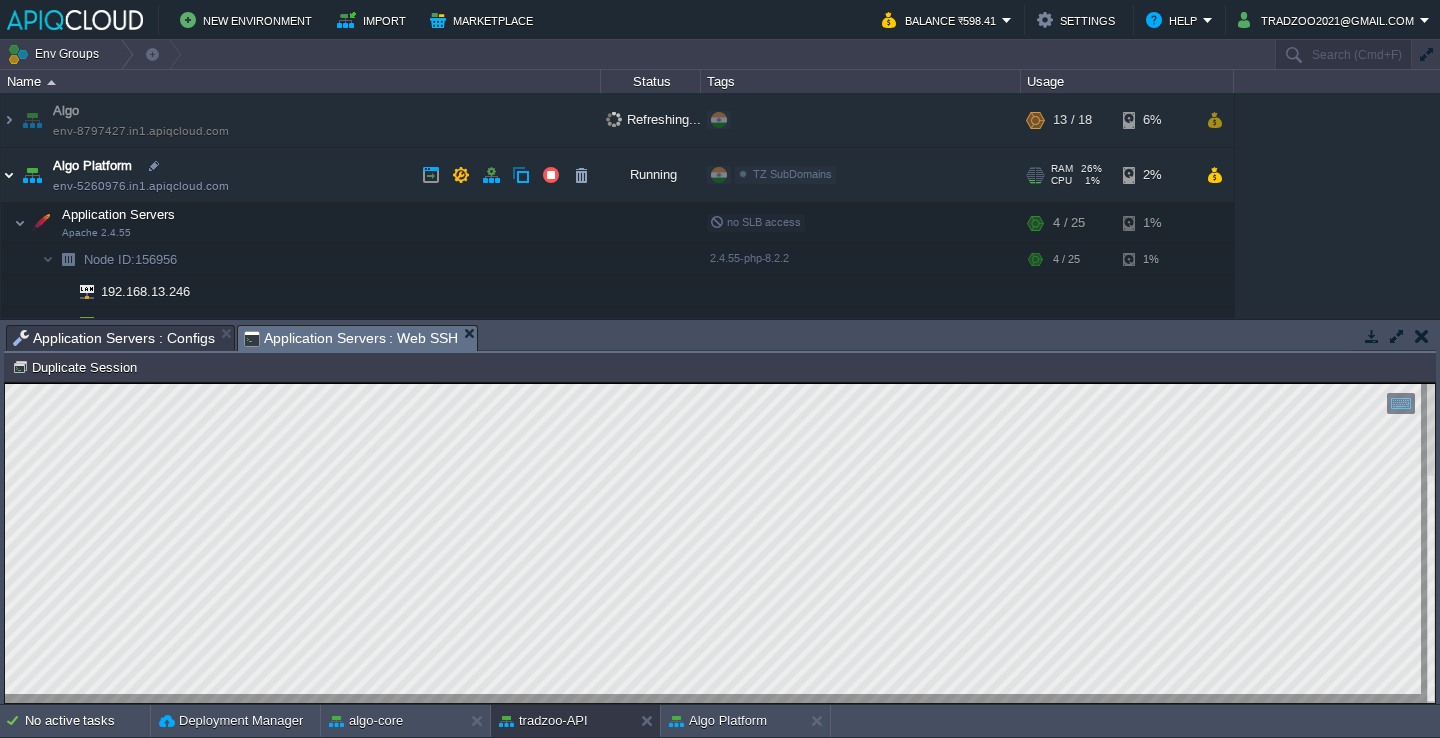 click at bounding box center (9, 175) 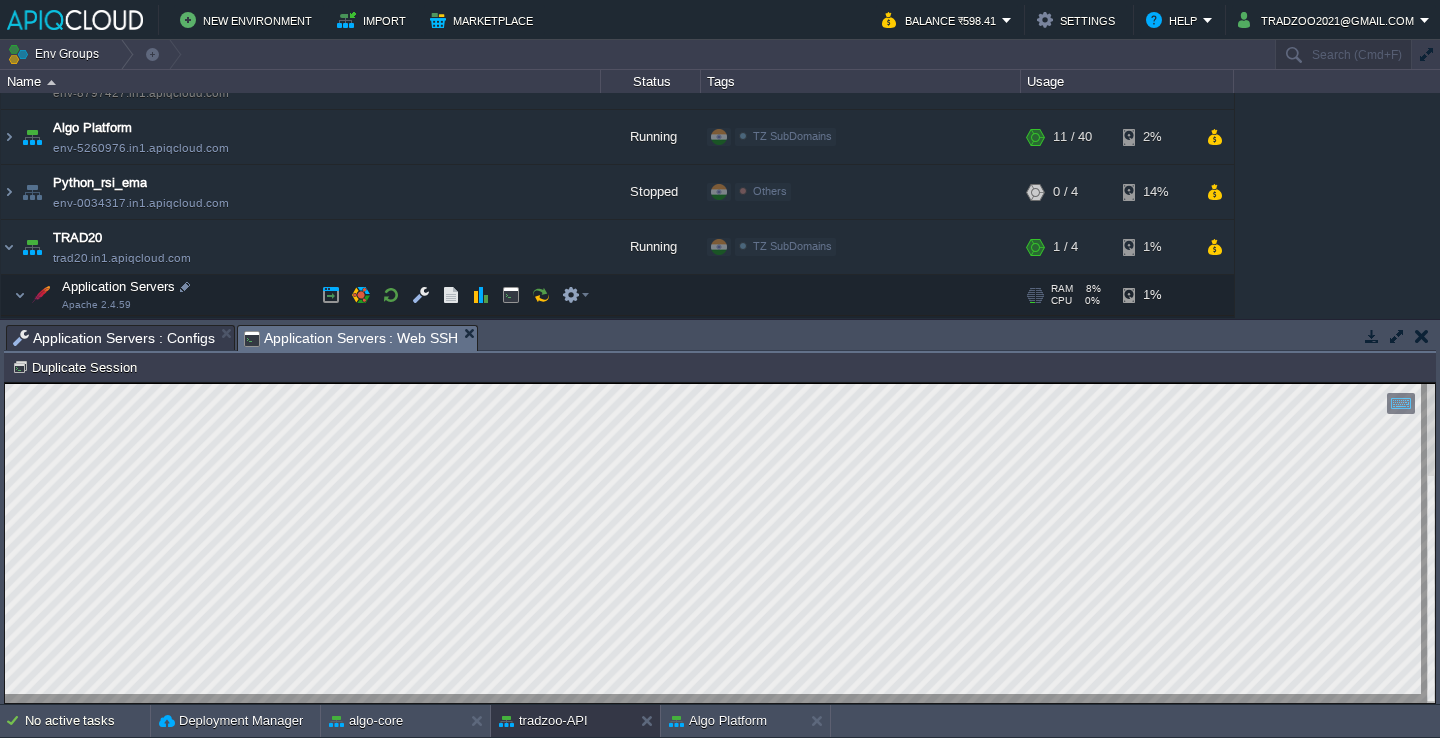 scroll, scrollTop: 100, scrollLeft: 0, axis: vertical 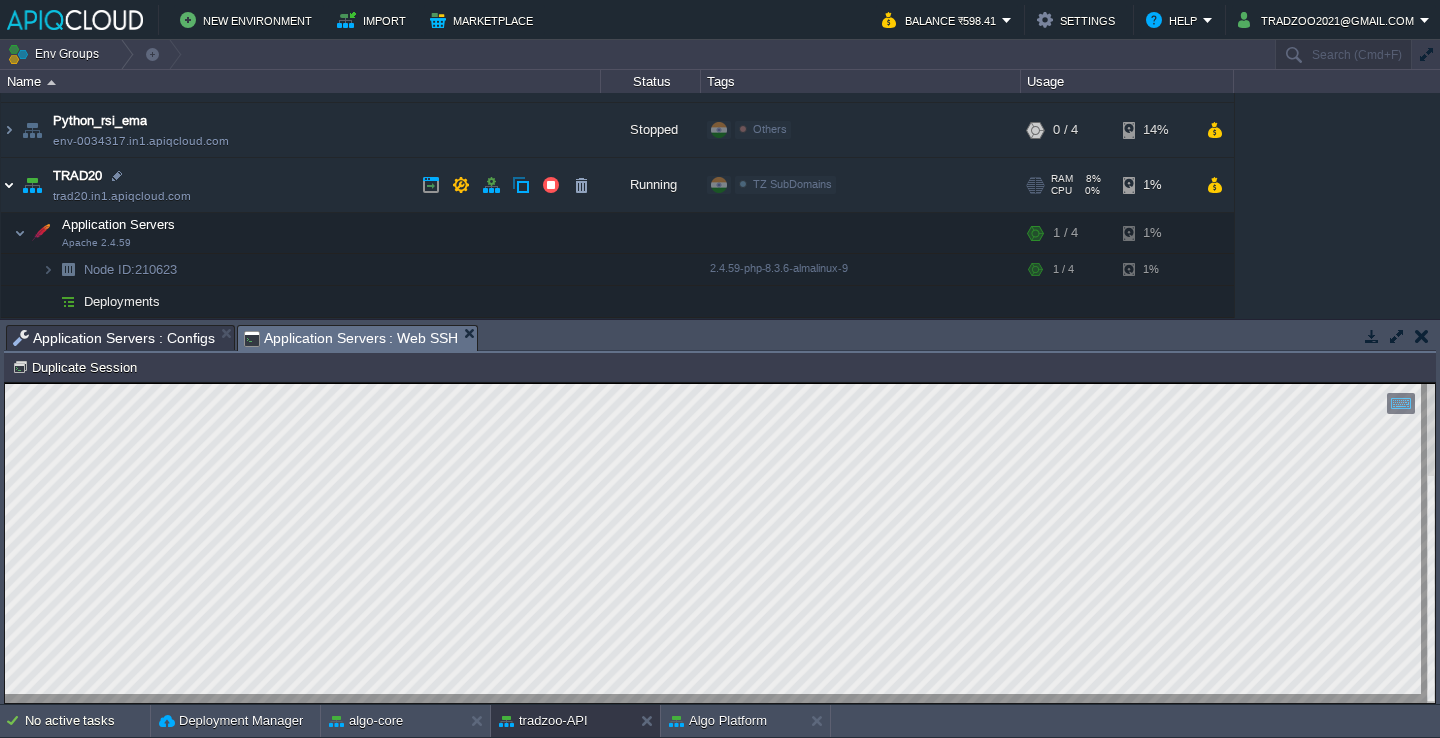click at bounding box center [9, 185] 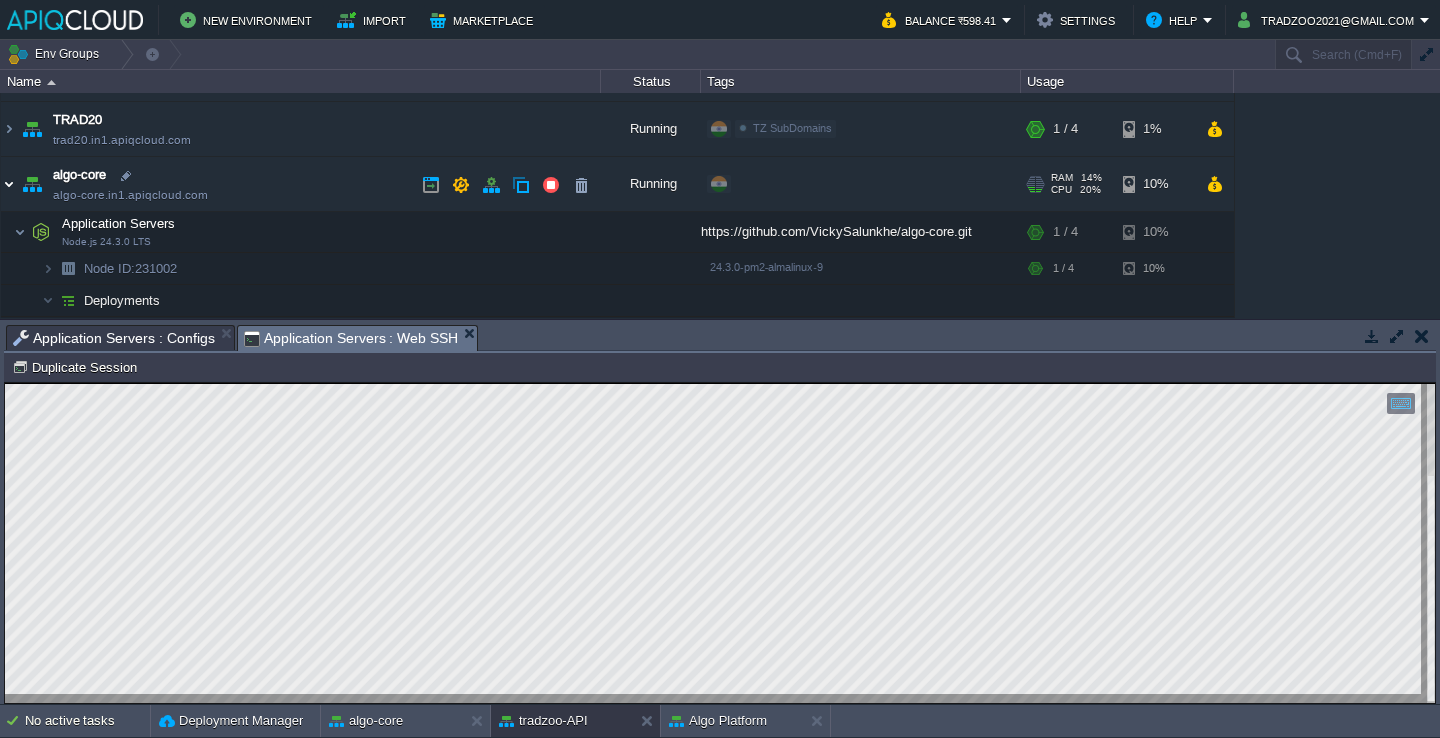 scroll, scrollTop: 177, scrollLeft: 0, axis: vertical 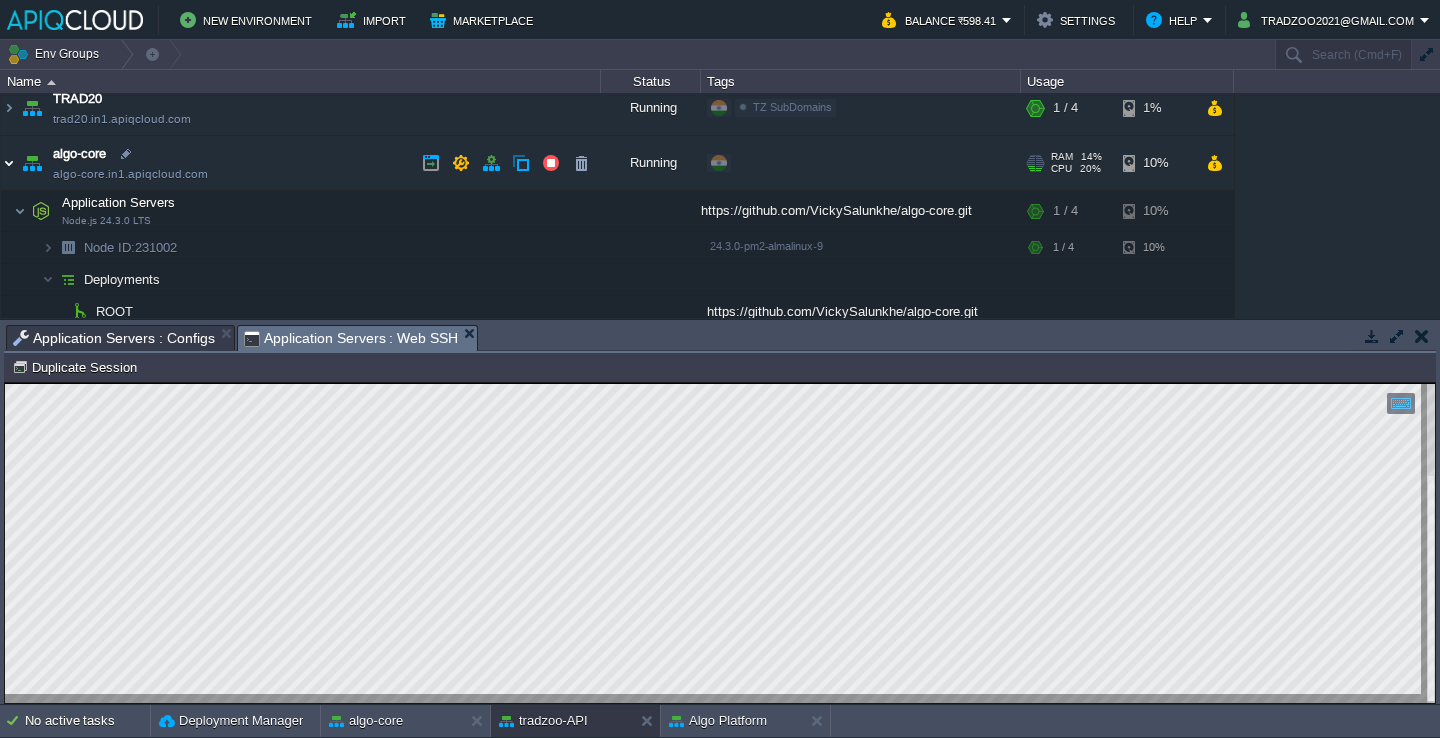 click at bounding box center (9, 163) 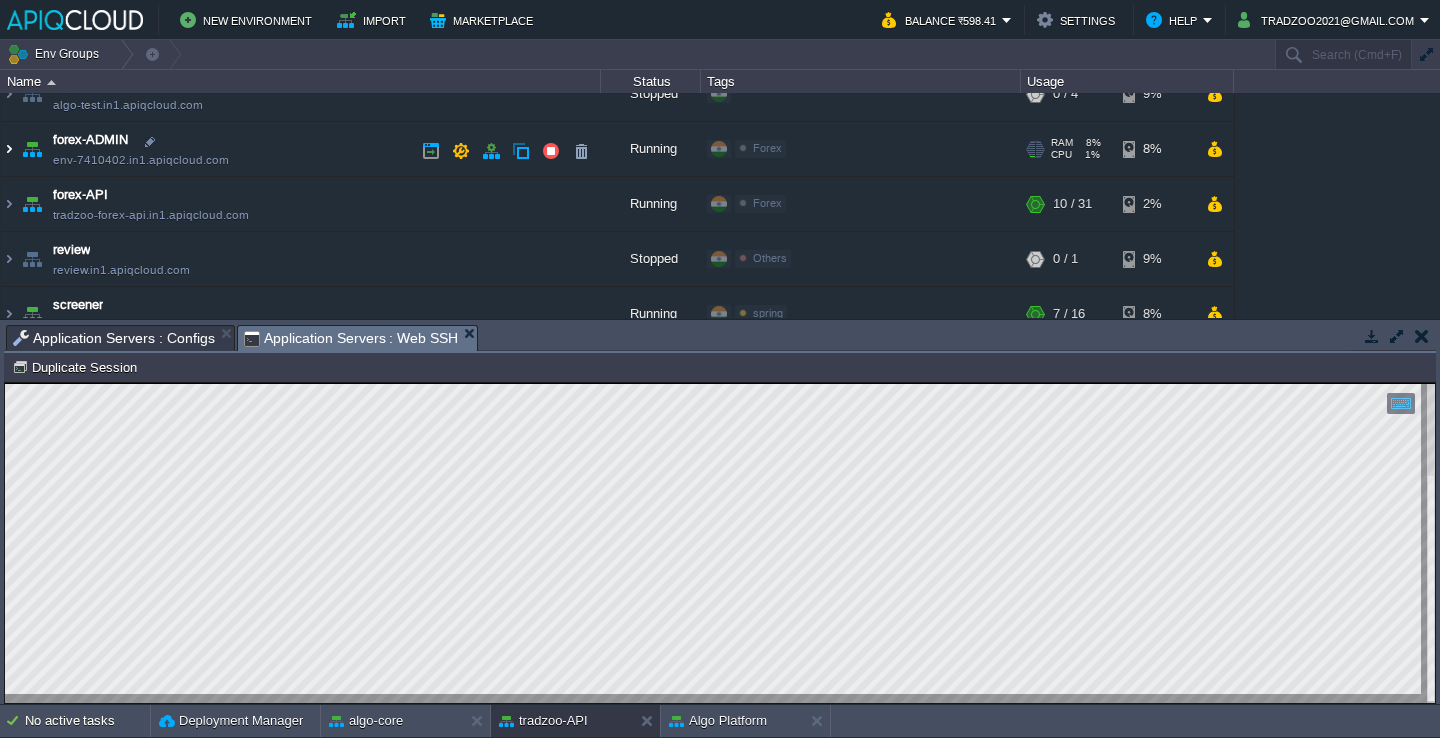 scroll, scrollTop: 304, scrollLeft: 0, axis: vertical 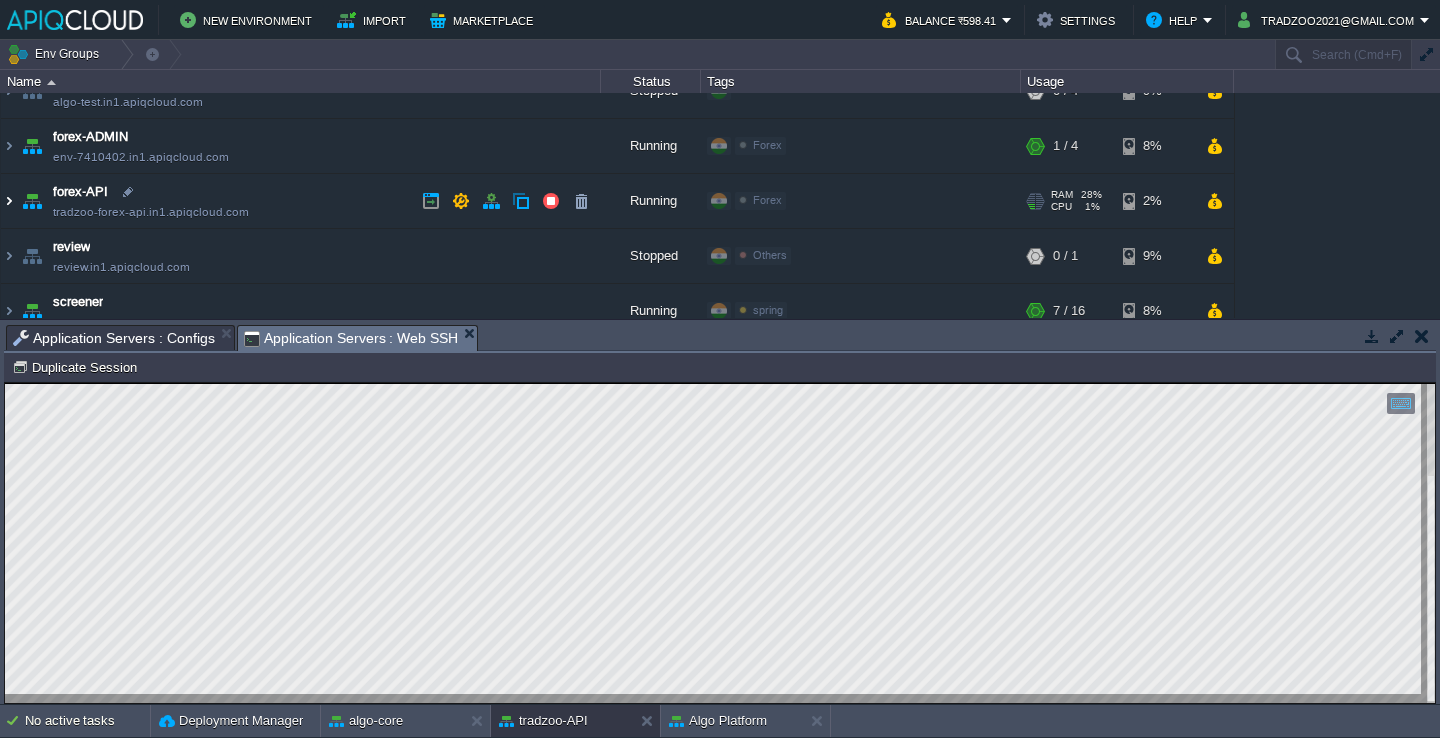 click at bounding box center [9, 201] 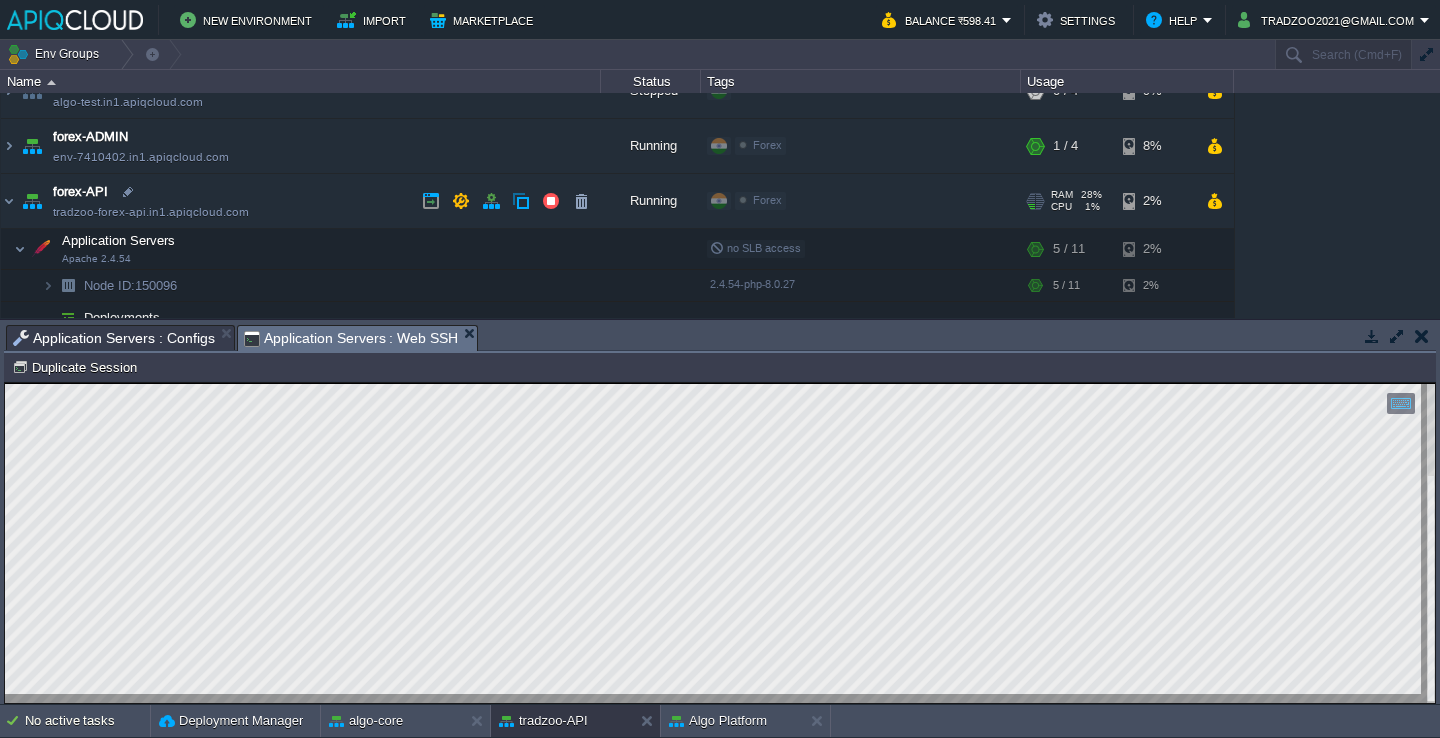 click on "forex-API" at bounding box center [80, 192] 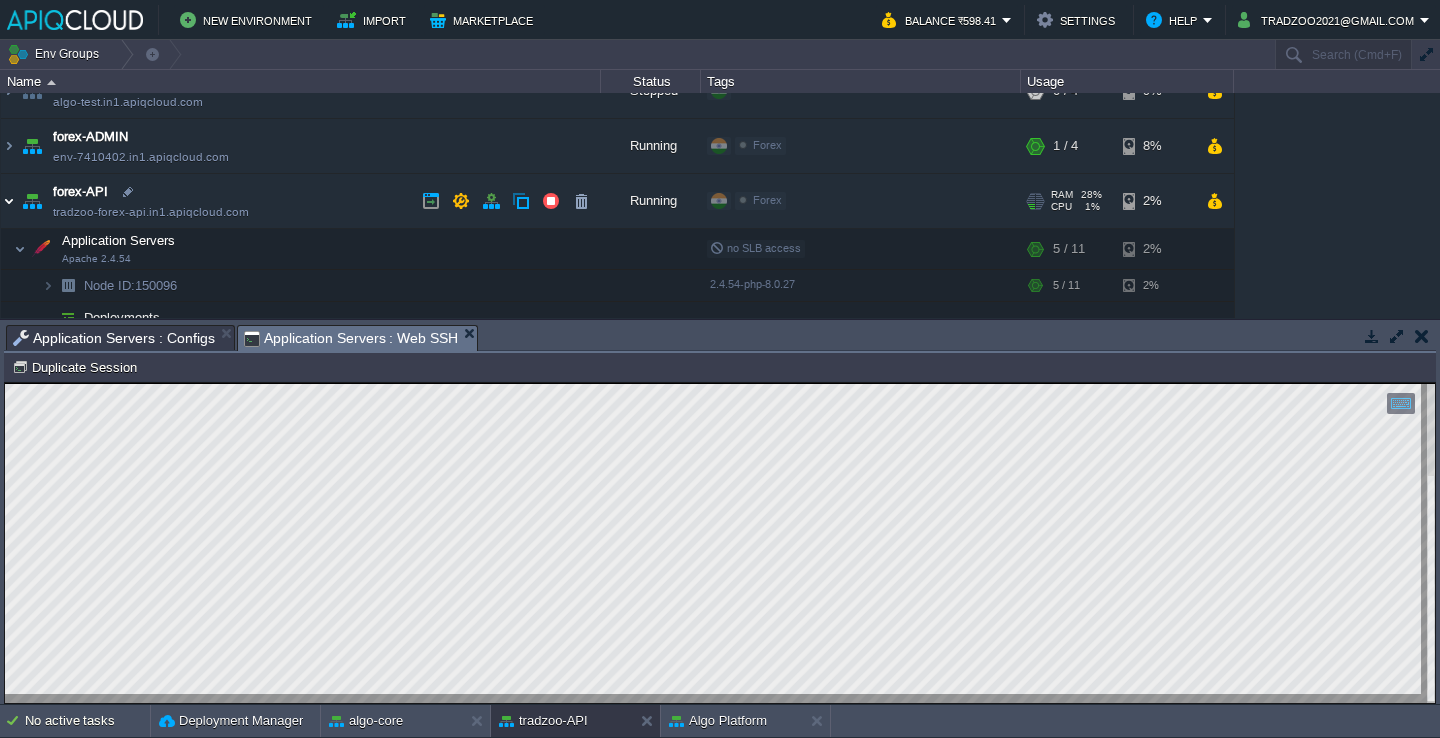 click at bounding box center (9, 201) 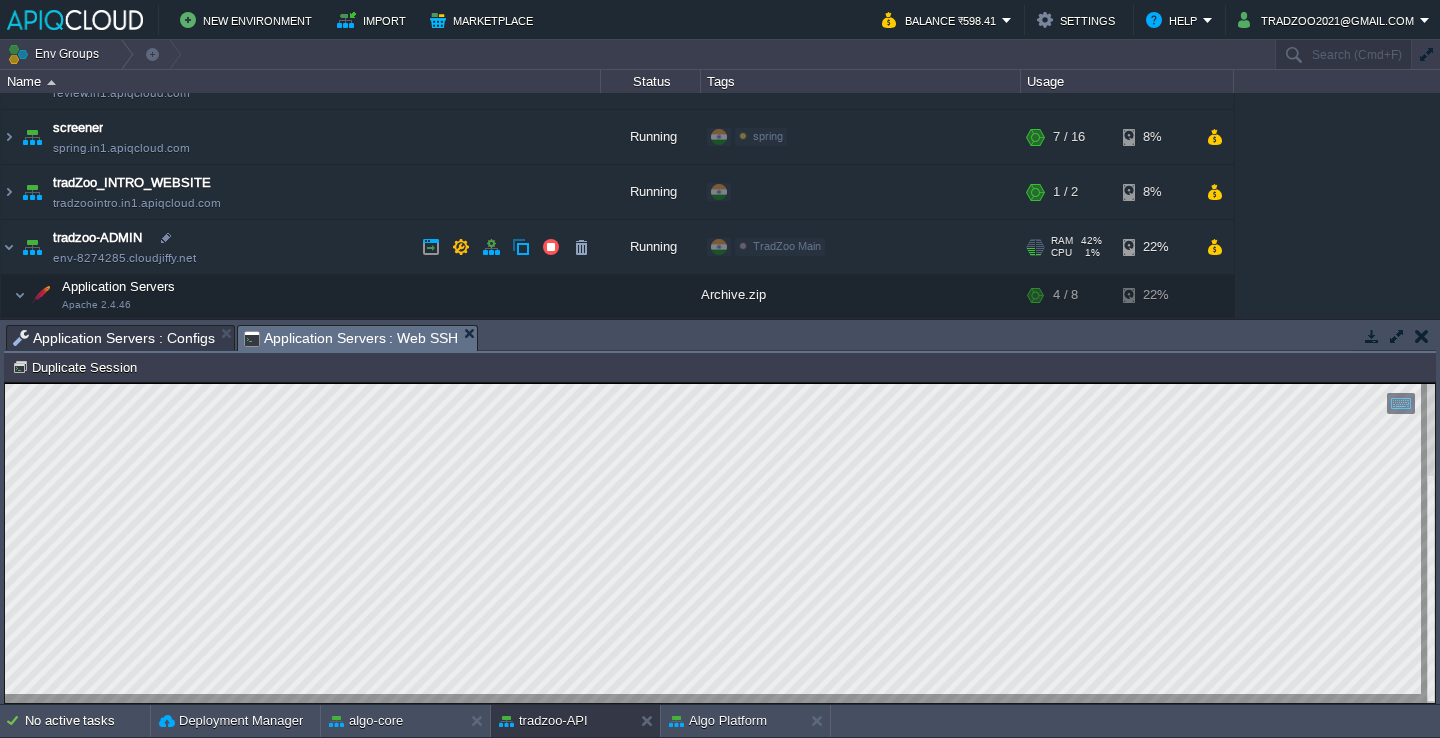 click on "tradzoo-ADMIN" at bounding box center (97, 238) 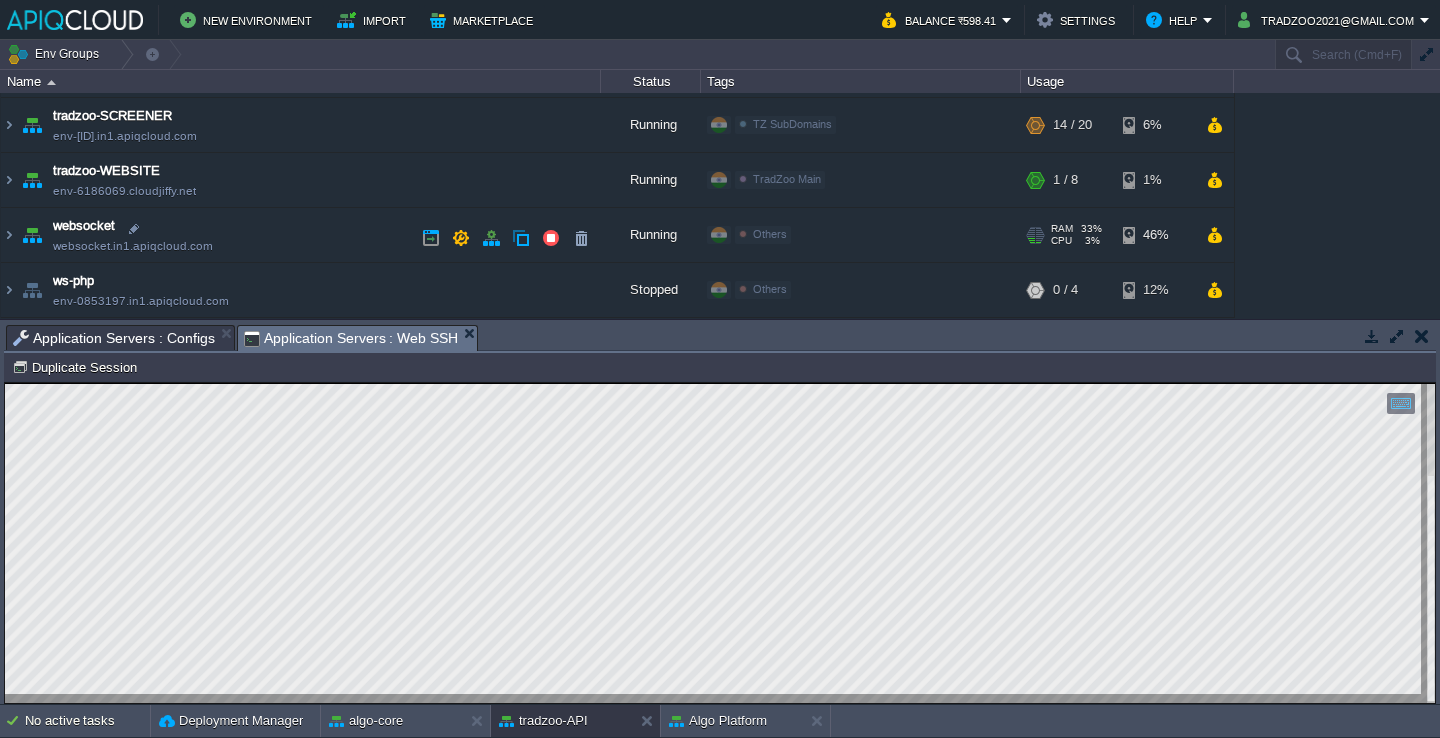 scroll, scrollTop: 1207, scrollLeft: 0, axis: vertical 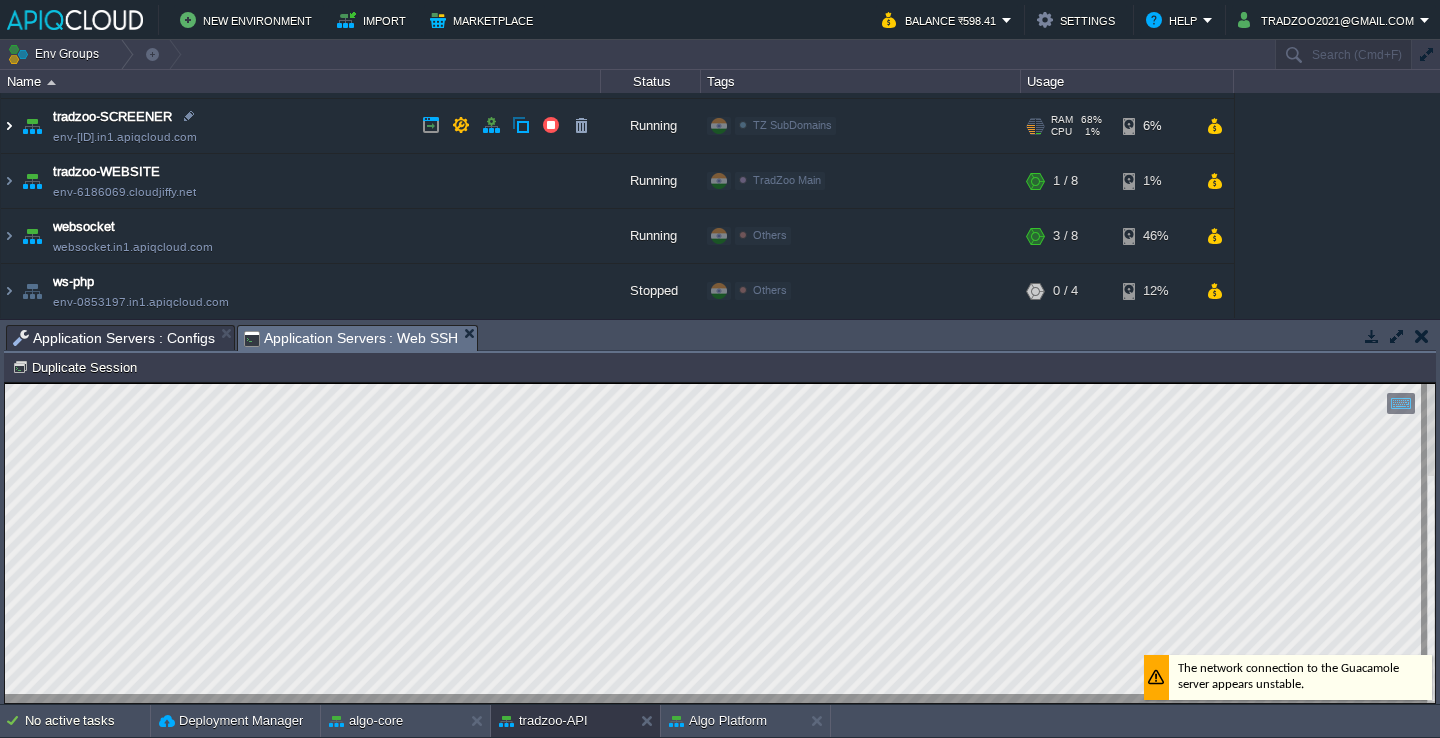 click at bounding box center [9, 126] 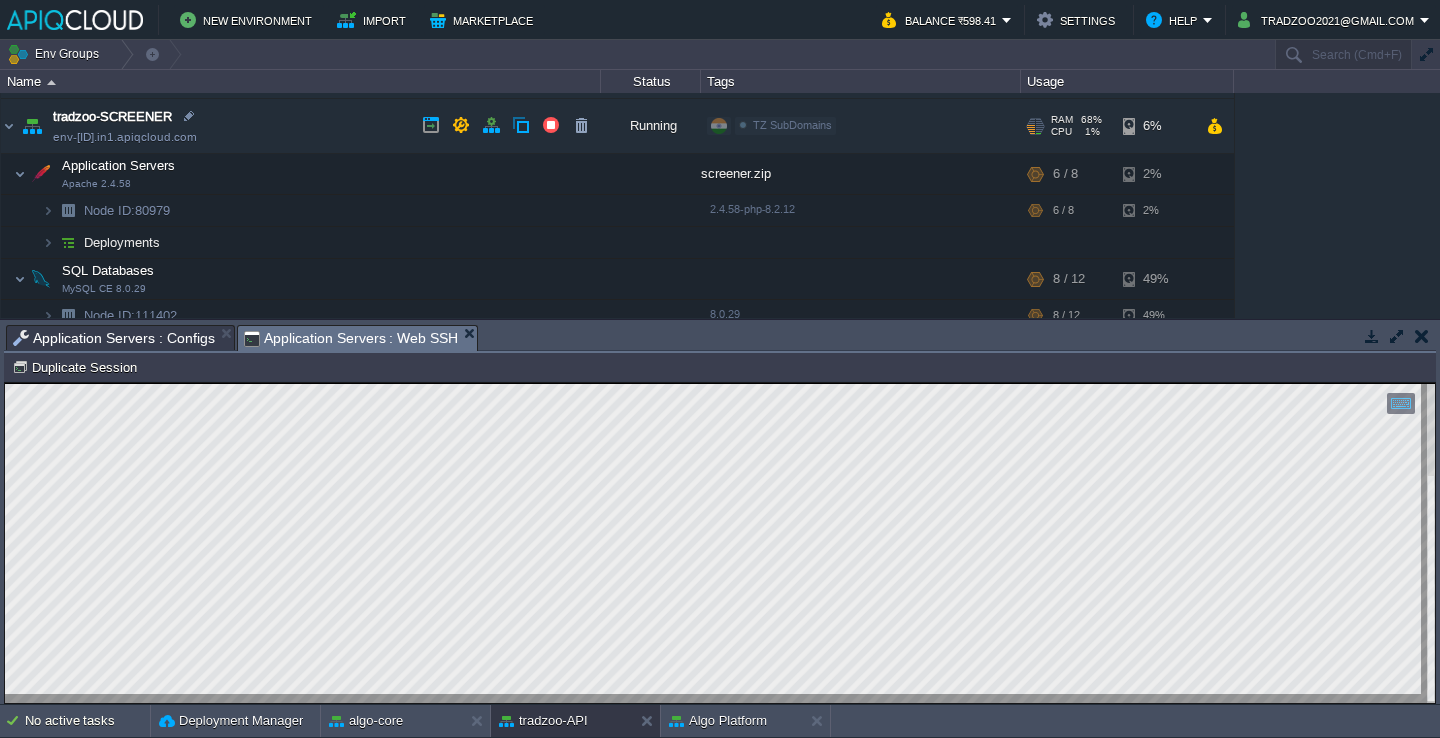 click on "tradzoo-SCREENER" at bounding box center (112, 117) 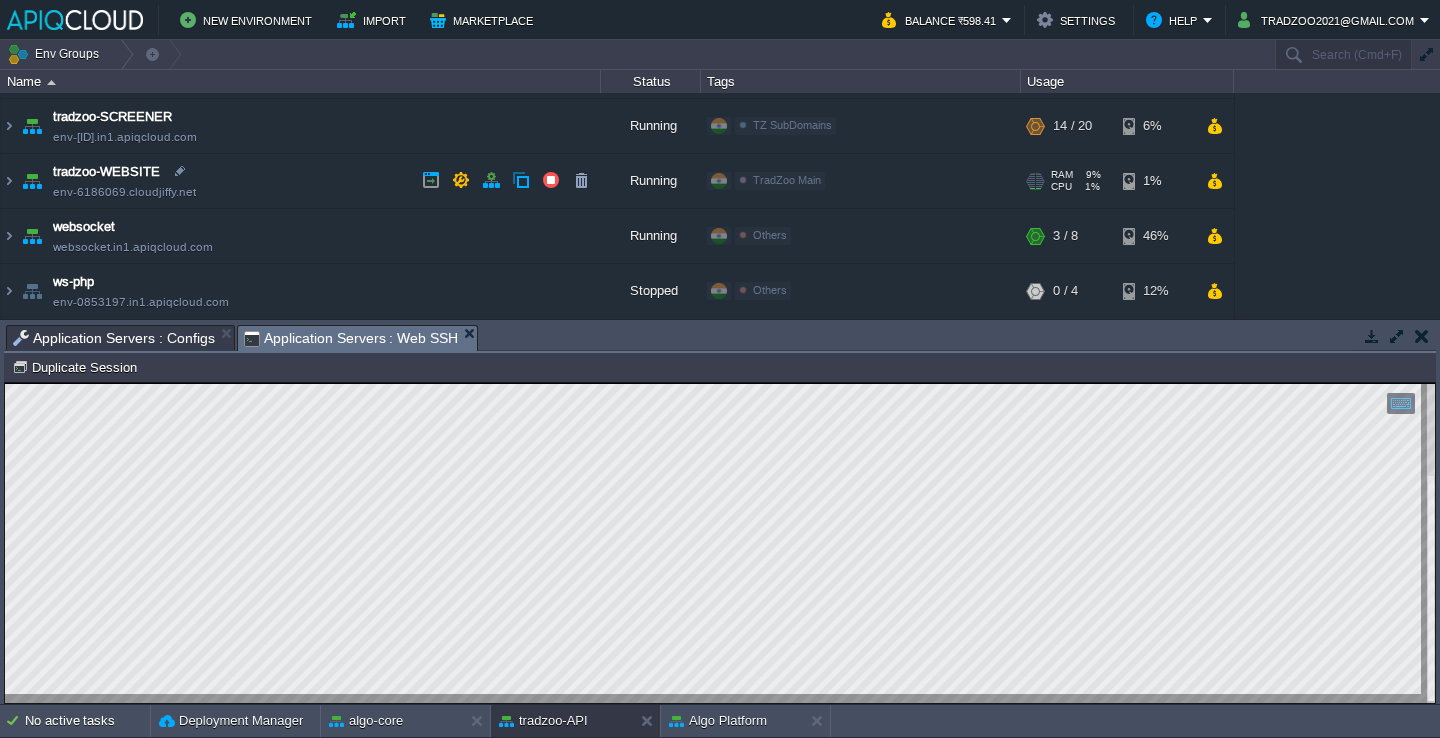 click at bounding box center (32, 181) 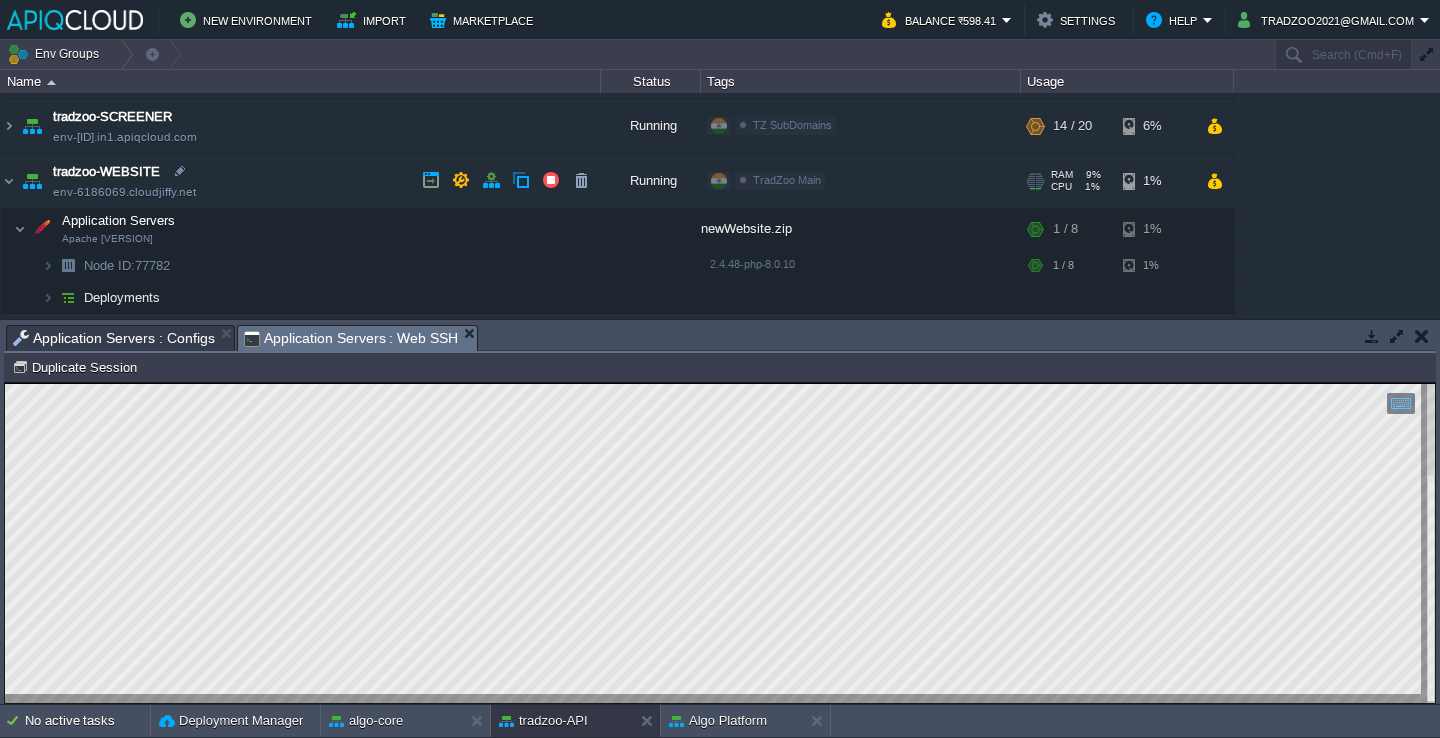 click at bounding box center [32, 181] 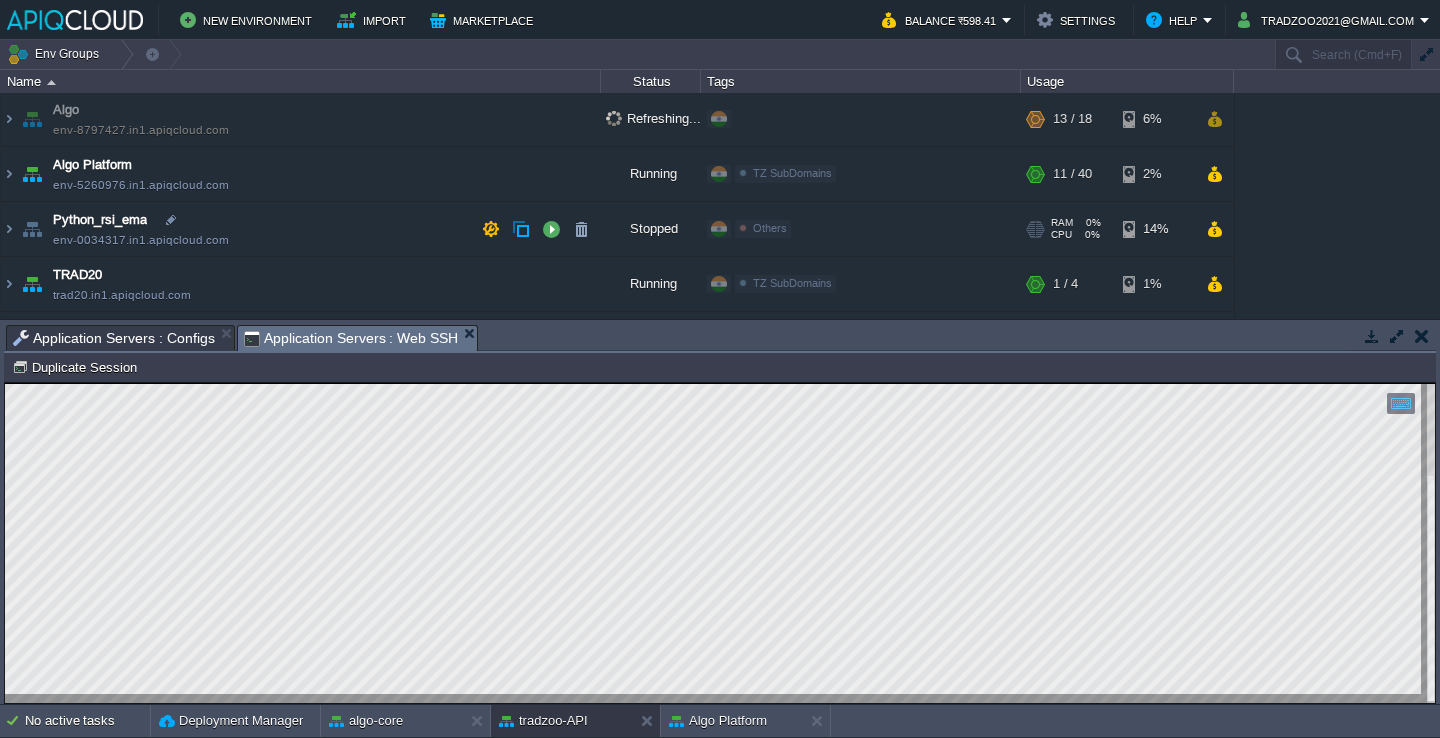 scroll, scrollTop: 0, scrollLeft: 0, axis: both 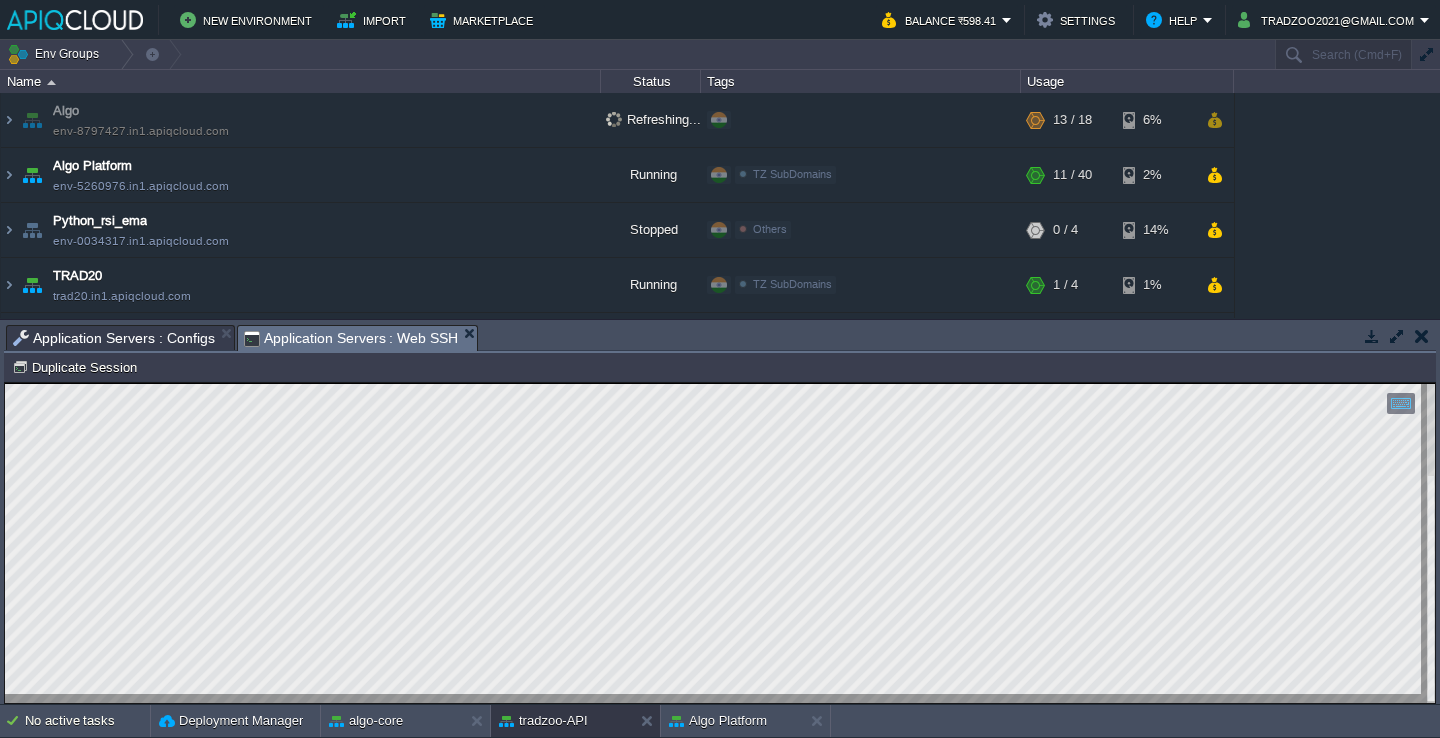 click on "Application Servers : Configs" at bounding box center [114, 338] 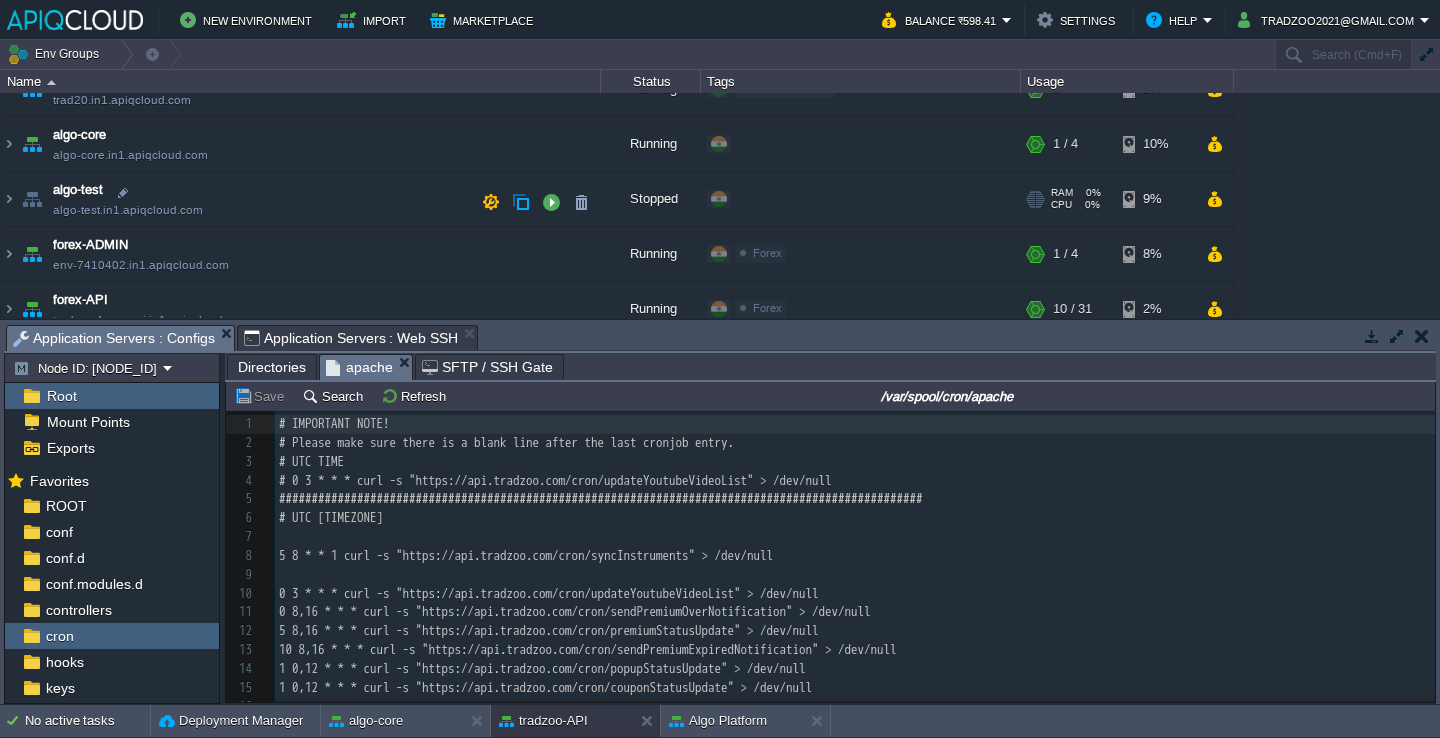 scroll, scrollTop: 234, scrollLeft: 0, axis: vertical 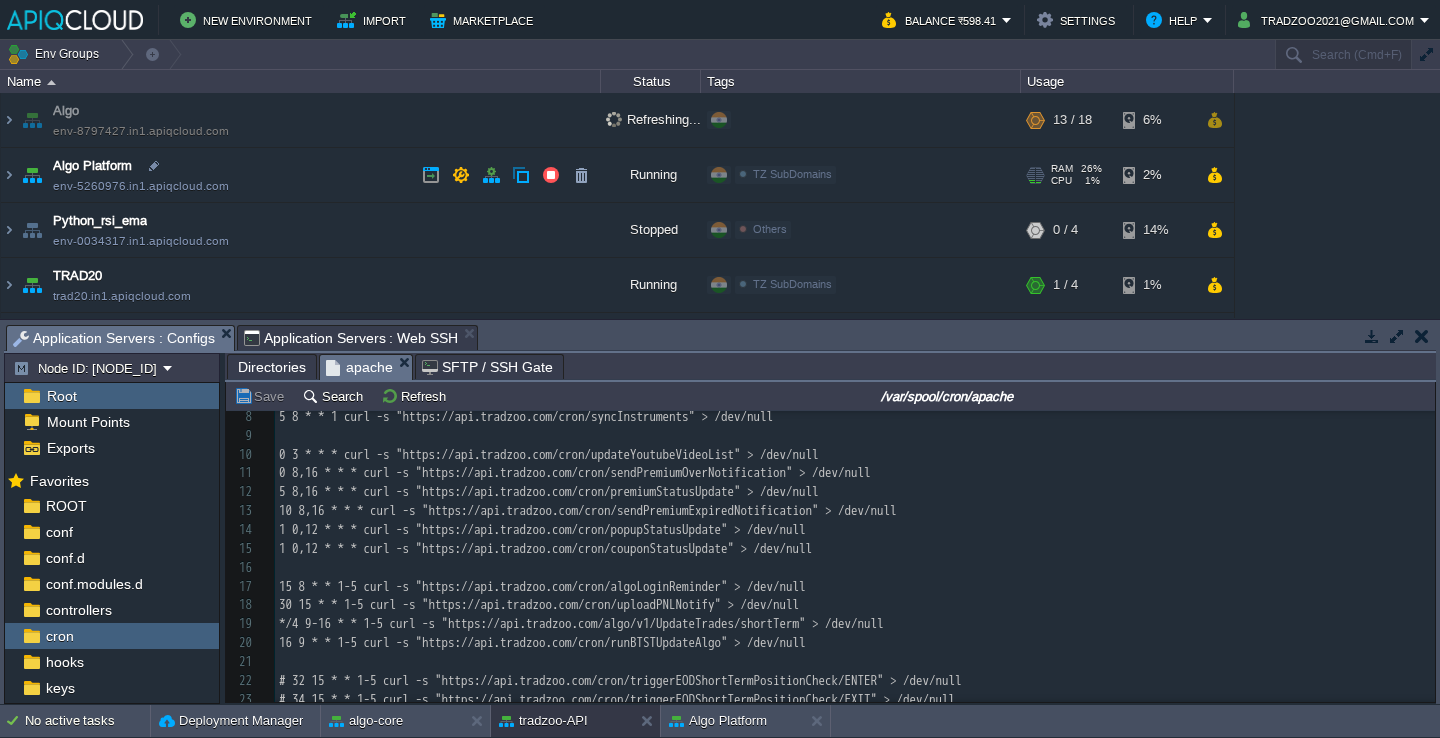 click on "Algo Platform env-5260976.in1.apiqcloud.com" at bounding box center [301, 175] 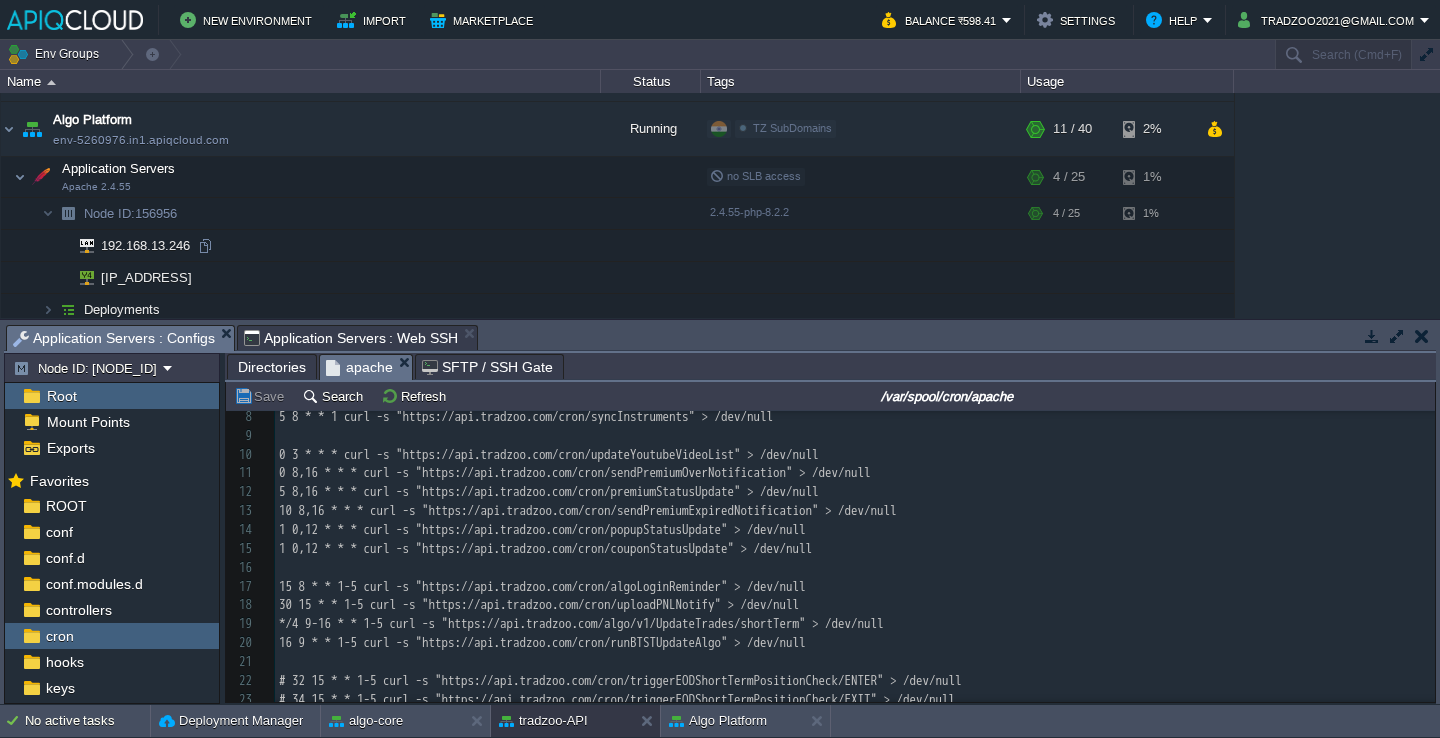 scroll, scrollTop: 58, scrollLeft: 0, axis: vertical 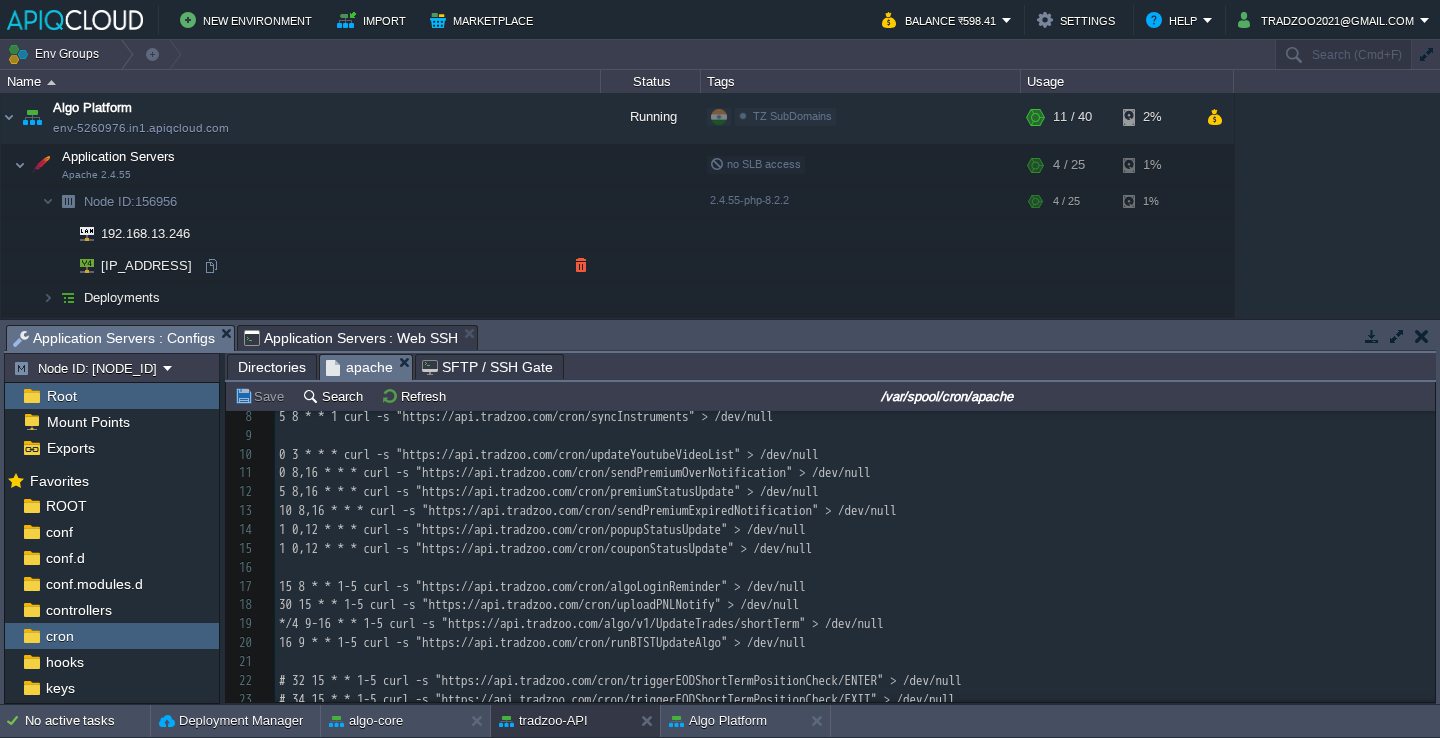 click at bounding box center (211, 266) 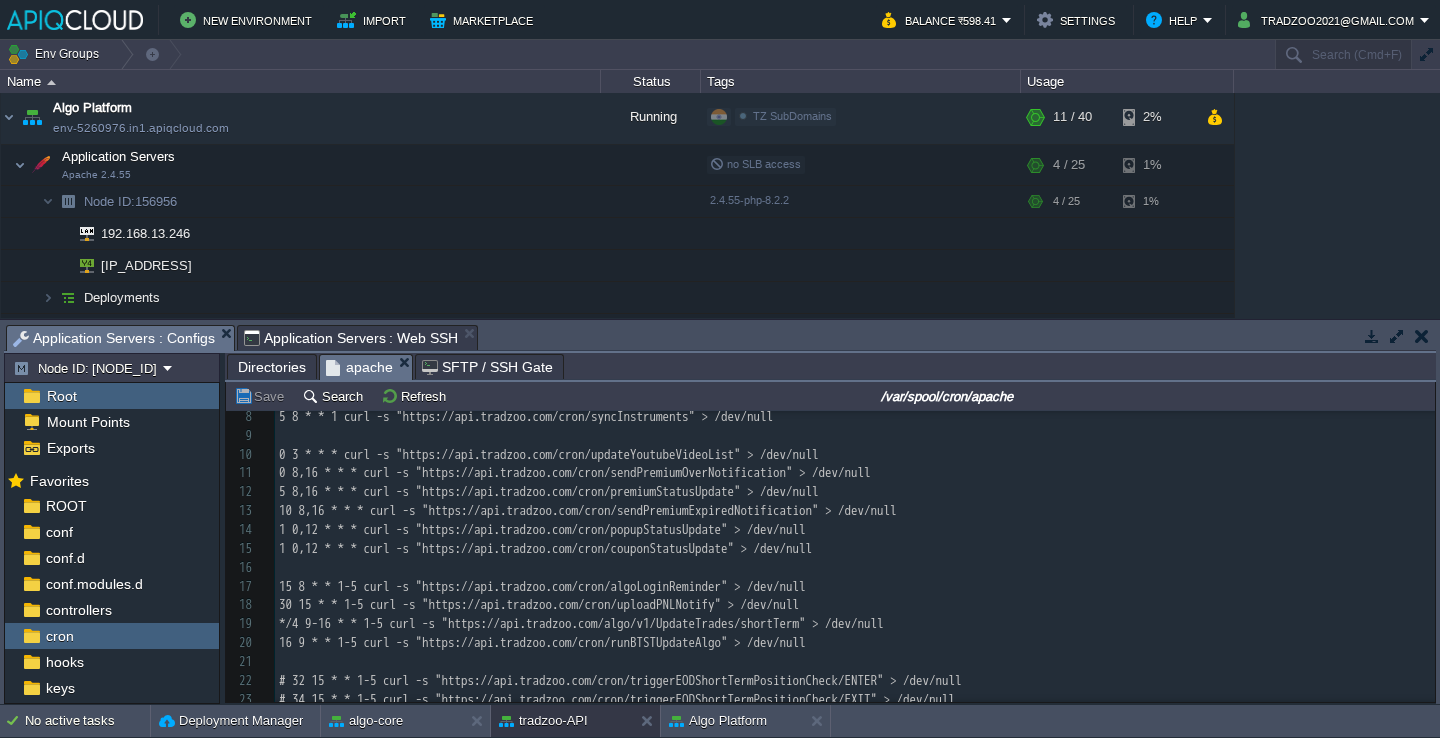 drag, startPoint x: 196, startPoint y: 269, endPoint x: 355, endPoint y: 0, distance: 312.4772 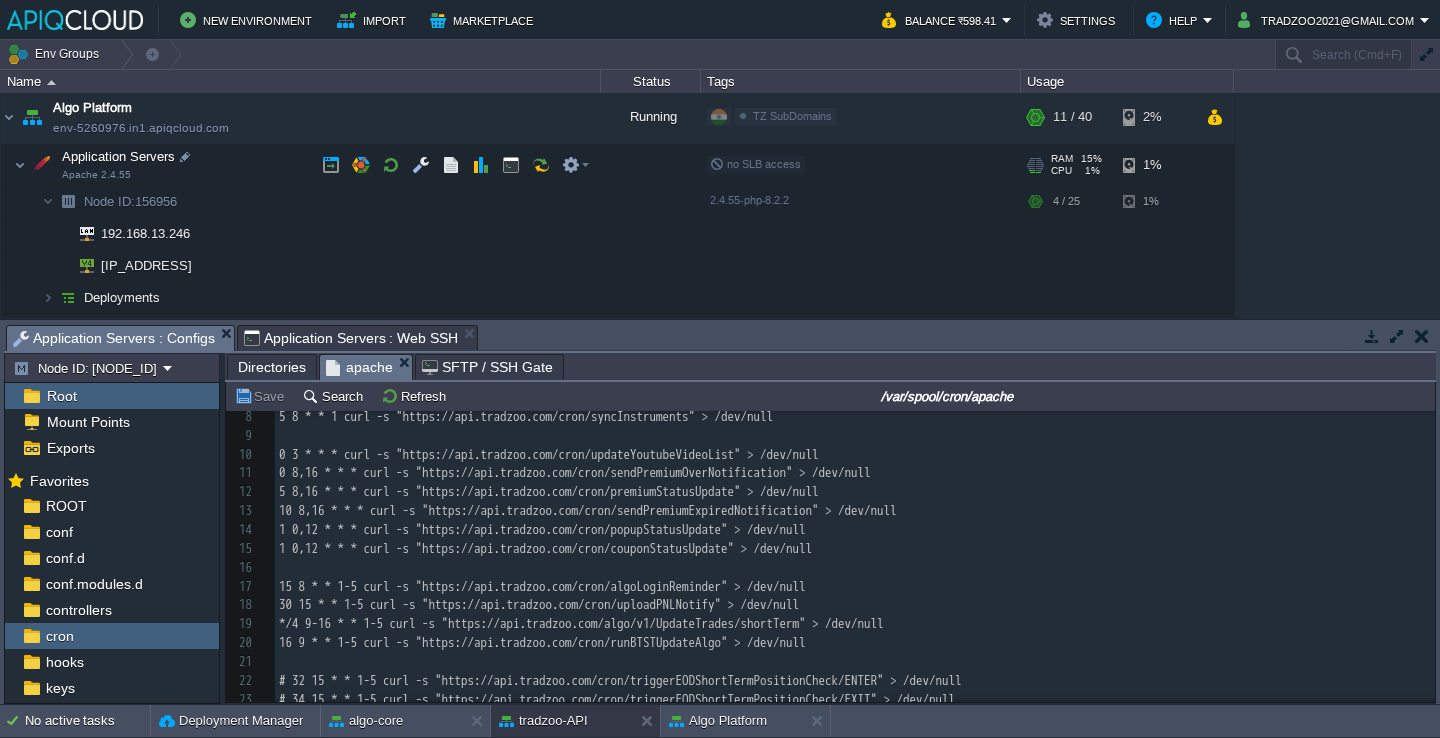 scroll, scrollTop: 0, scrollLeft: 0, axis: both 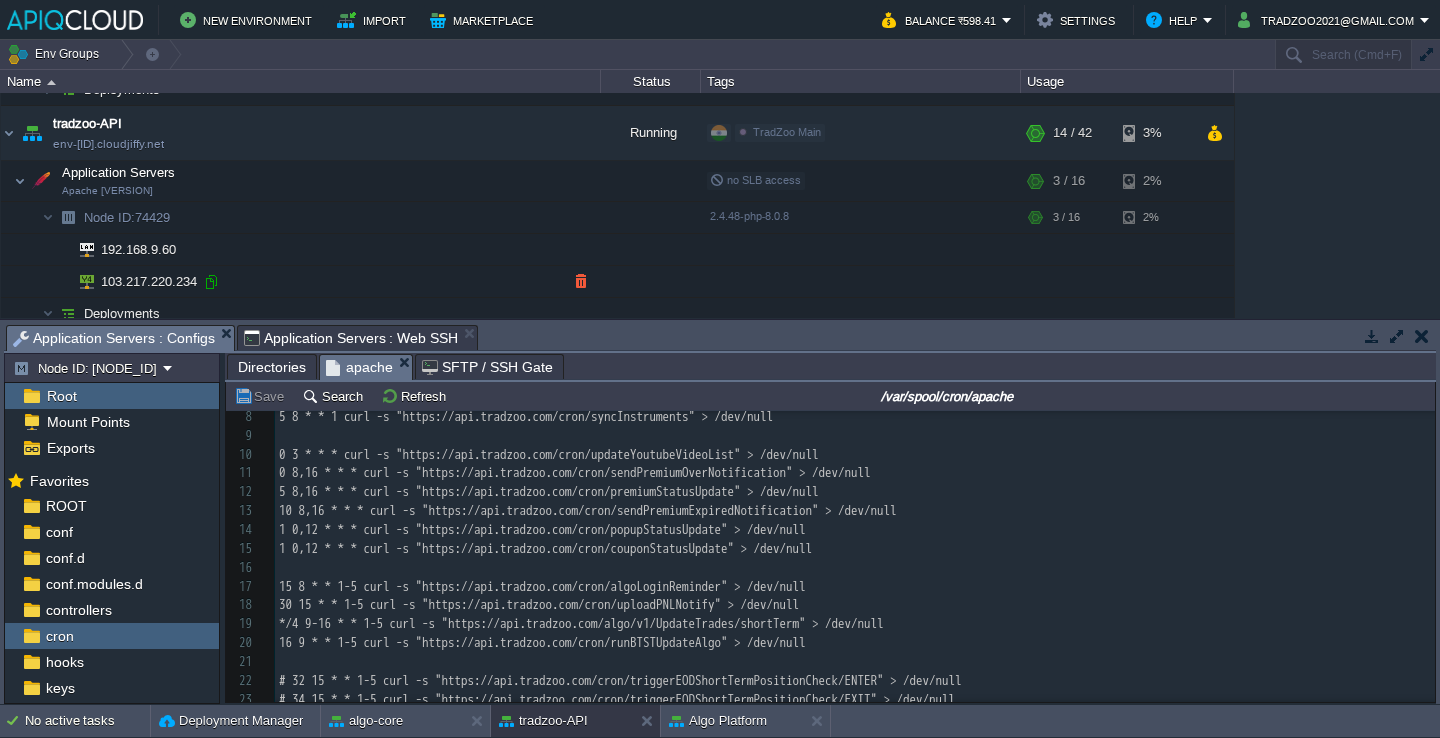 click at bounding box center (211, 282) 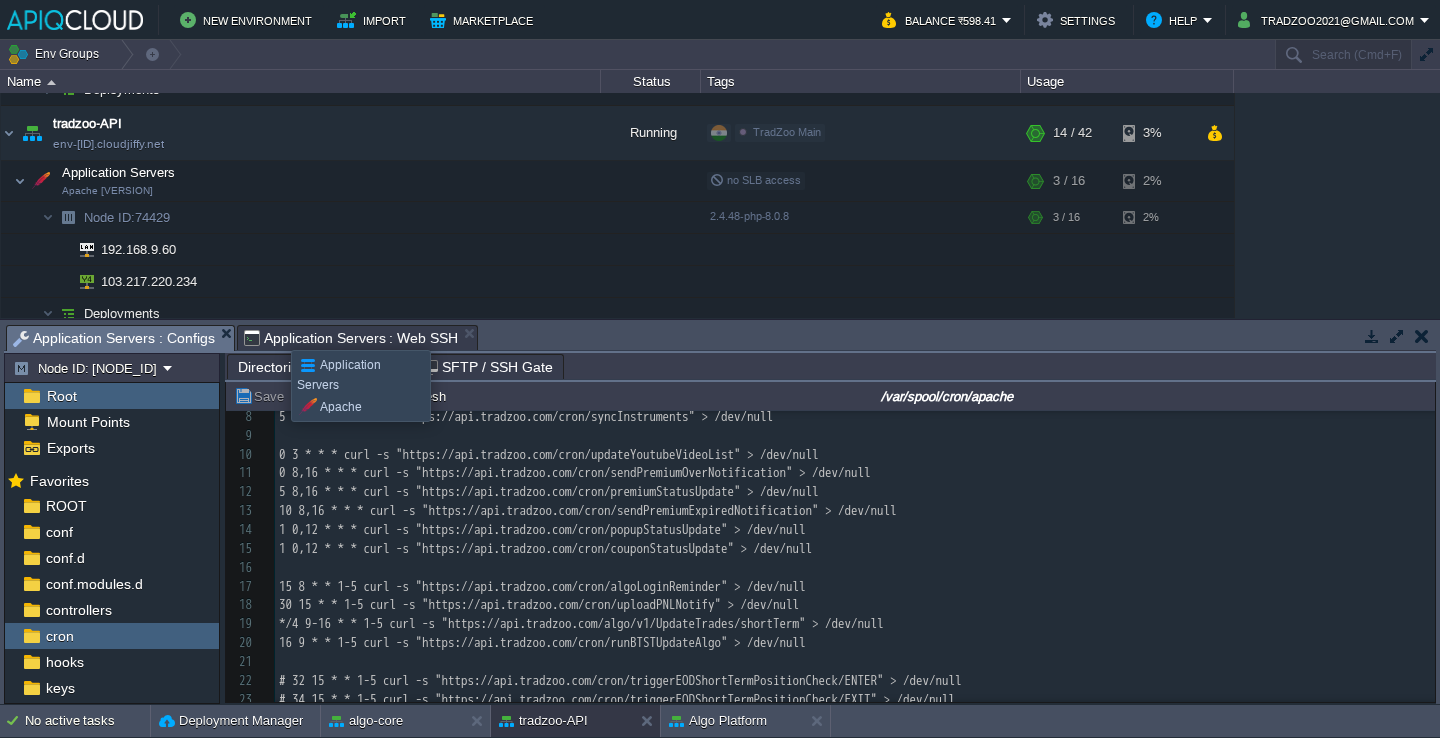 click on "Application Servers : Web SSH" at bounding box center (351, 338) 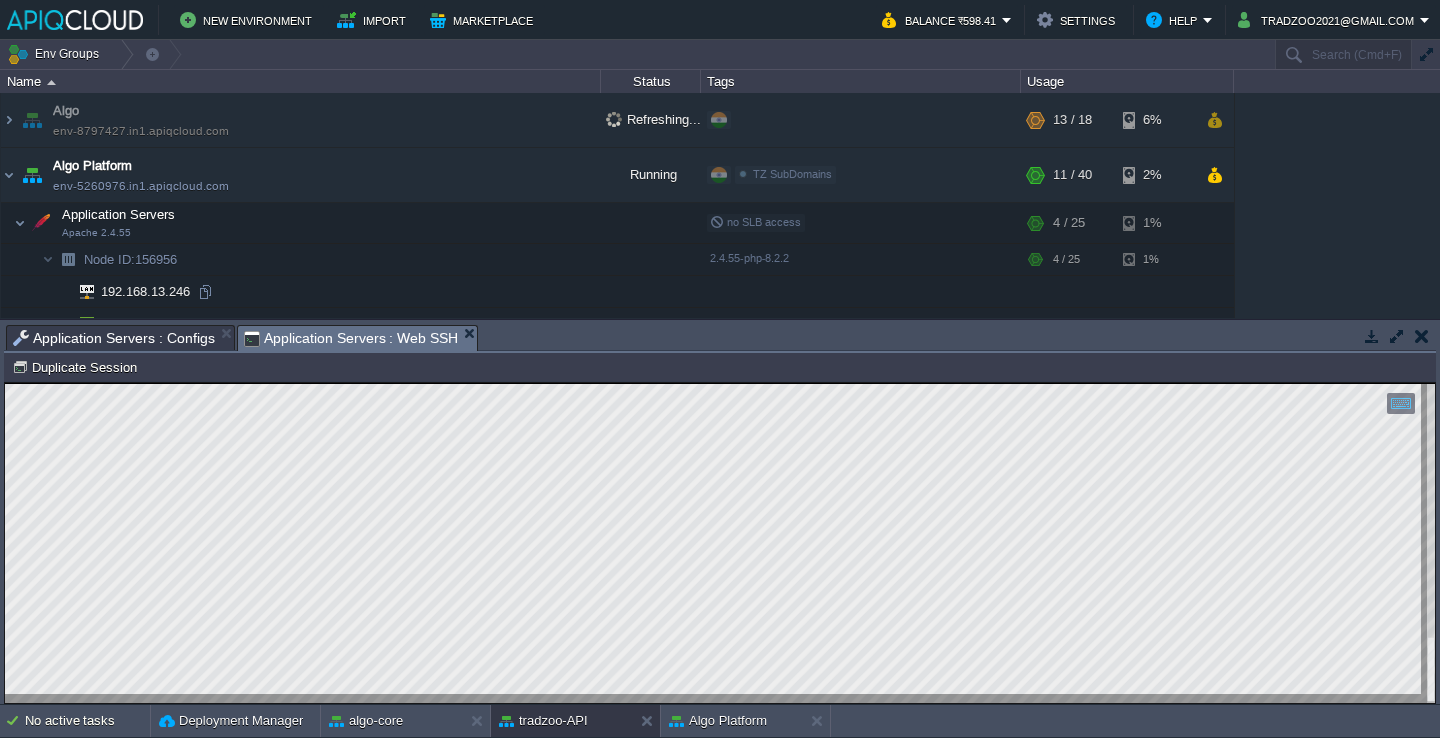 scroll, scrollTop: 27, scrollLeft: 0, axis: vertical 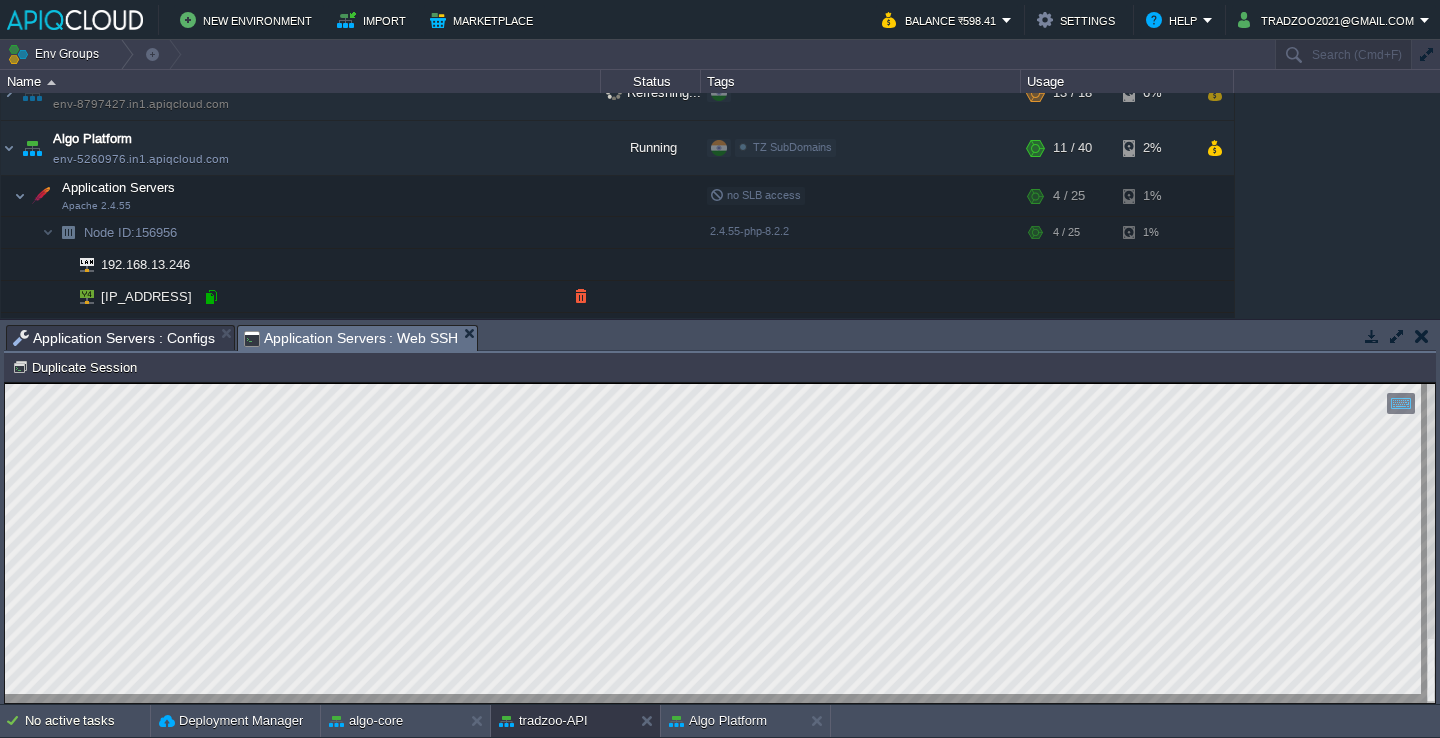 click at bounding box center (211, 297) 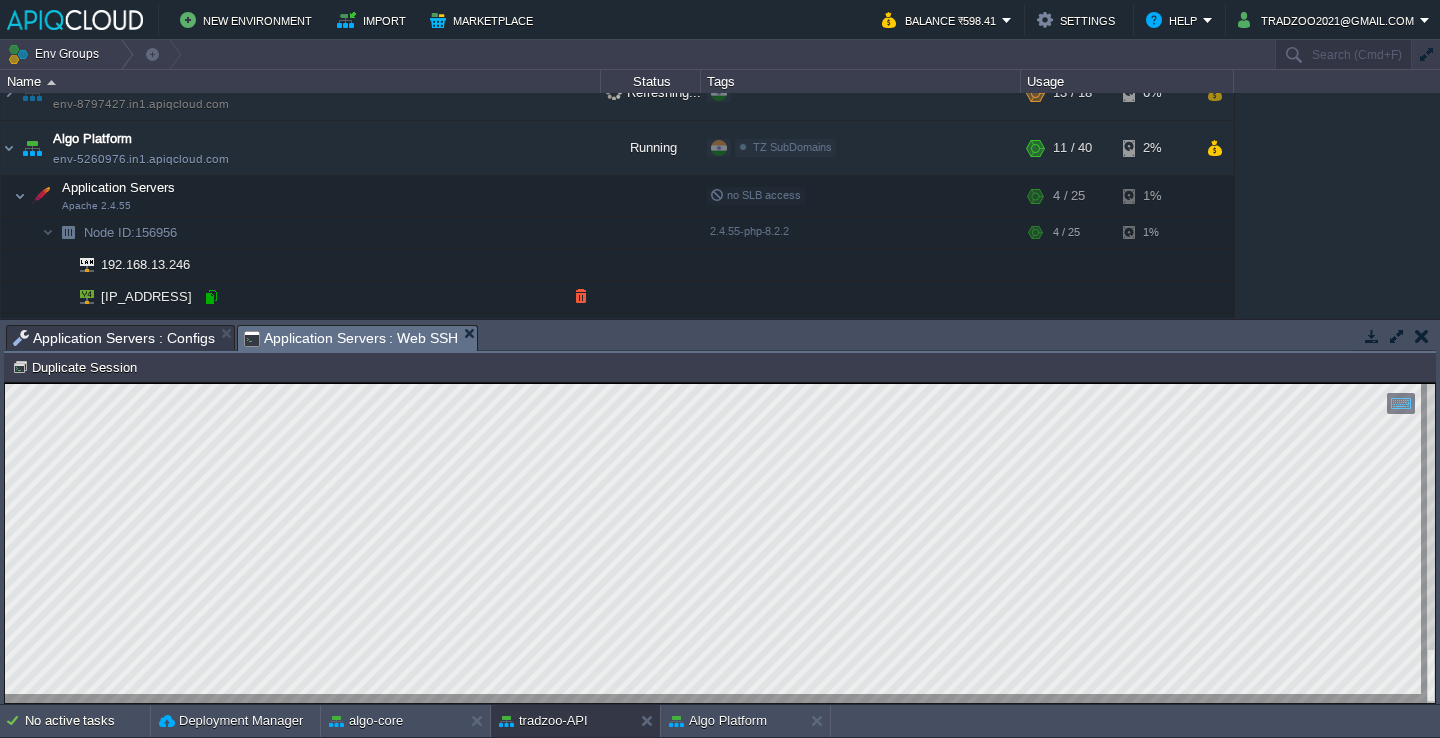 click at bounding box center (211, 297) 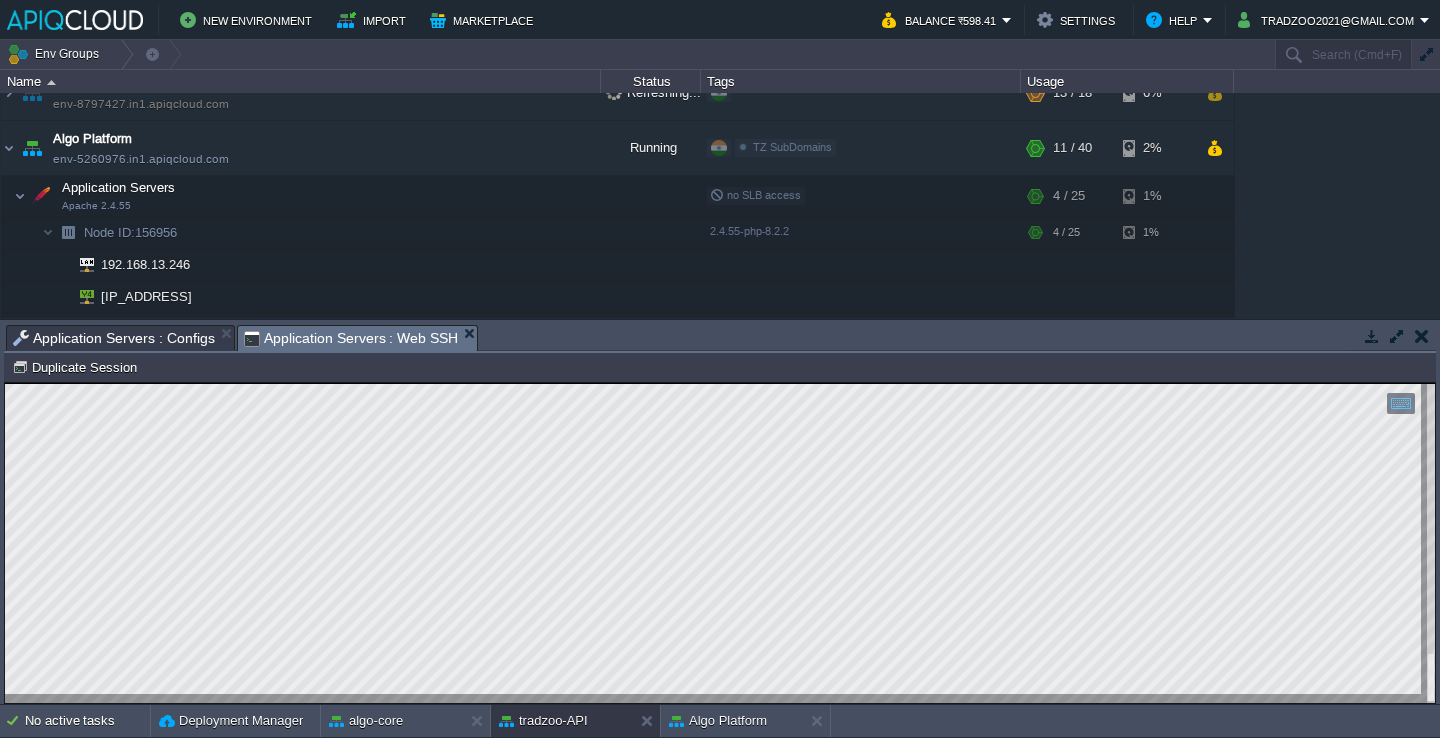 type on "curl -v --connect-timeout 10 "103.217.221.110/v1/trade/indexHedgeStrategyExecute/33"
* About to connect() to 103.217.221.110 port 80 (#0)
*   Trying 103.217.221.110...
* Connected to 103.217.221.110 (103.217.221.110) port 80 (#0)
> GET /v1/trade/indexHedgeStrategyExecute/33 HTTP/1.1
> User-Agent: curl/7.29.0
> Host: 103.217.221.110
> Accept: */*
>" 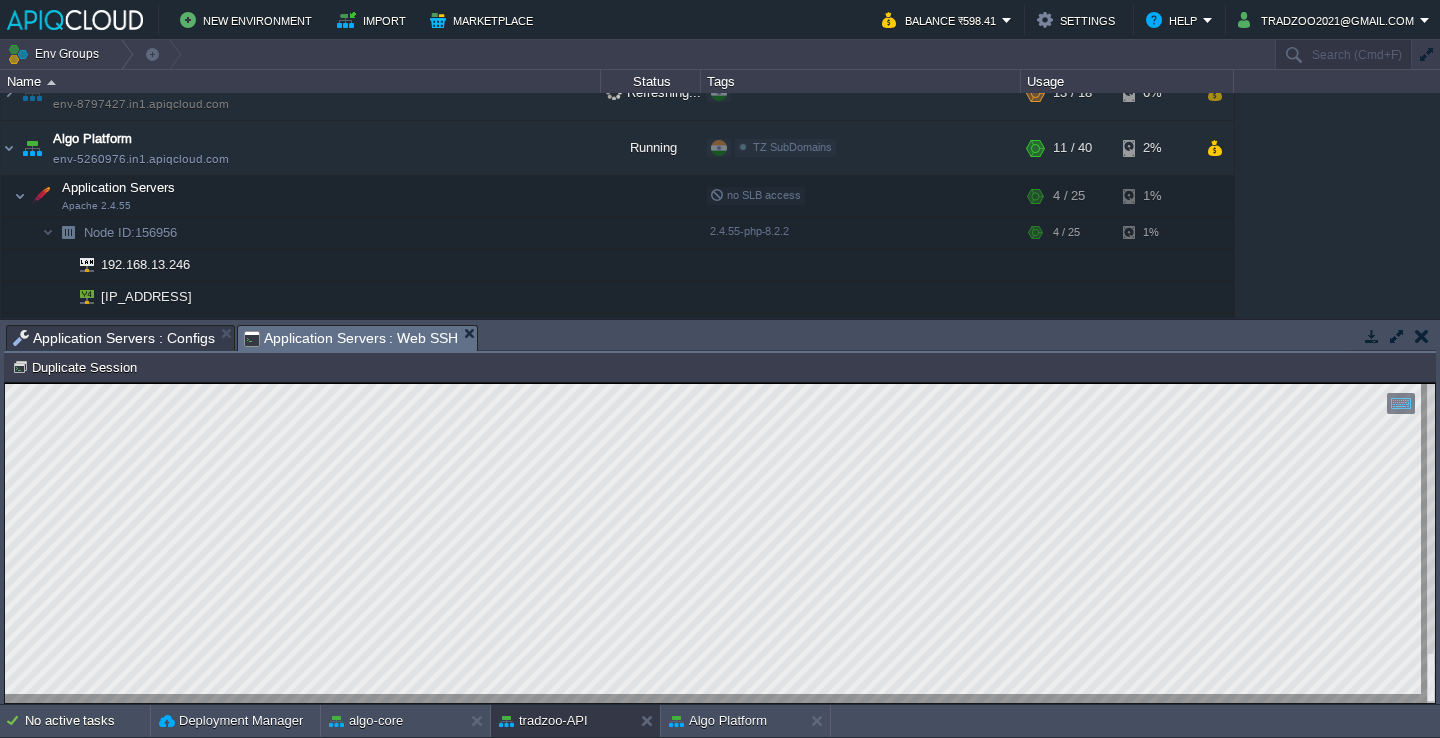 scroll, scrollTop: 124, scrollLeft: 0, axis: vertical 